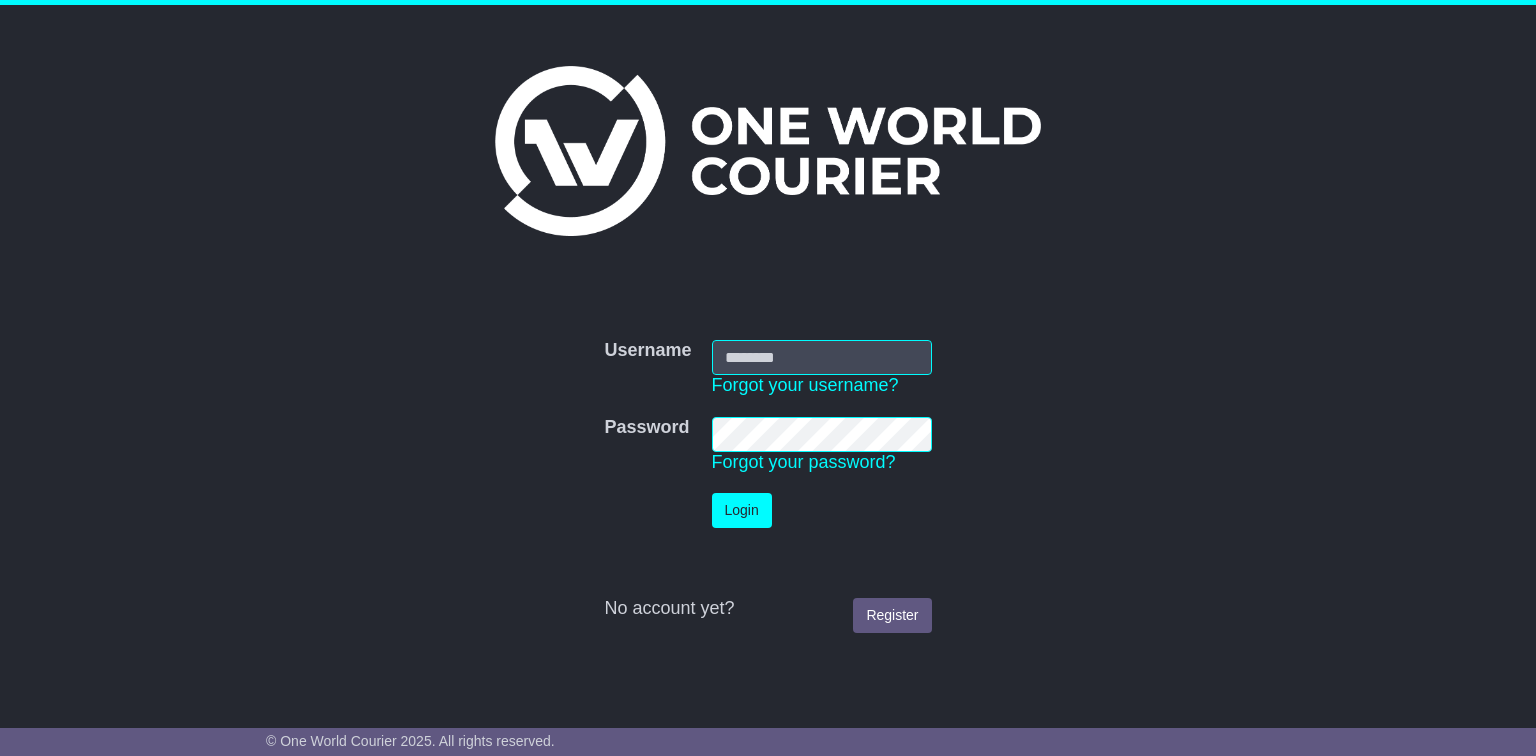 scroll, scrollTop: 0, scrollLeft: 0, axis: both 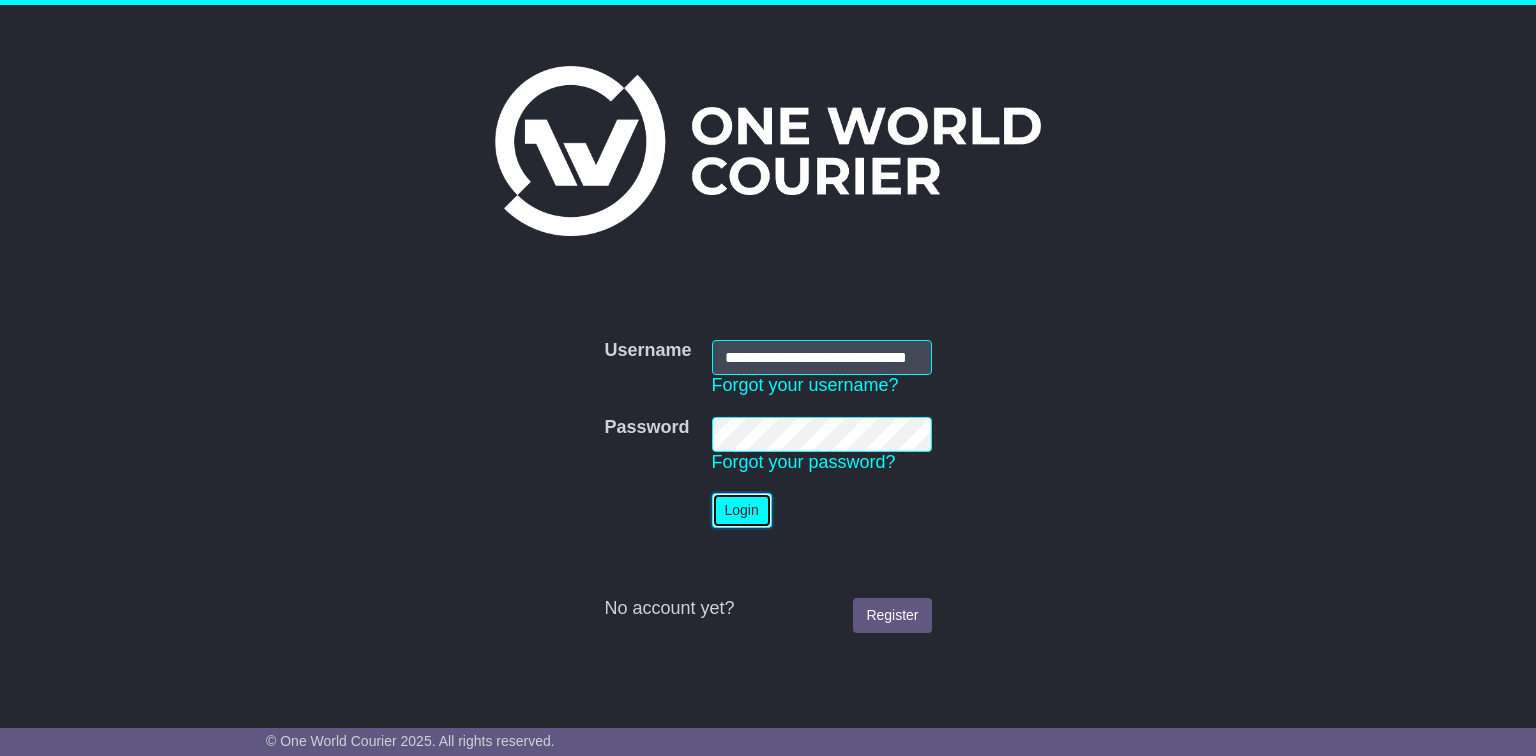 click on "Login" at bounding box center (742, 510) 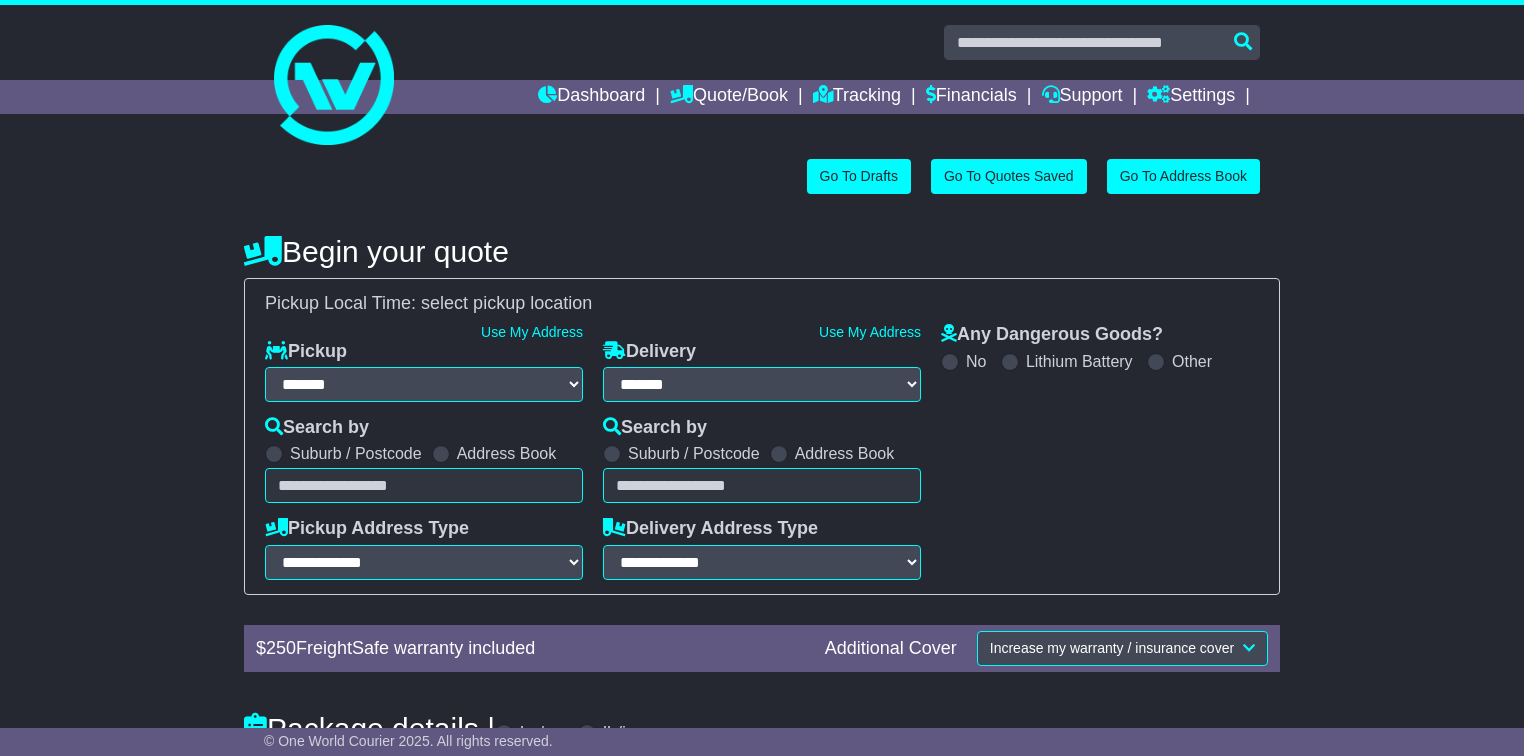 select on "**" 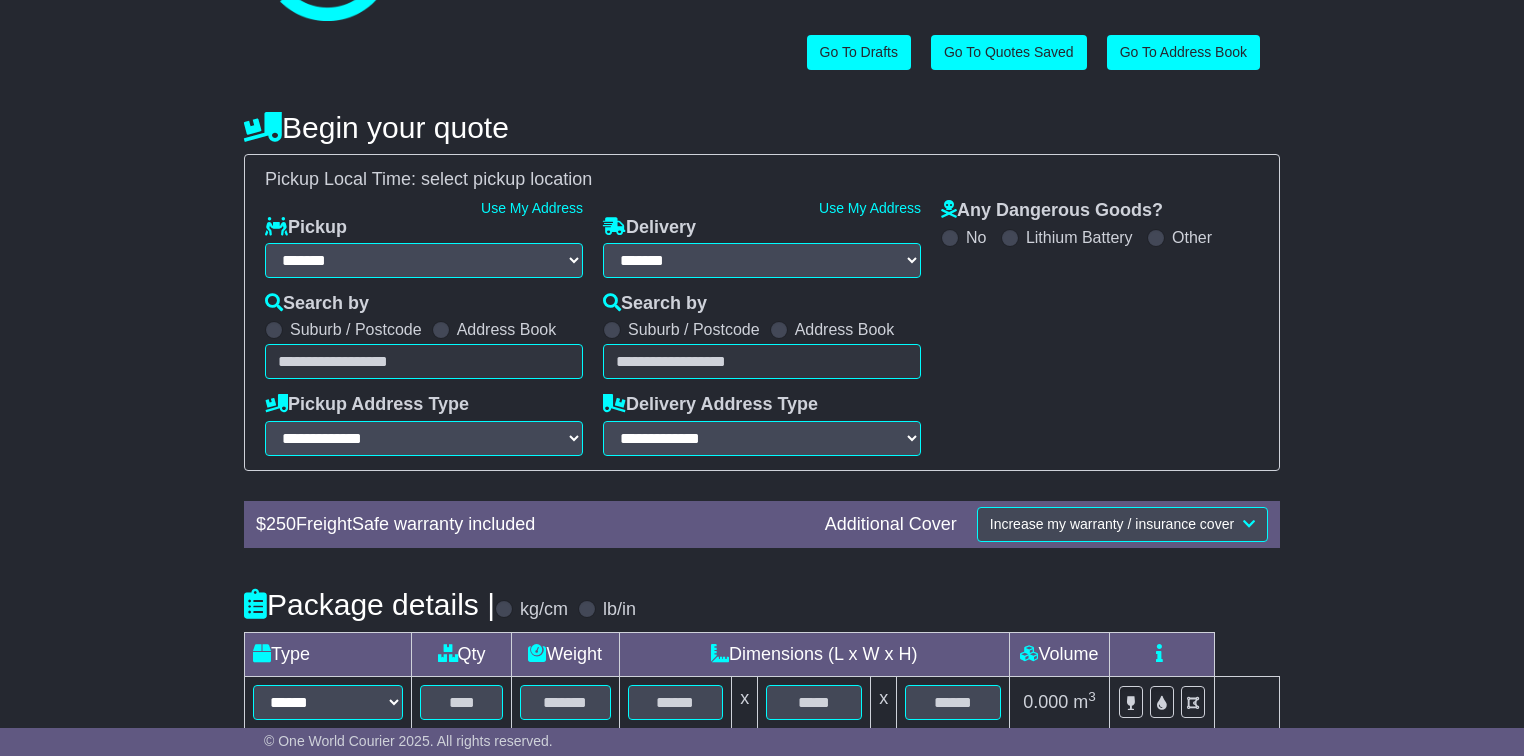 scroll, scrollTop: 254, scrollLeft: 0, axis: vertical 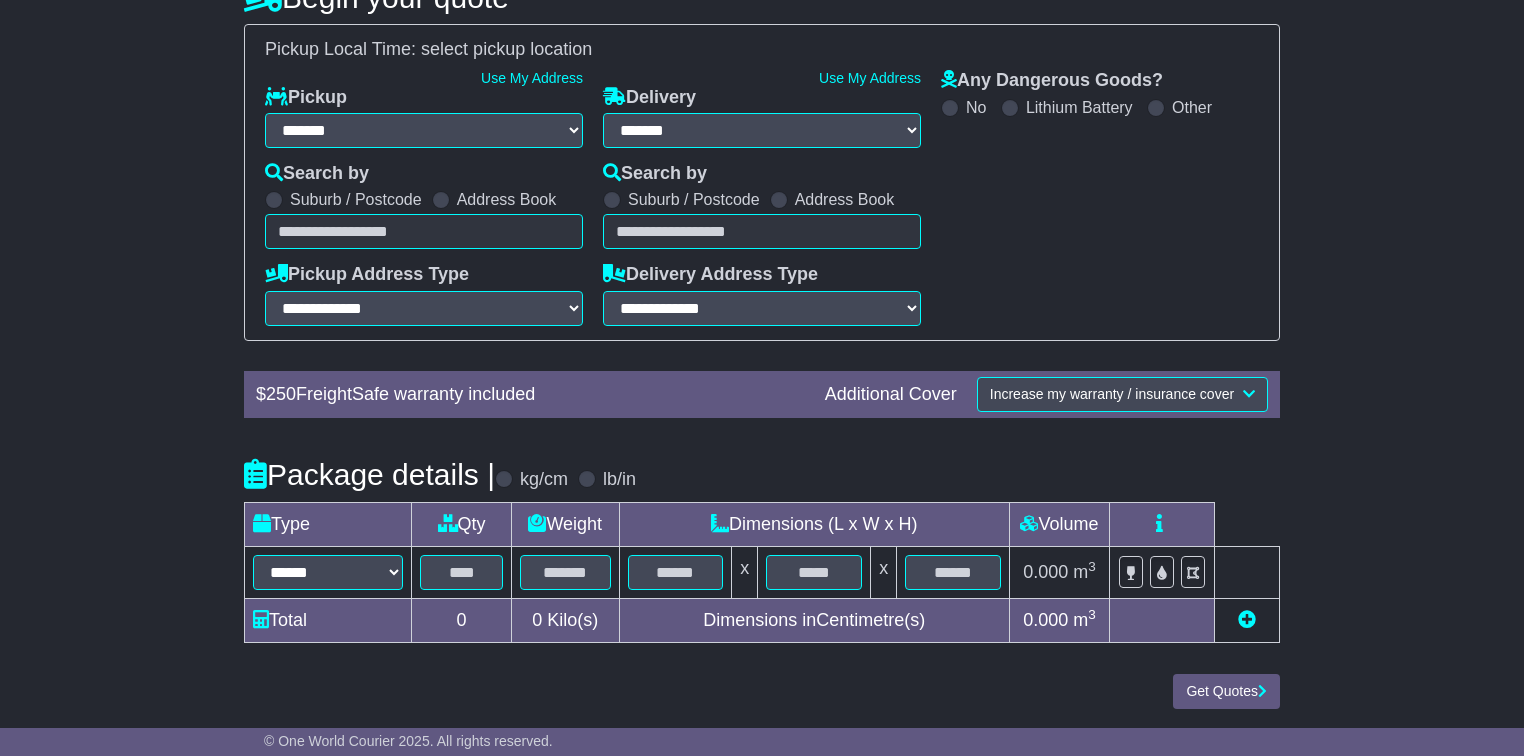 click at bounding box center (424, 231) 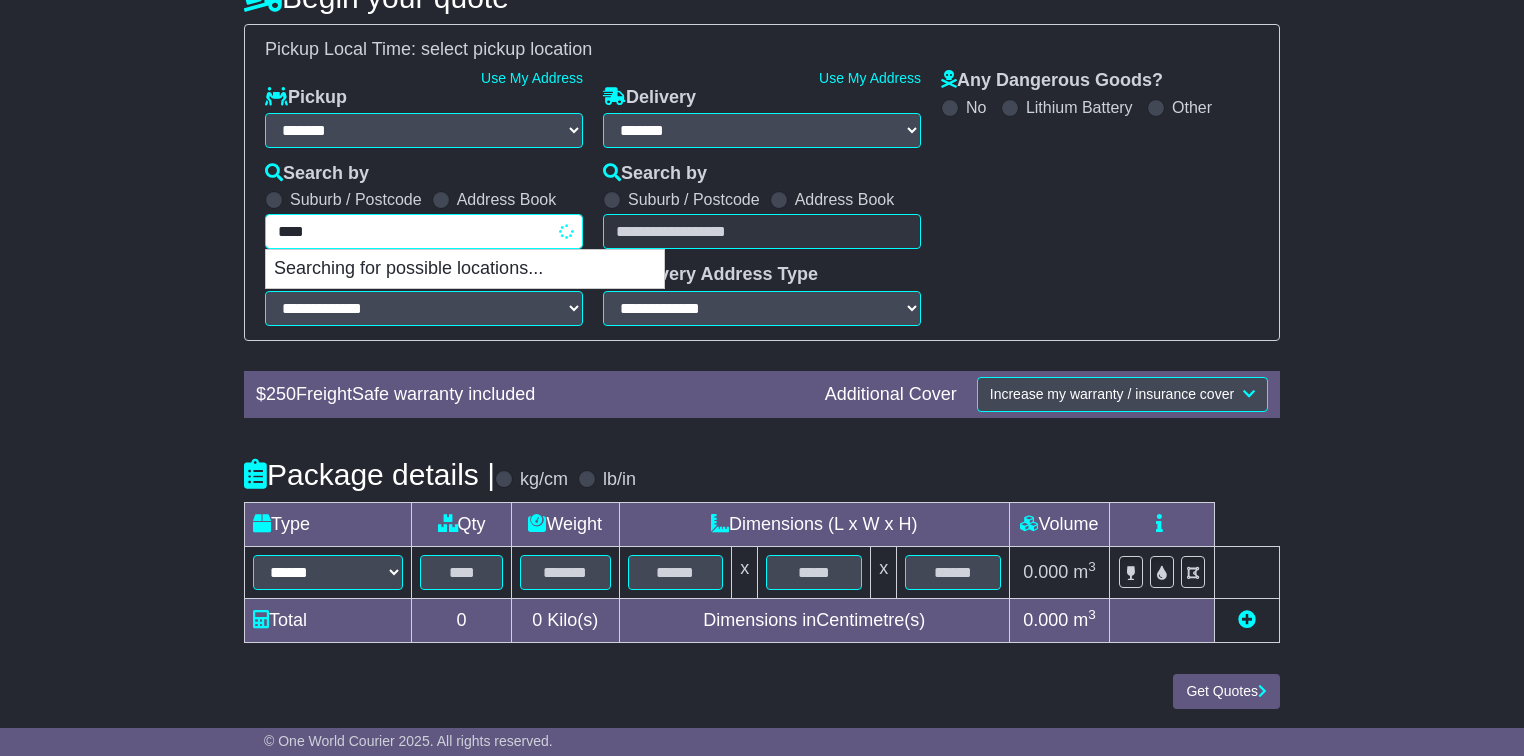 type on "*****" 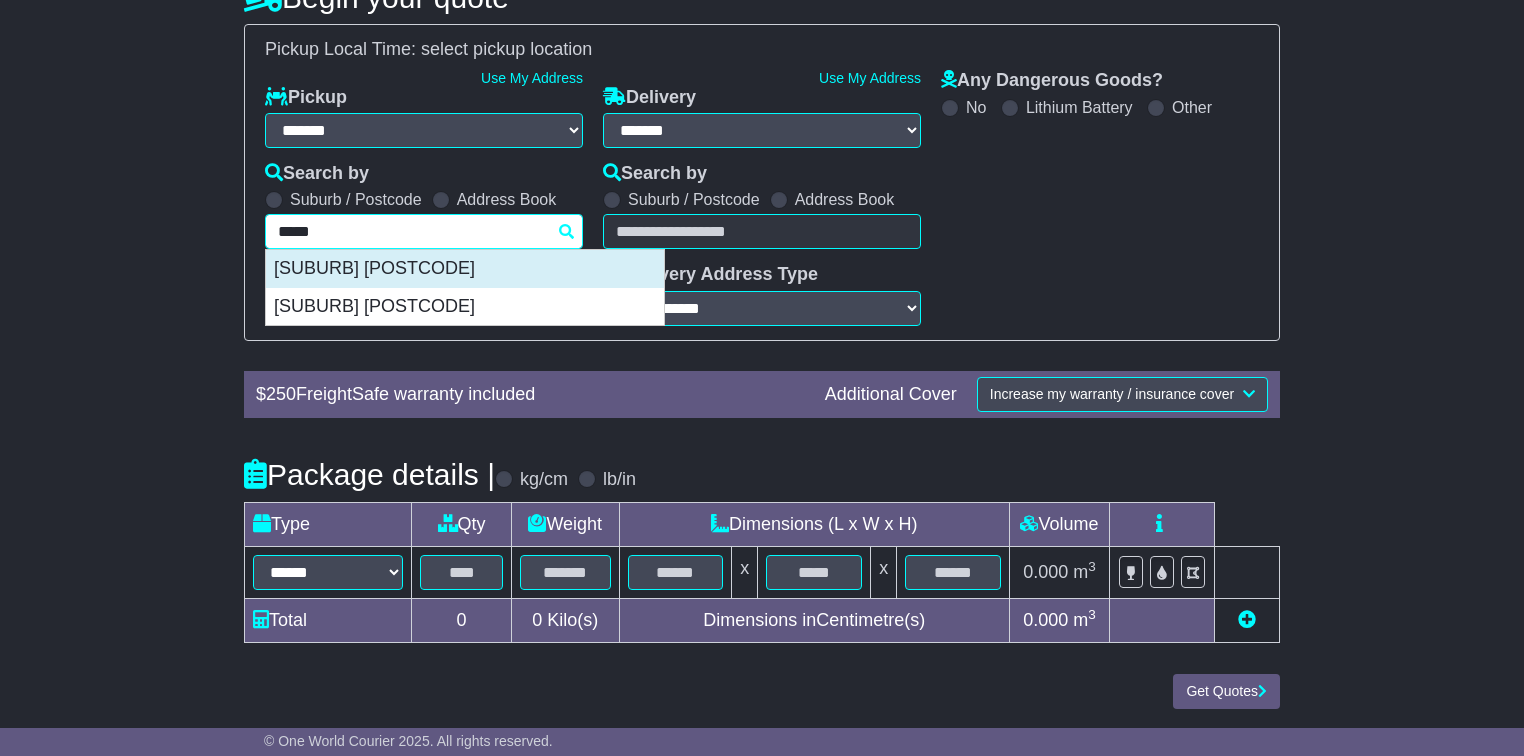 click on "GLEBE 2037" at bounding box center [465, 269] 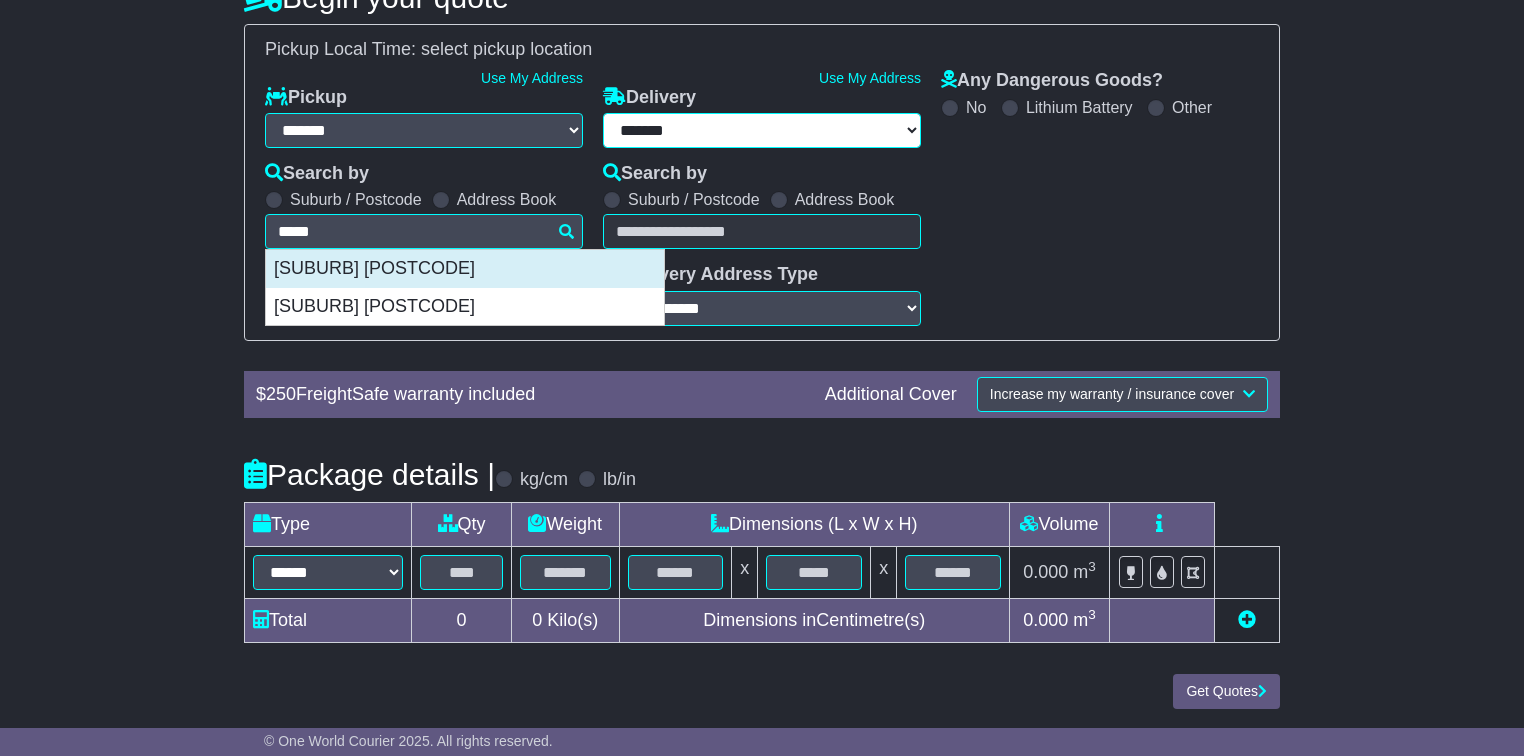 type on "**********" 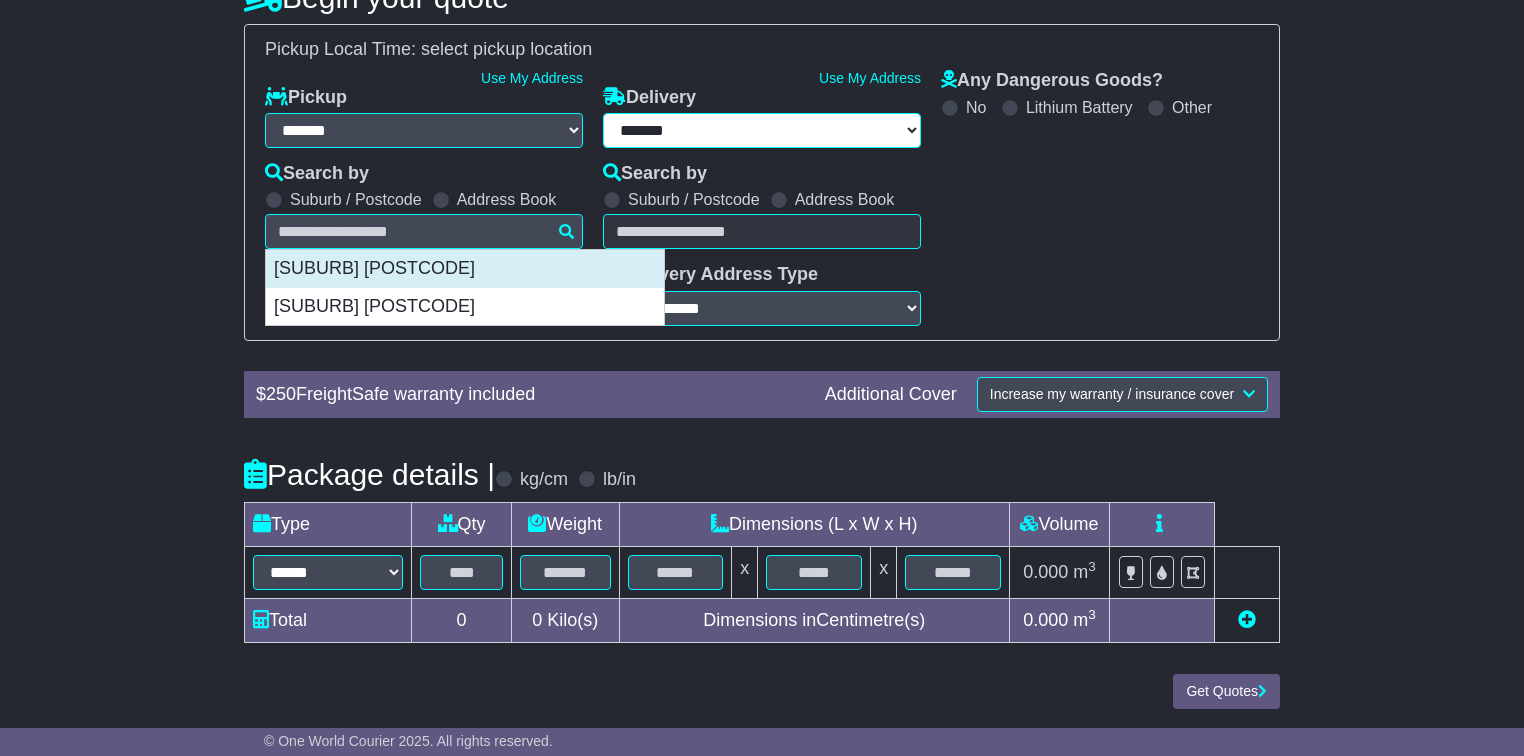 type on "**********" 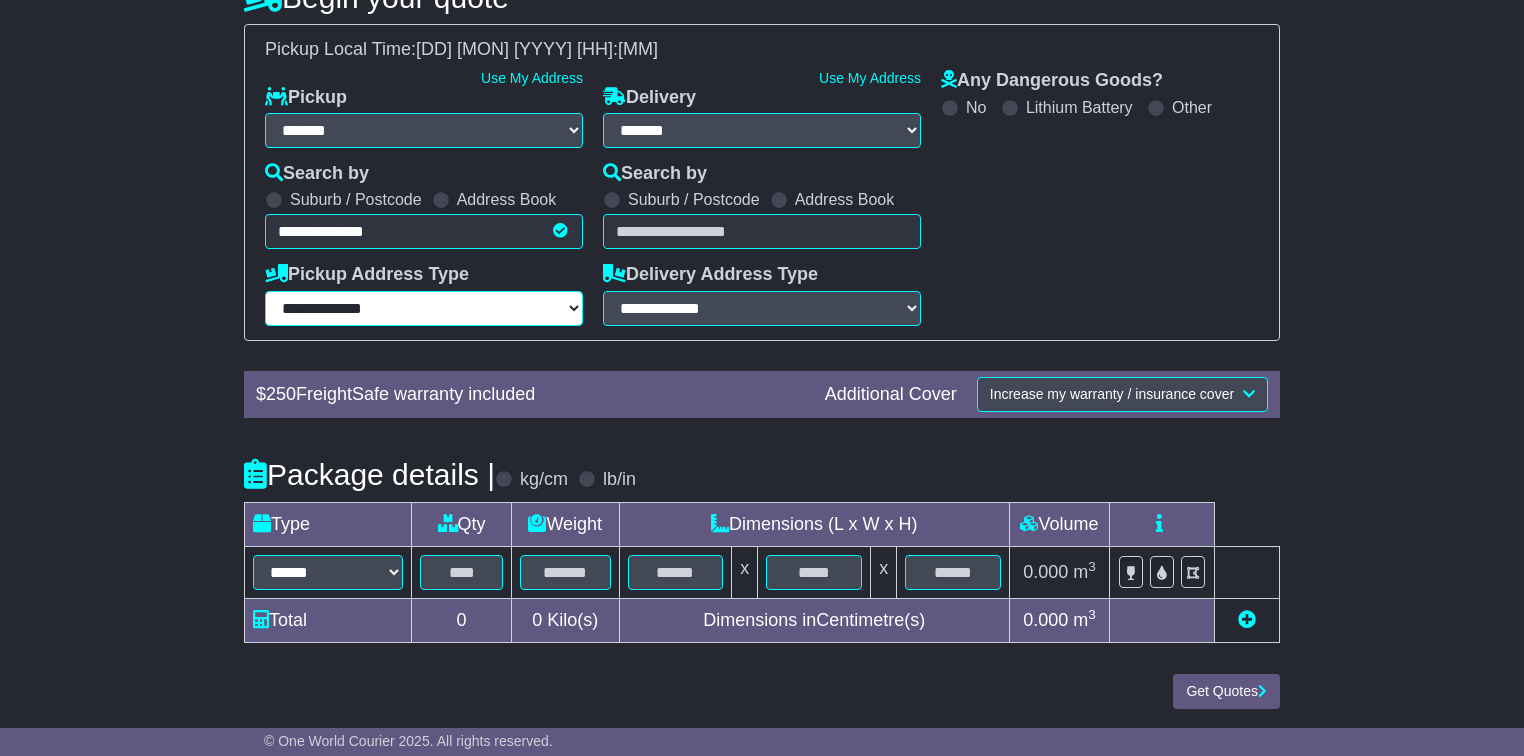 click on "**********" at bounding box center (424, 308) 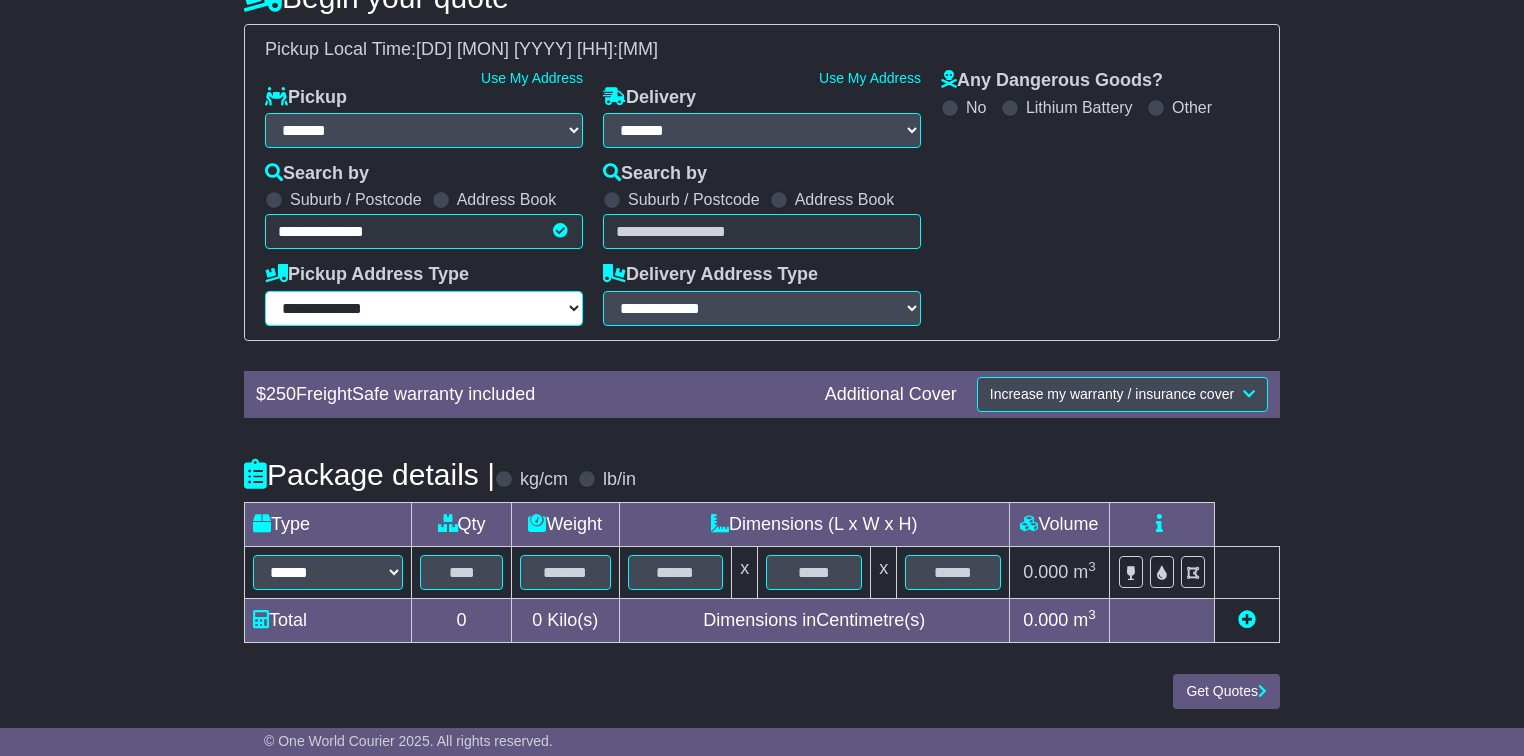 select on "**********" 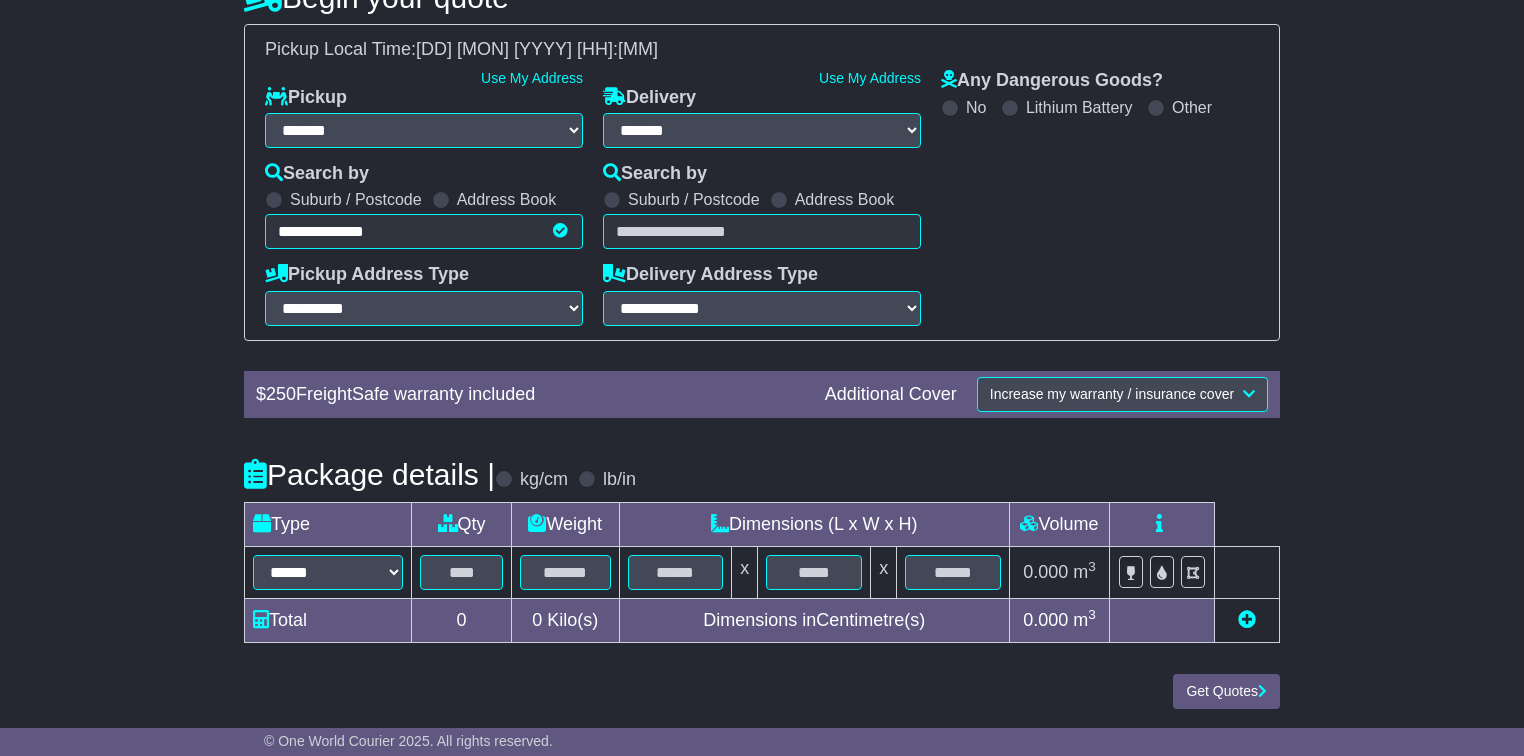 click at bounding box center [762, 231] 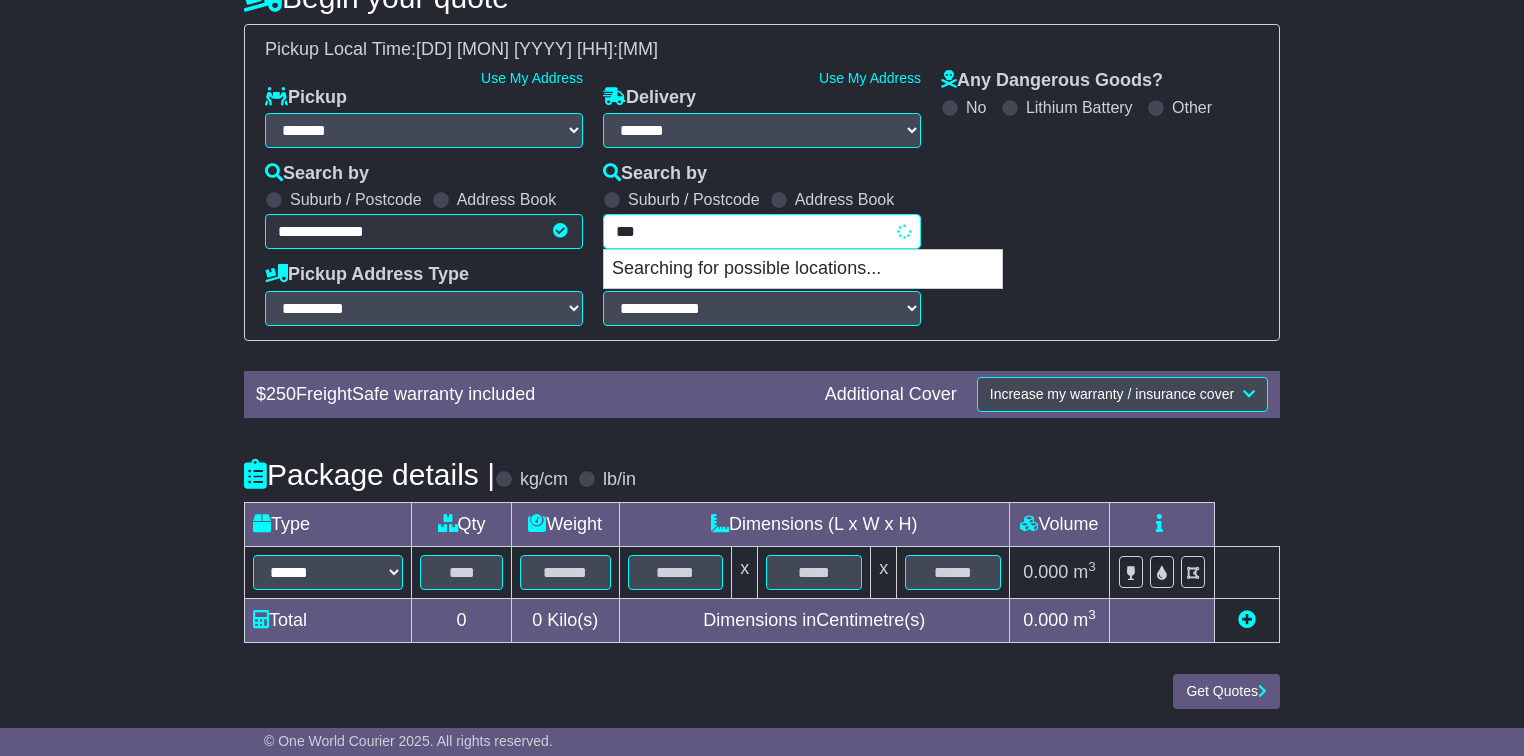 type on "****" 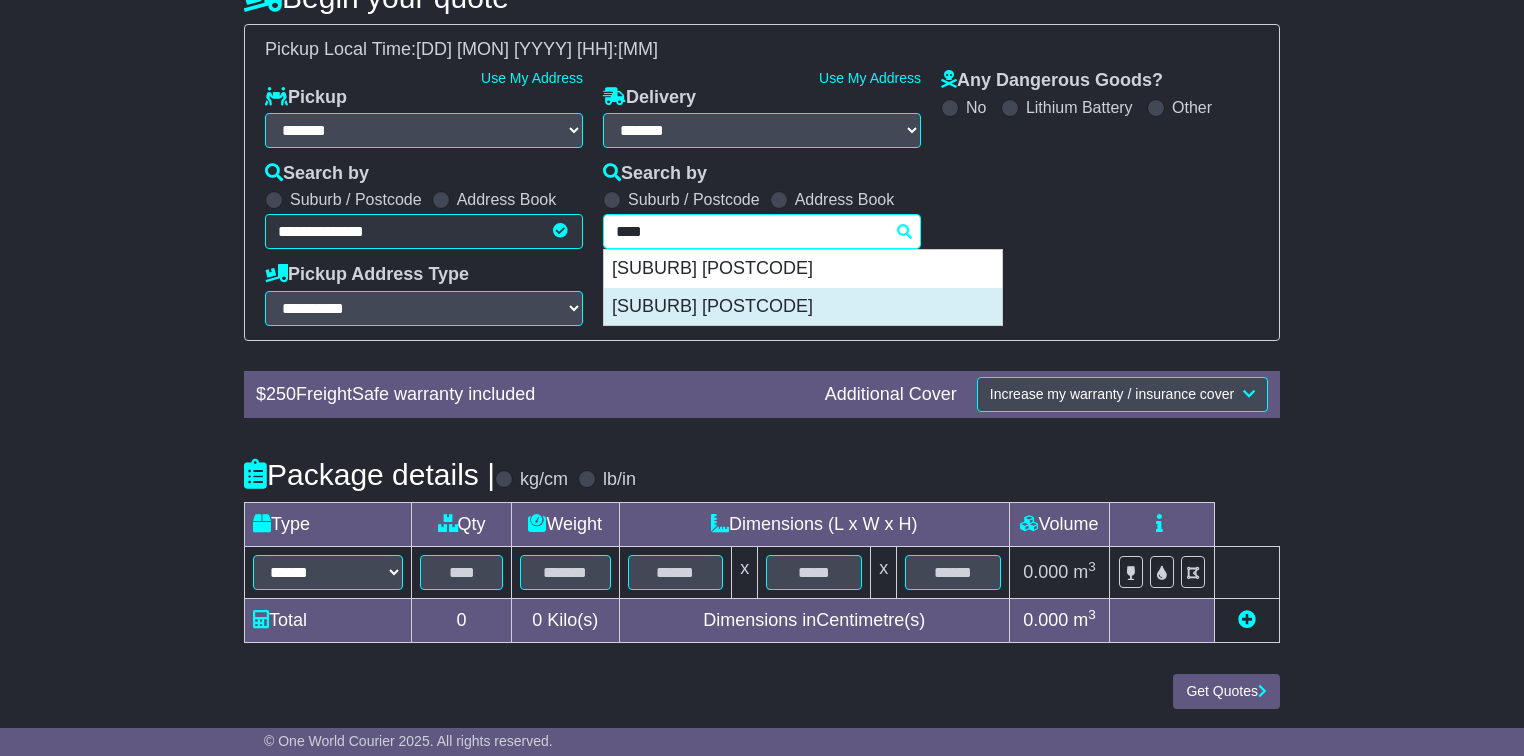 click on "ST CLAIR 2759" at bounding box center [803, 307] 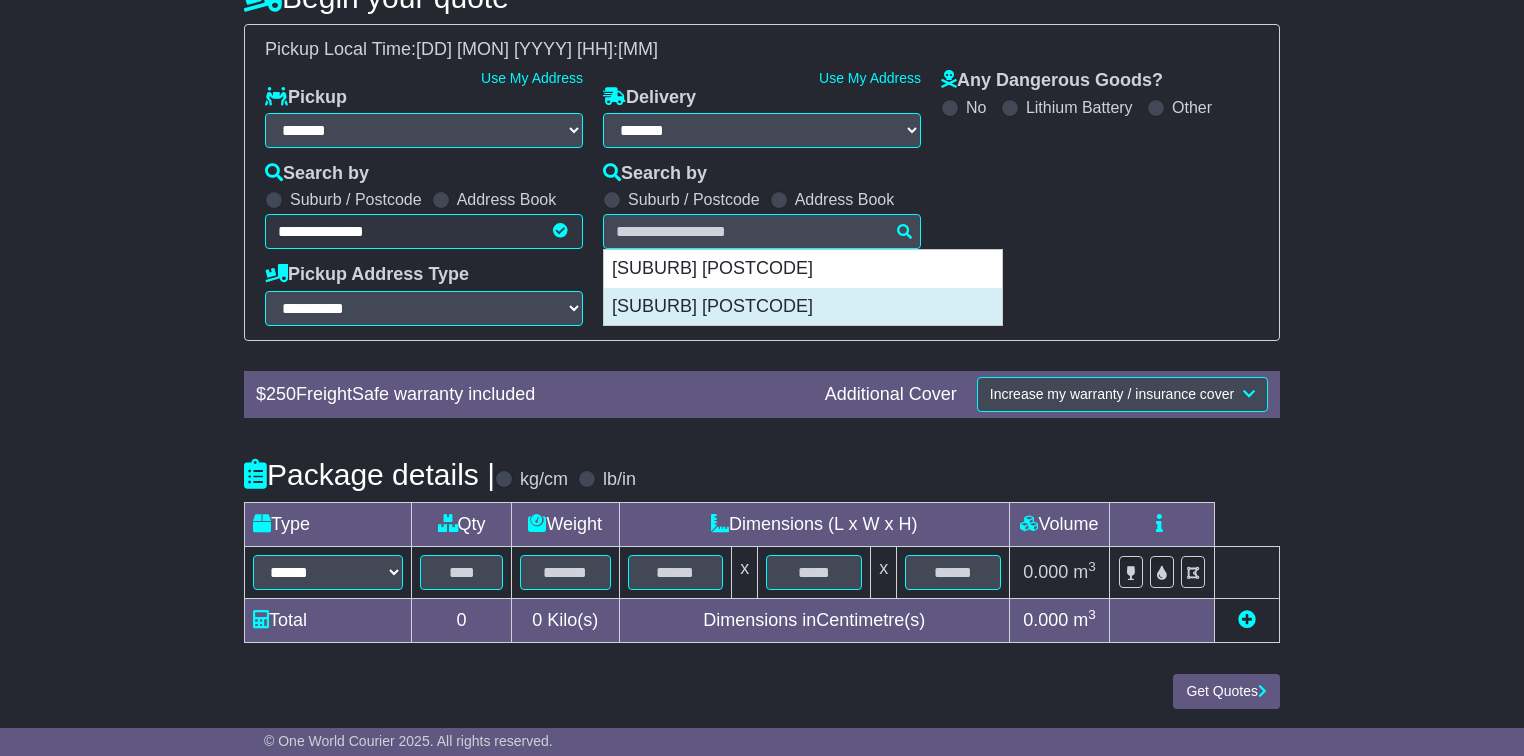 type on "**********" 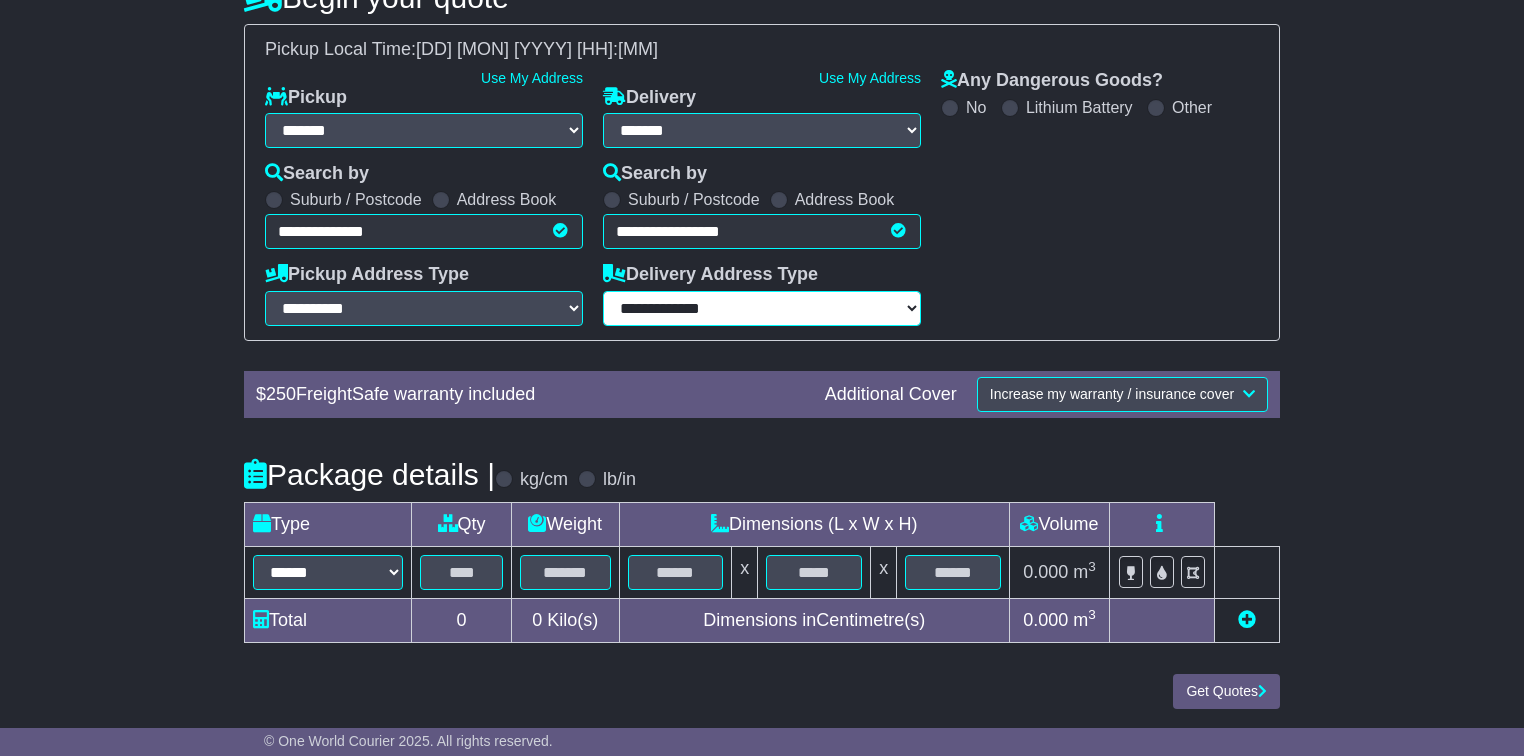 click on "**********" at bounding box center (762, 308) 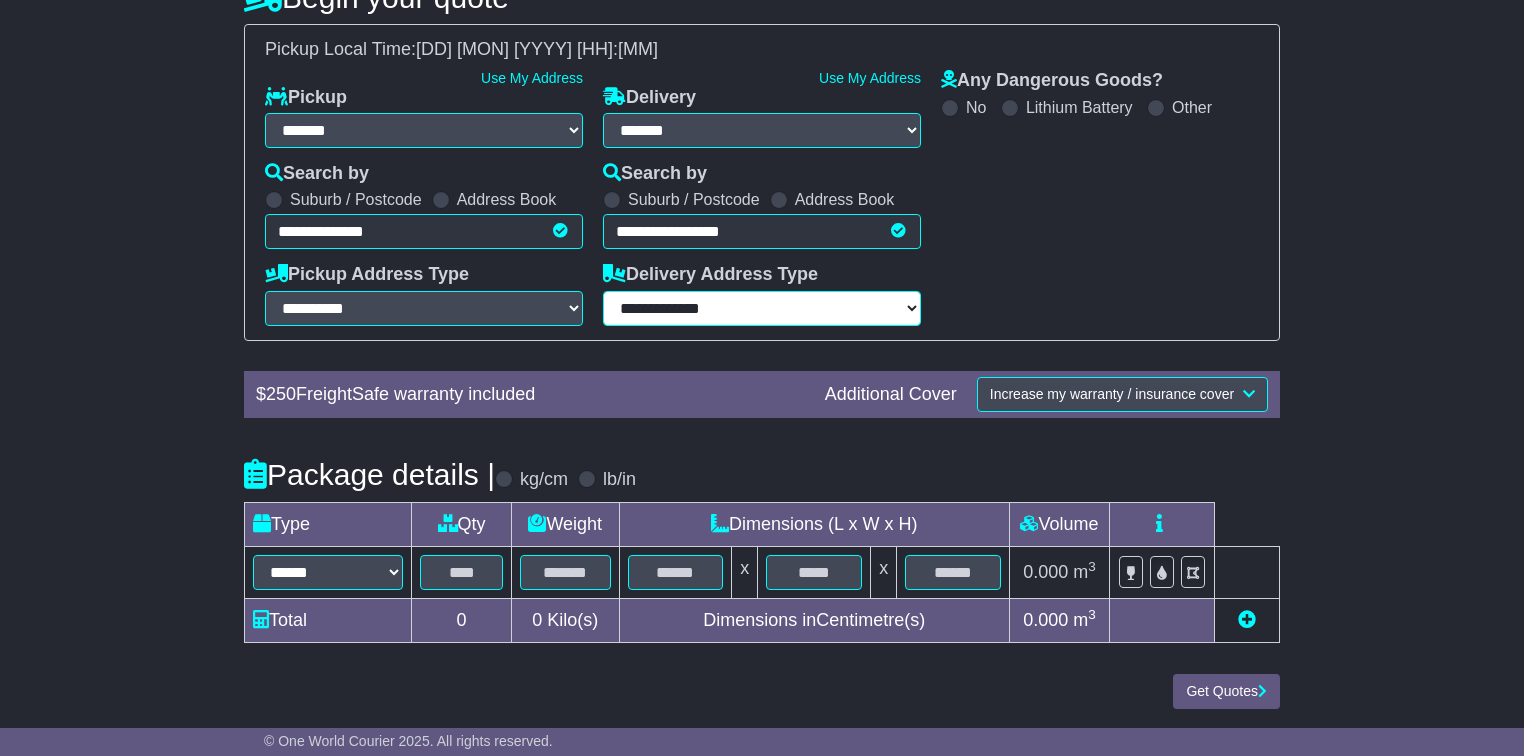 select on "**********" 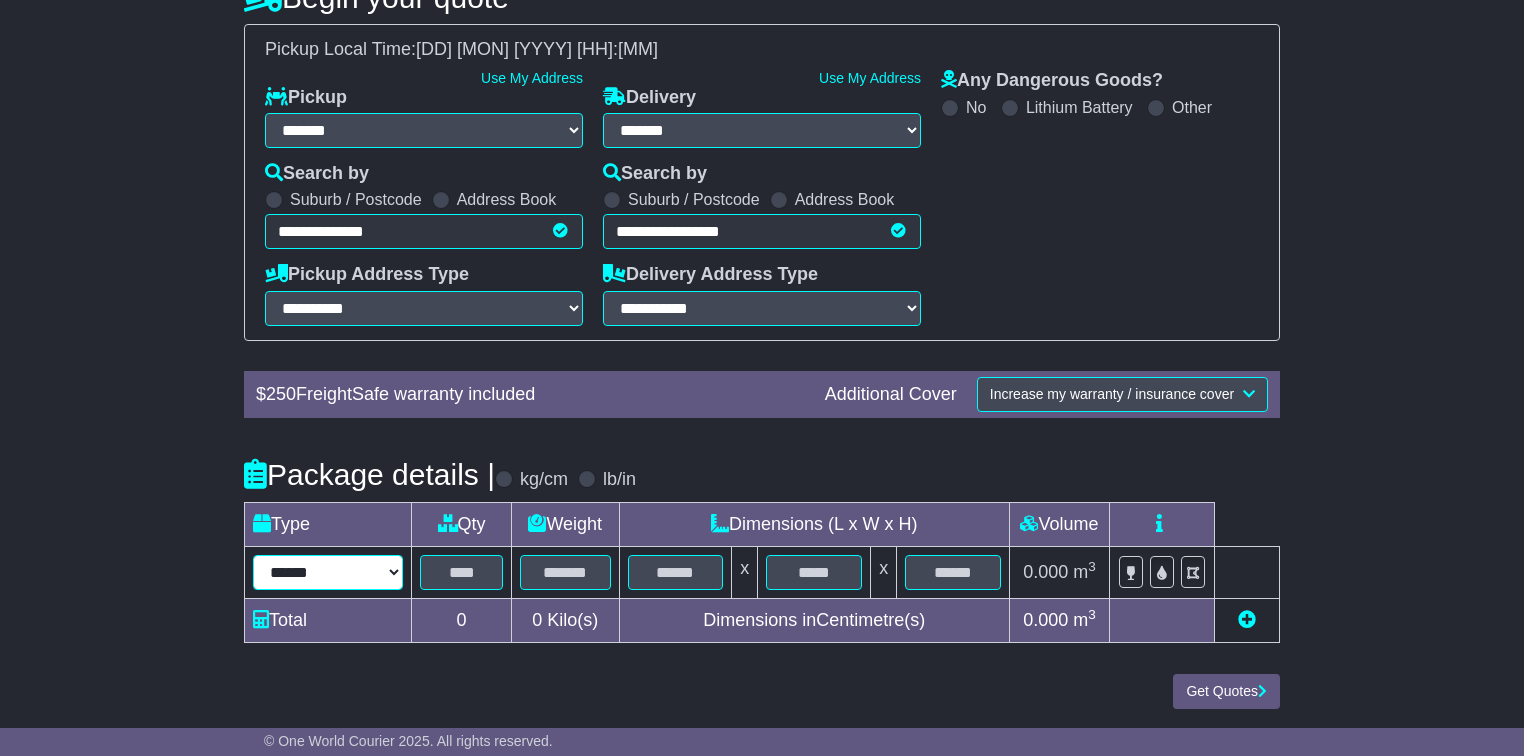 click on "****** ****** *** ******** ***** **** **** ****** *** *******" at bounding box center [328, 572] 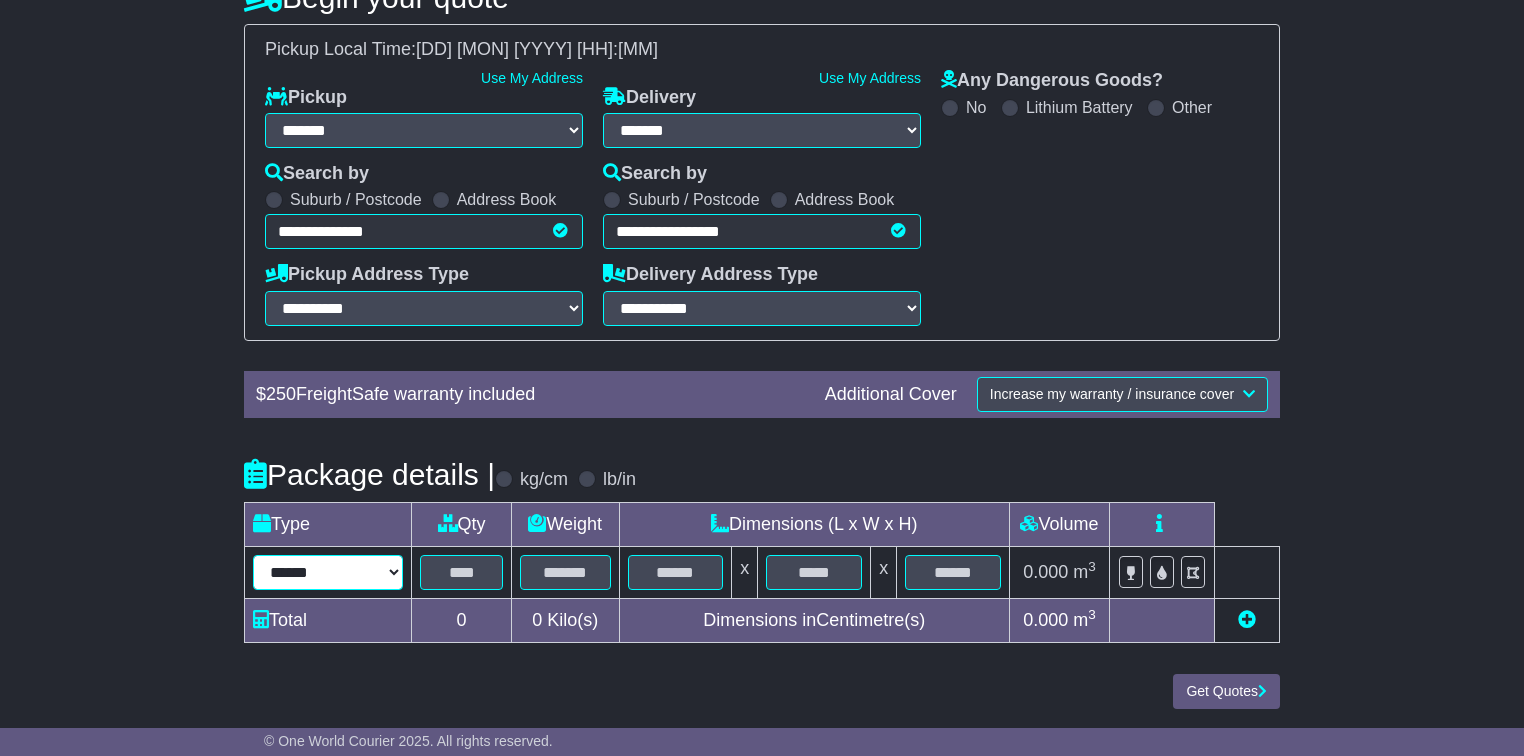 select on "*****" 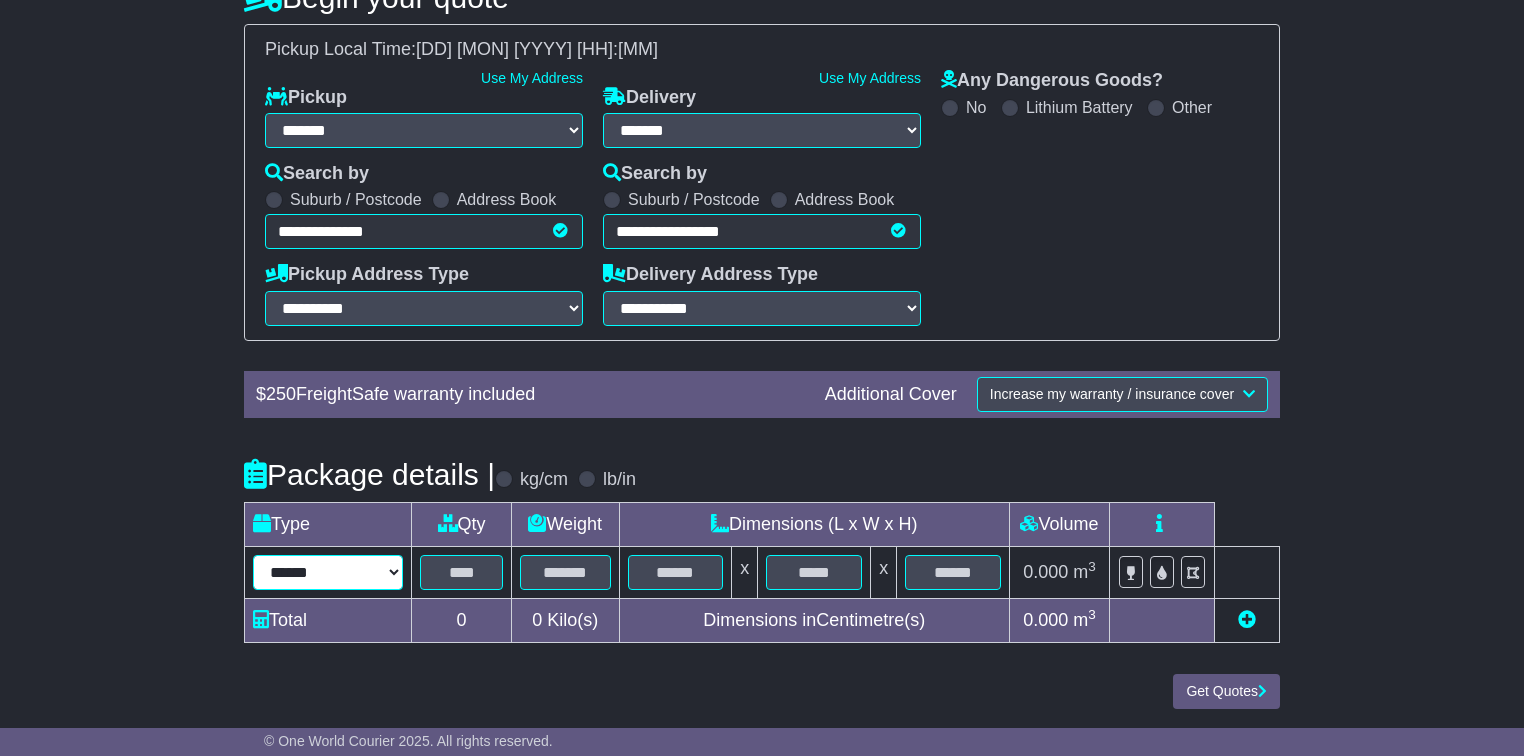 click on "****** ****** *** ******** ***** **** **** ****** *** *******" at bounding box center [328, 572] 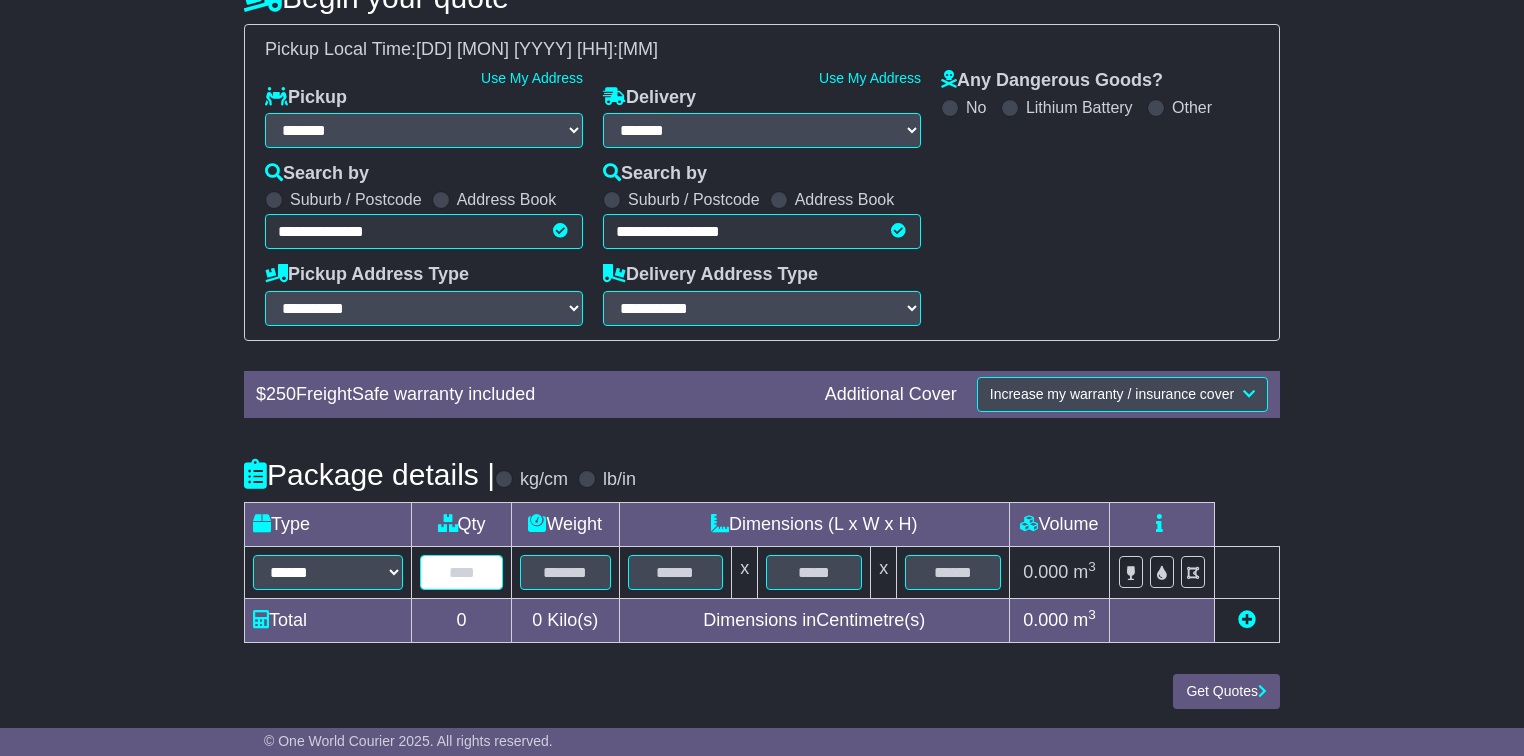 click at bounding box center [461, 572] 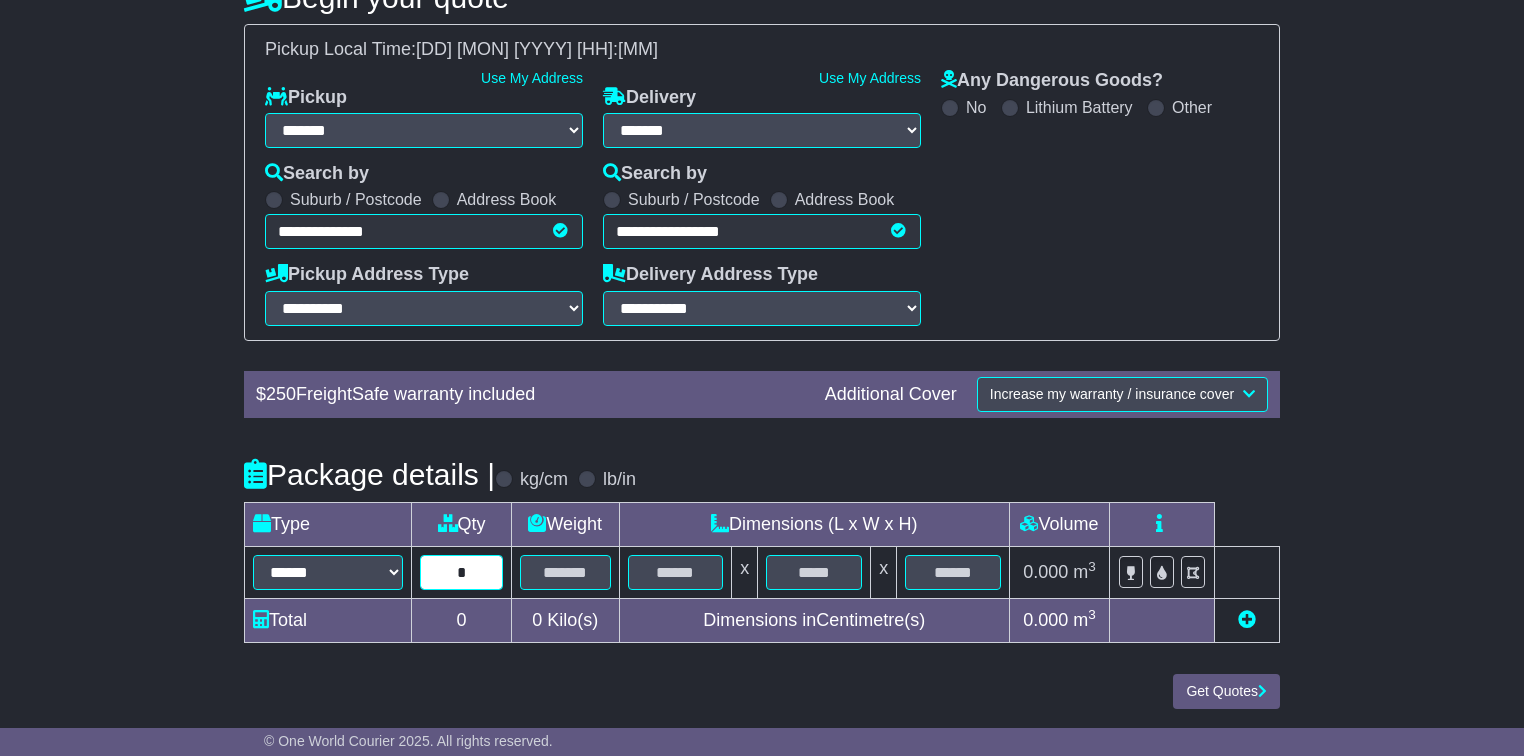 type on "*" 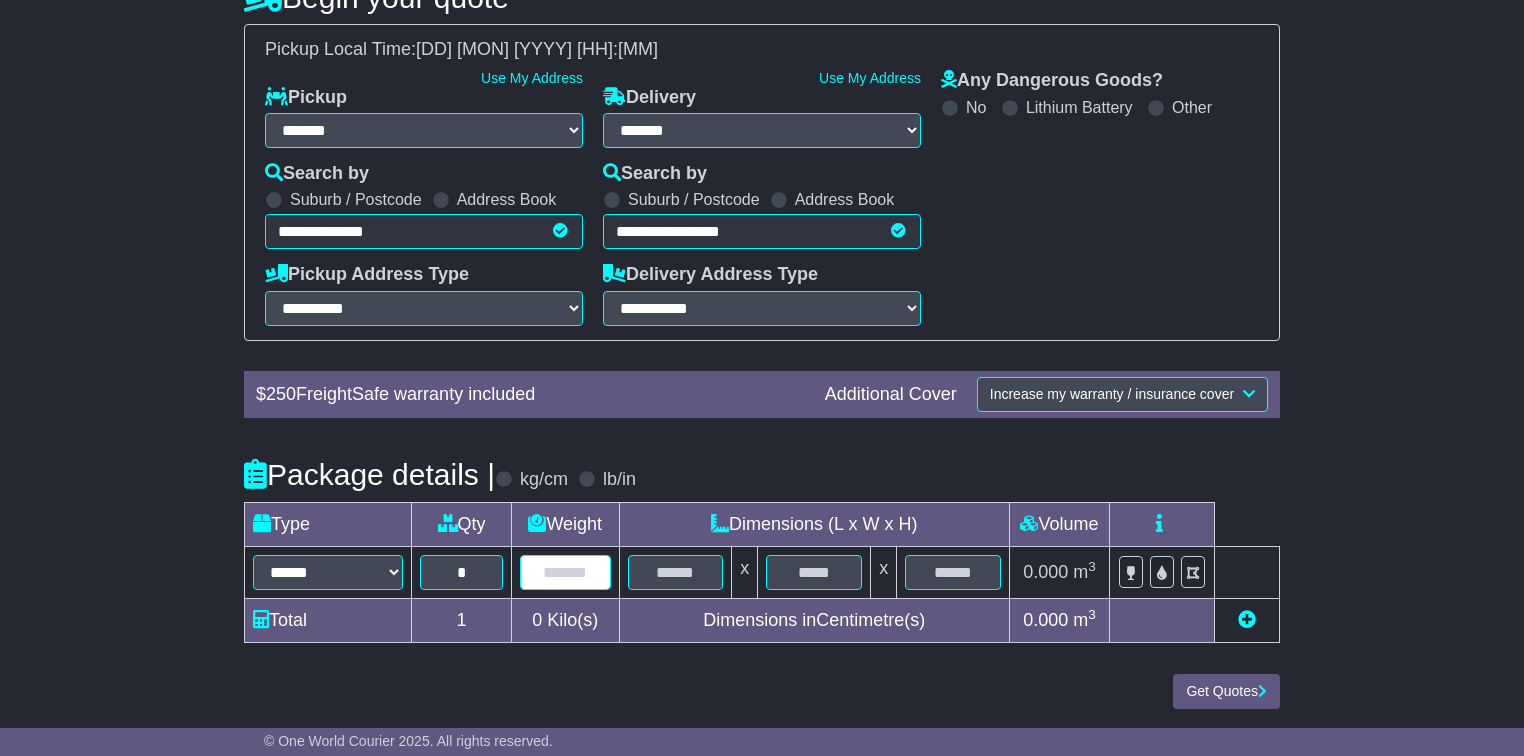 click at bounding box center [565, 572] 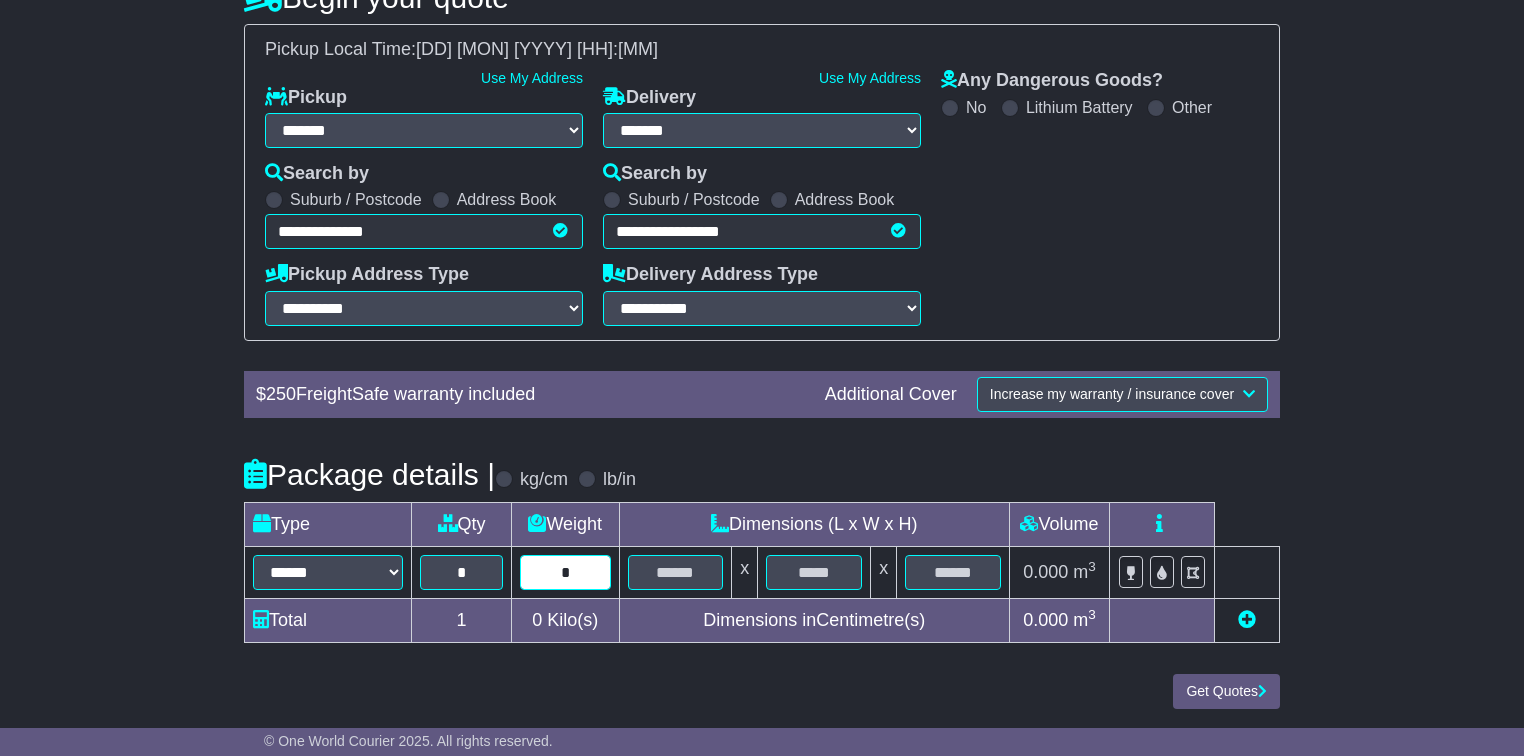 type on "*" 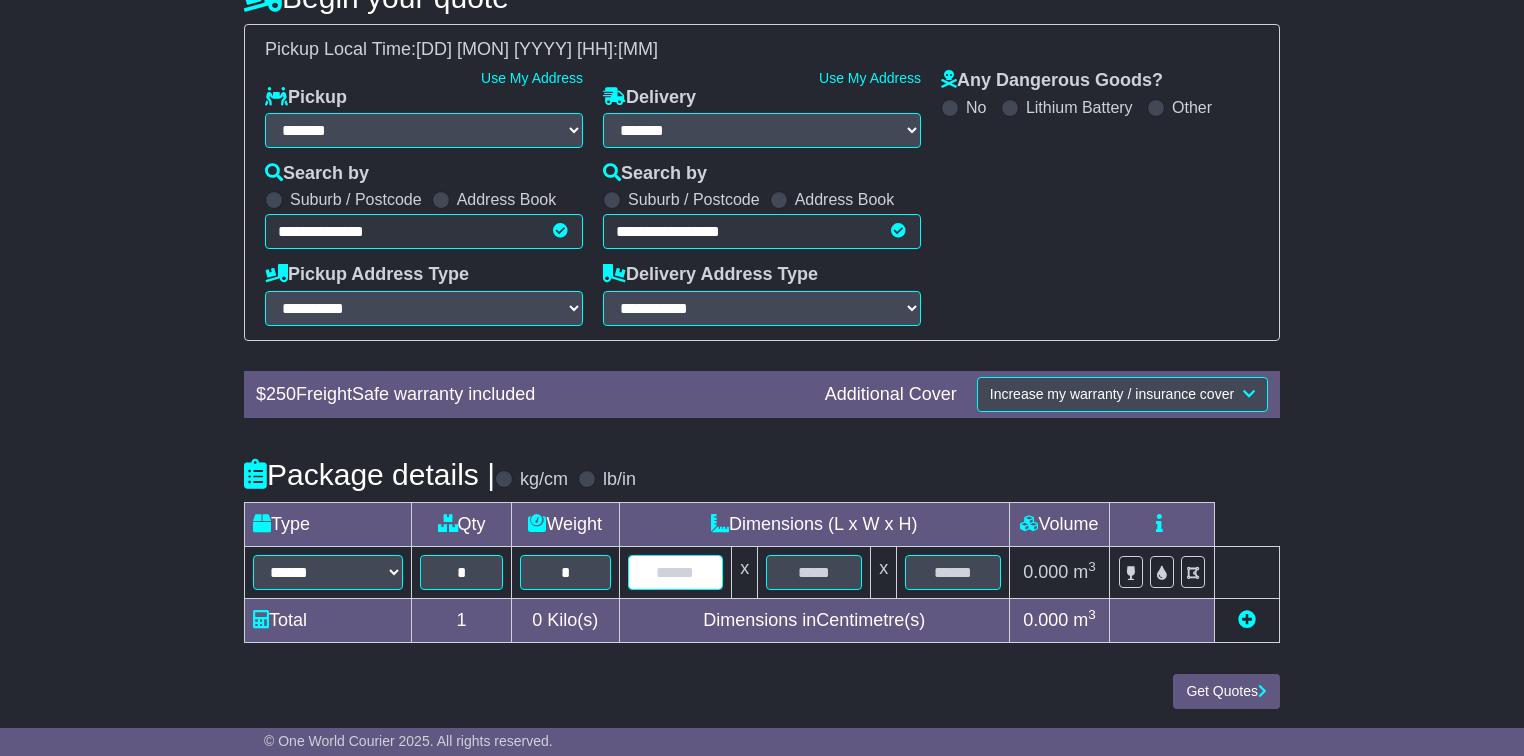 click at bounding box center (676, 572) 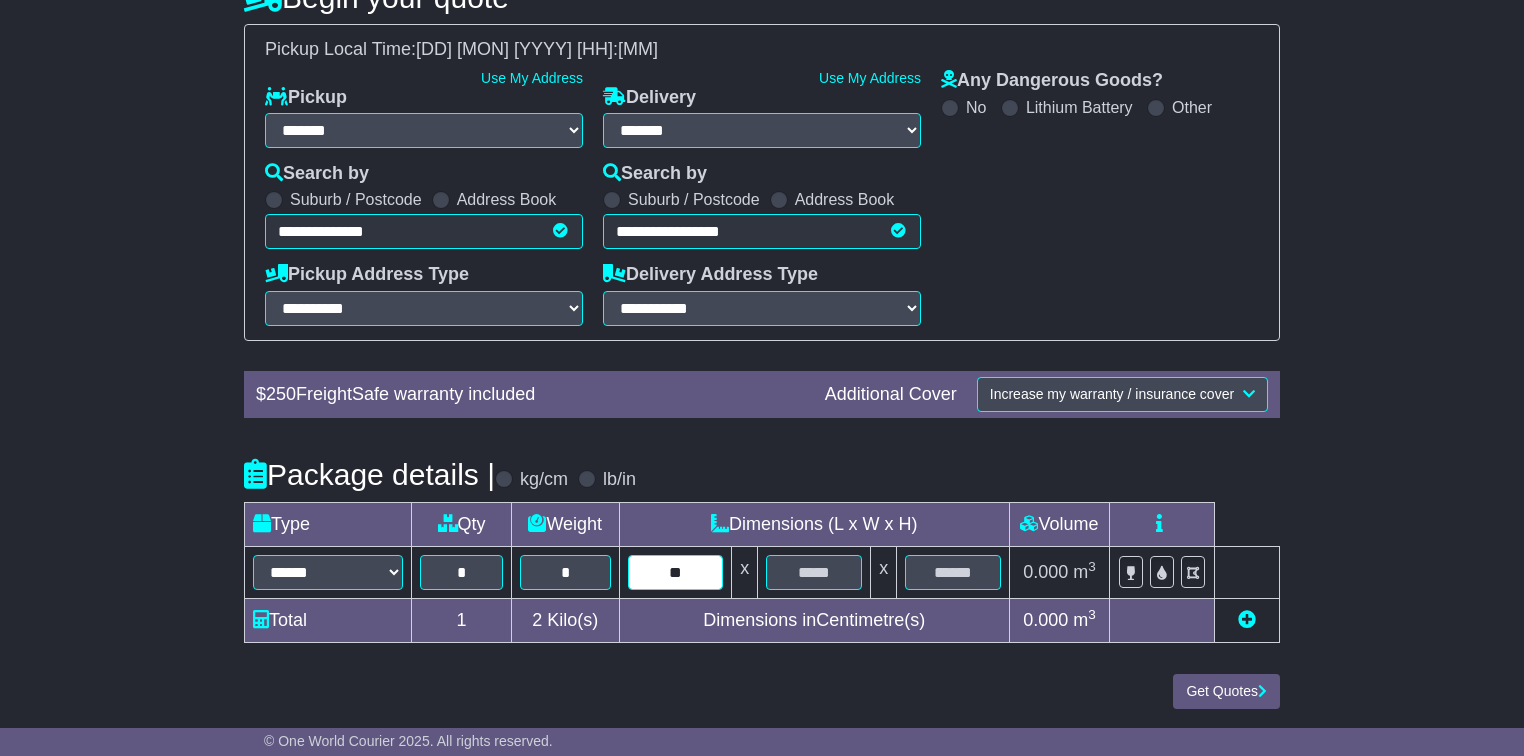 type on "**" 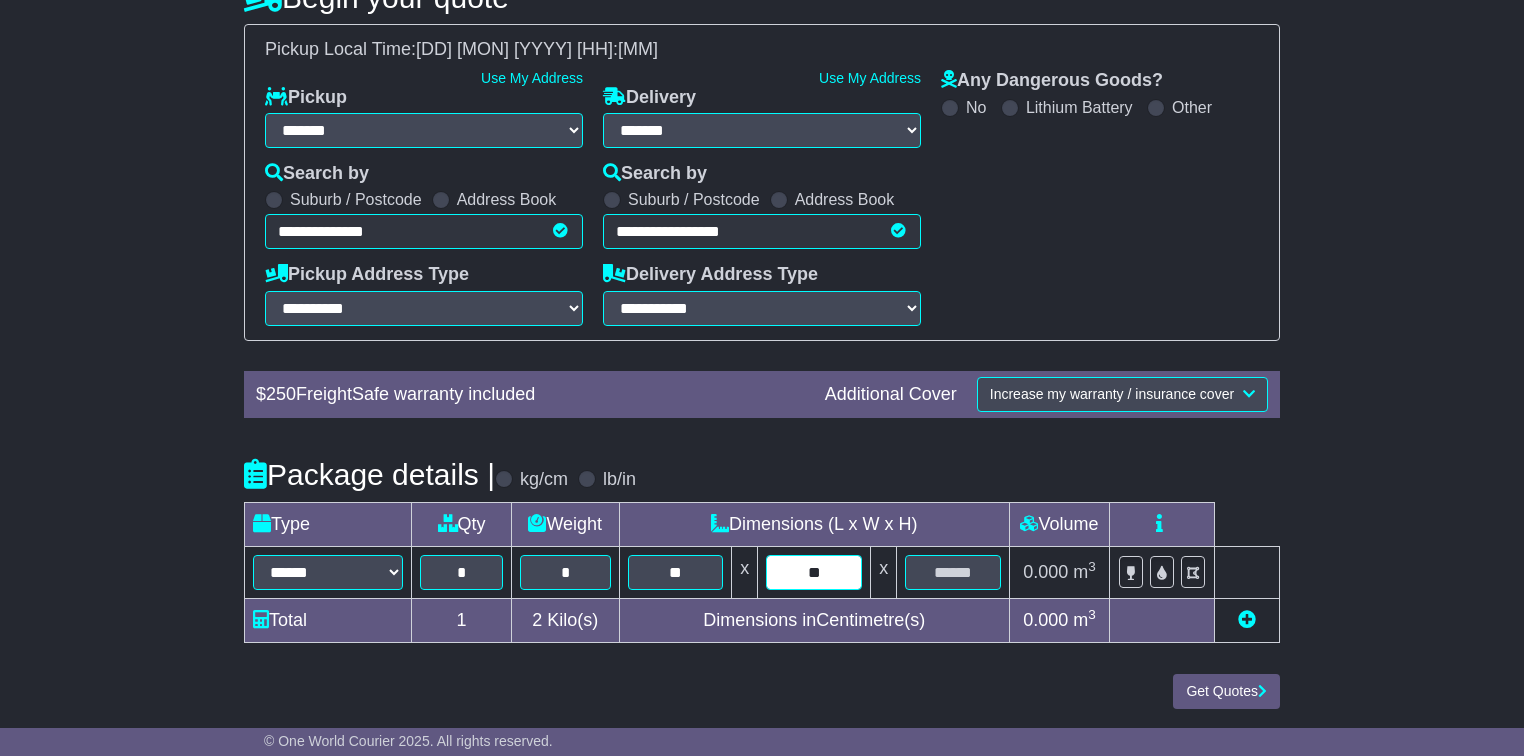 type on "**" 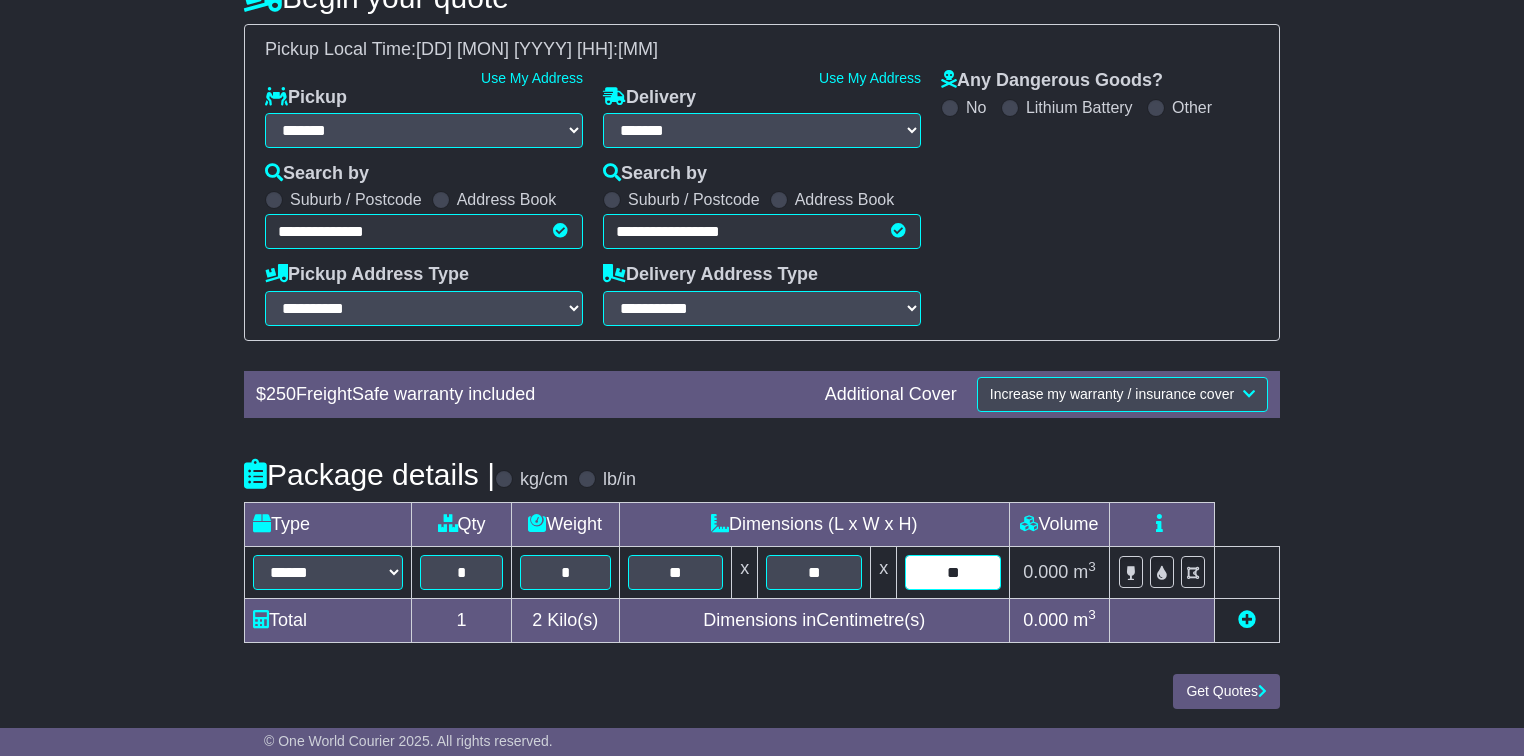 type on "**" 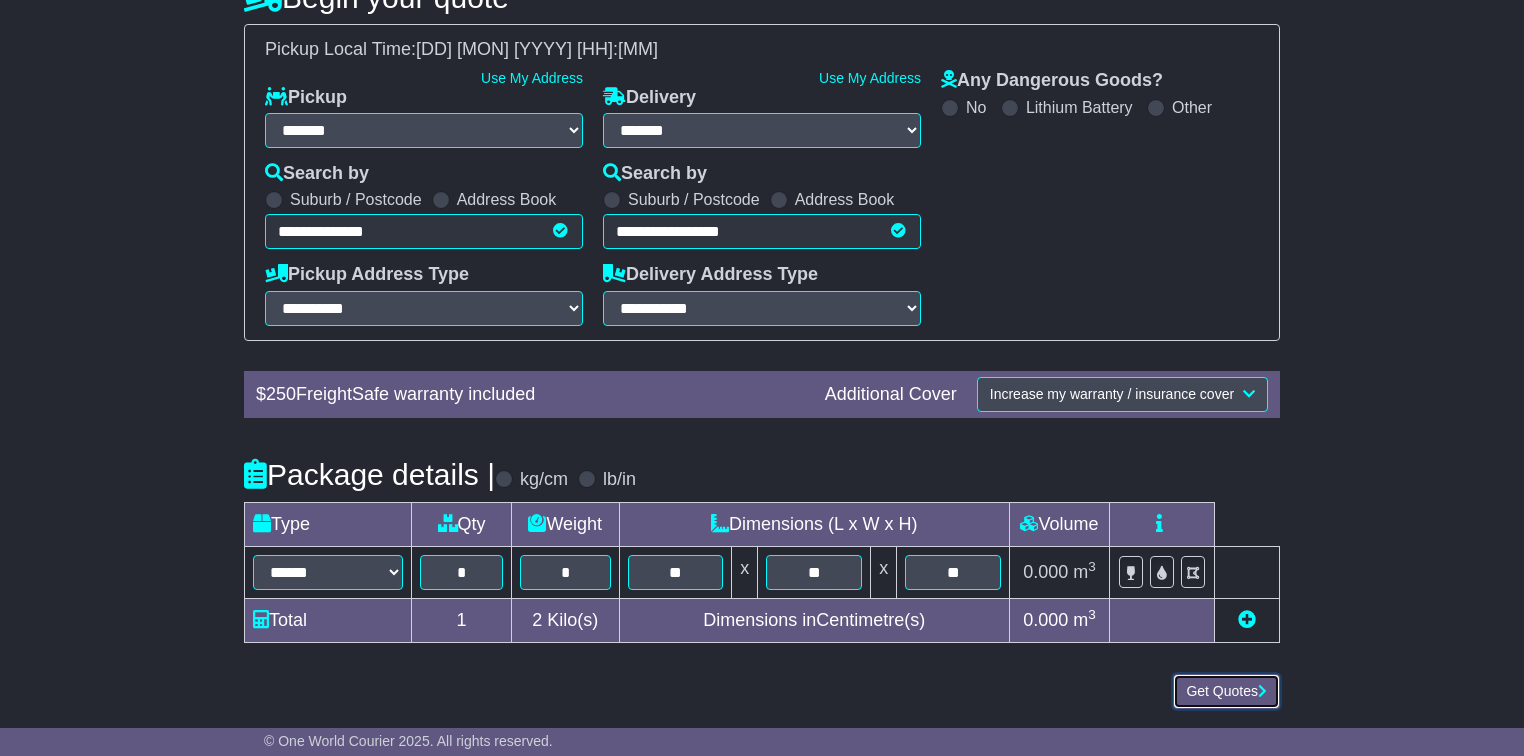 type 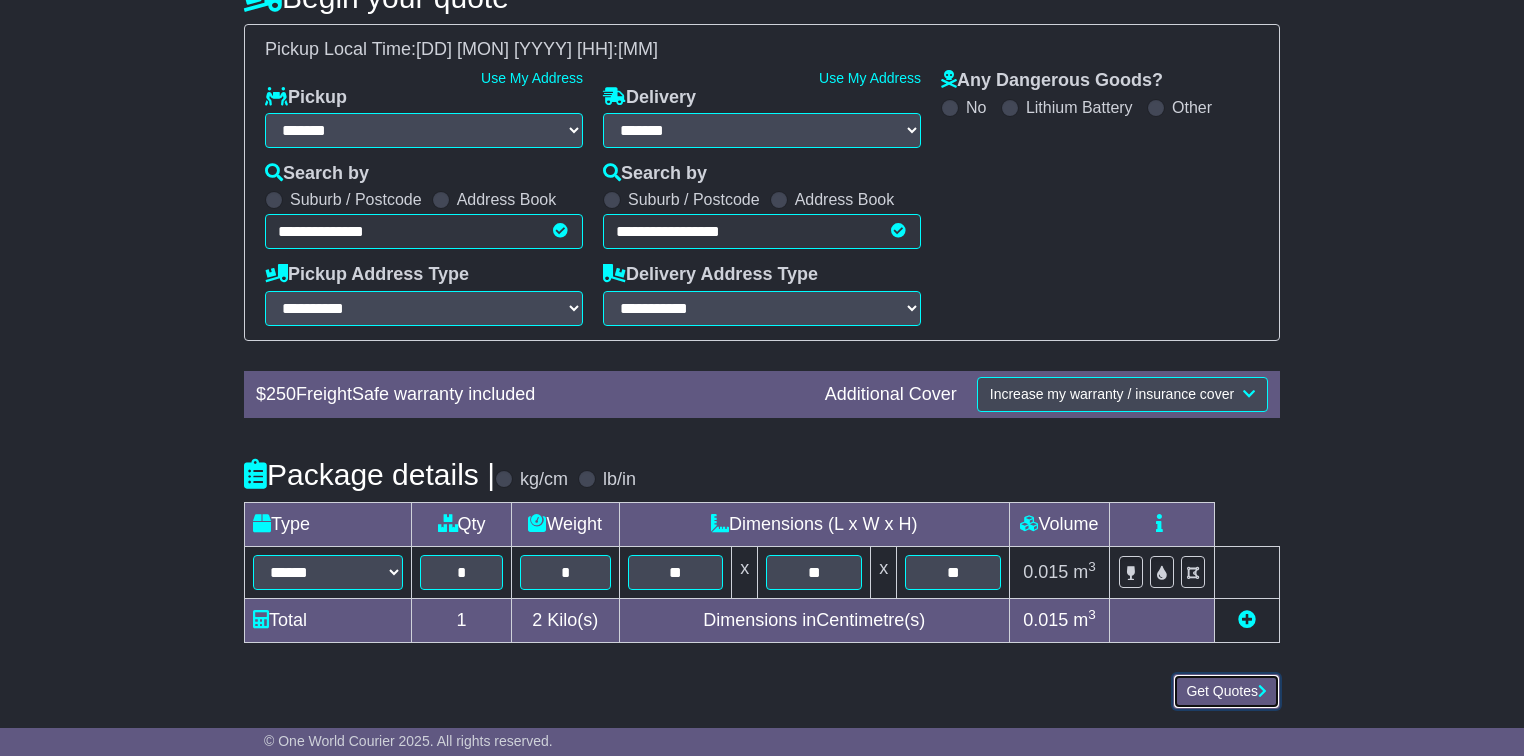 click on "Get Quotes" at bounding box center [1226, 691] 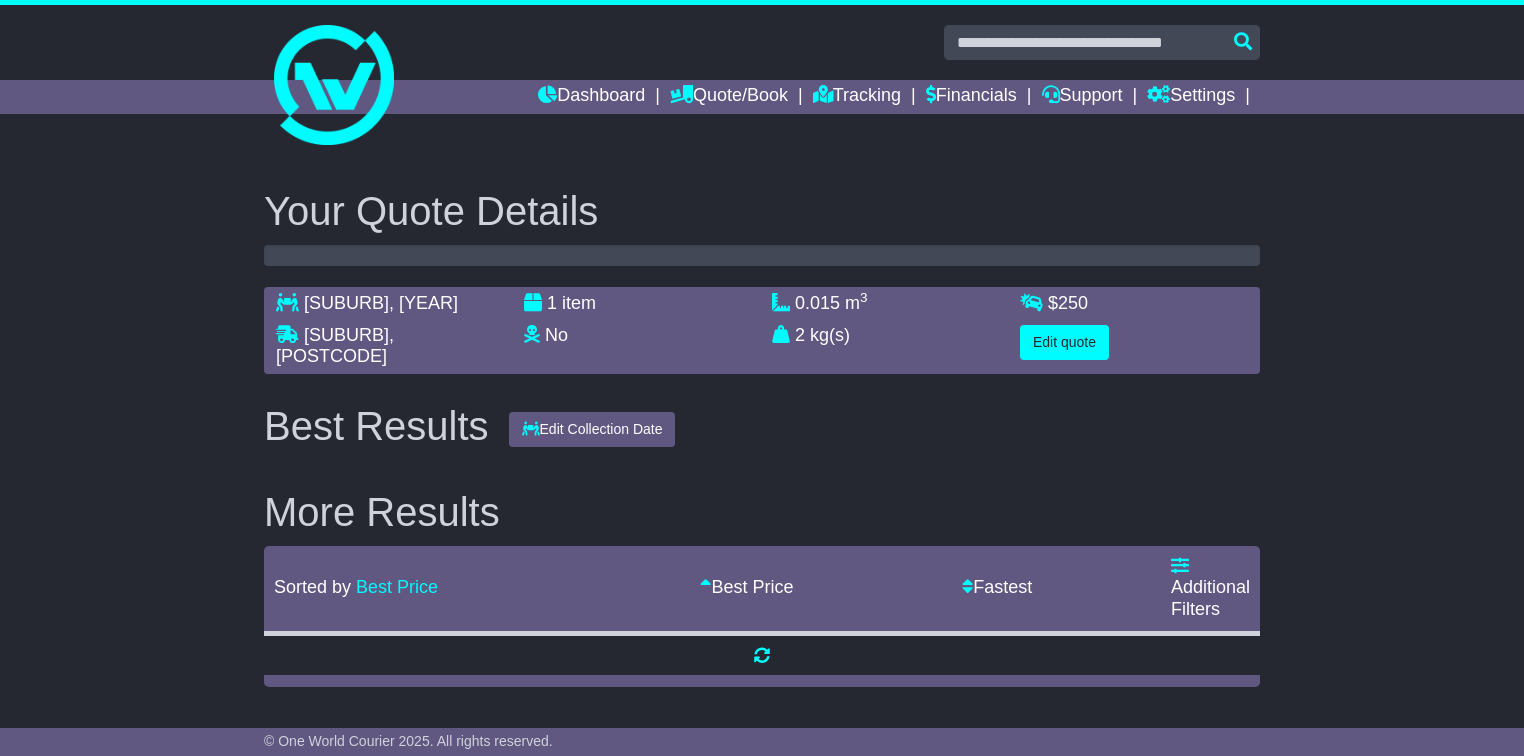 scroll, scrollTop: 0, scrollLeft: 0, axis: both 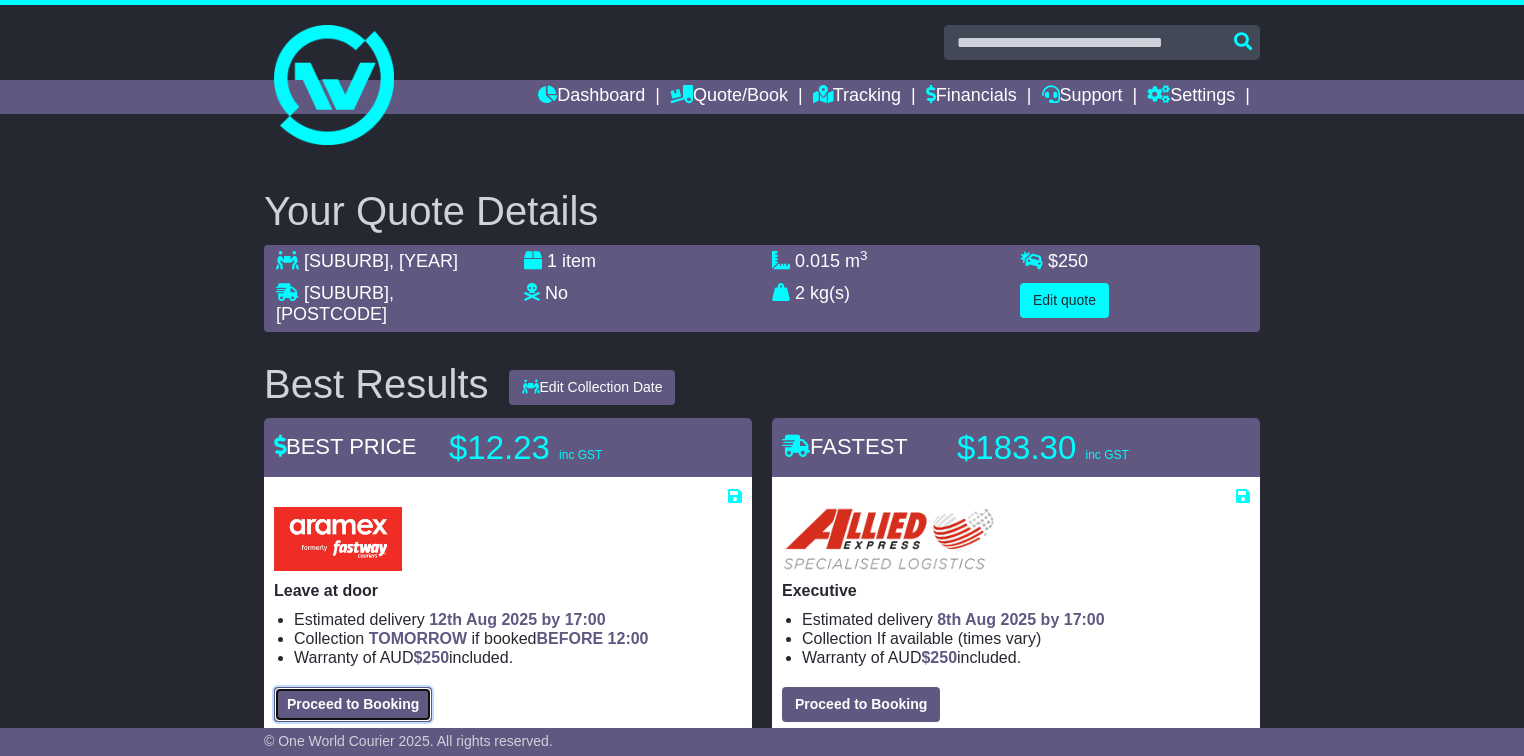 click on "Proceed to Booking" at bounding box center (353, 704) 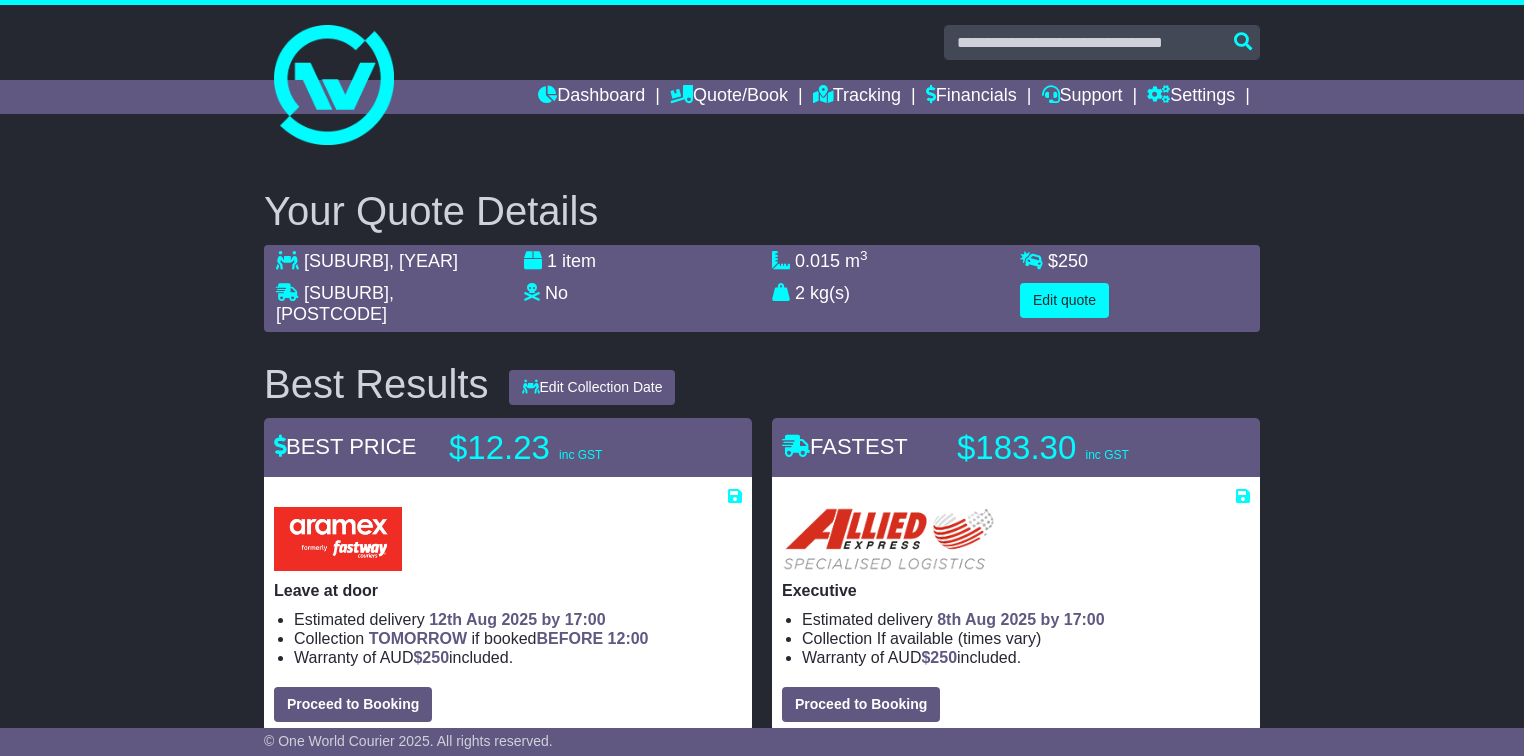select on "**********" 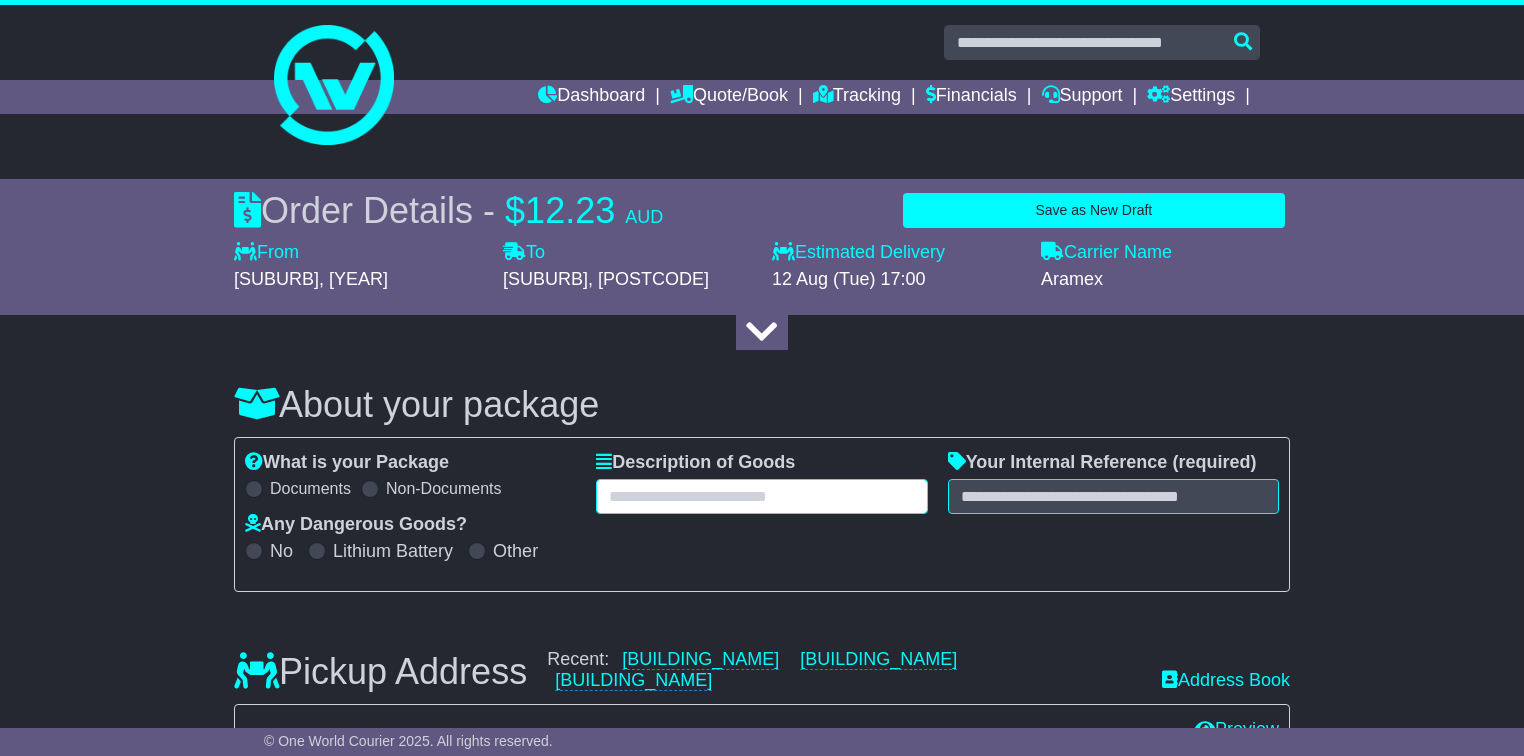 click at bounding box center [761, 496] 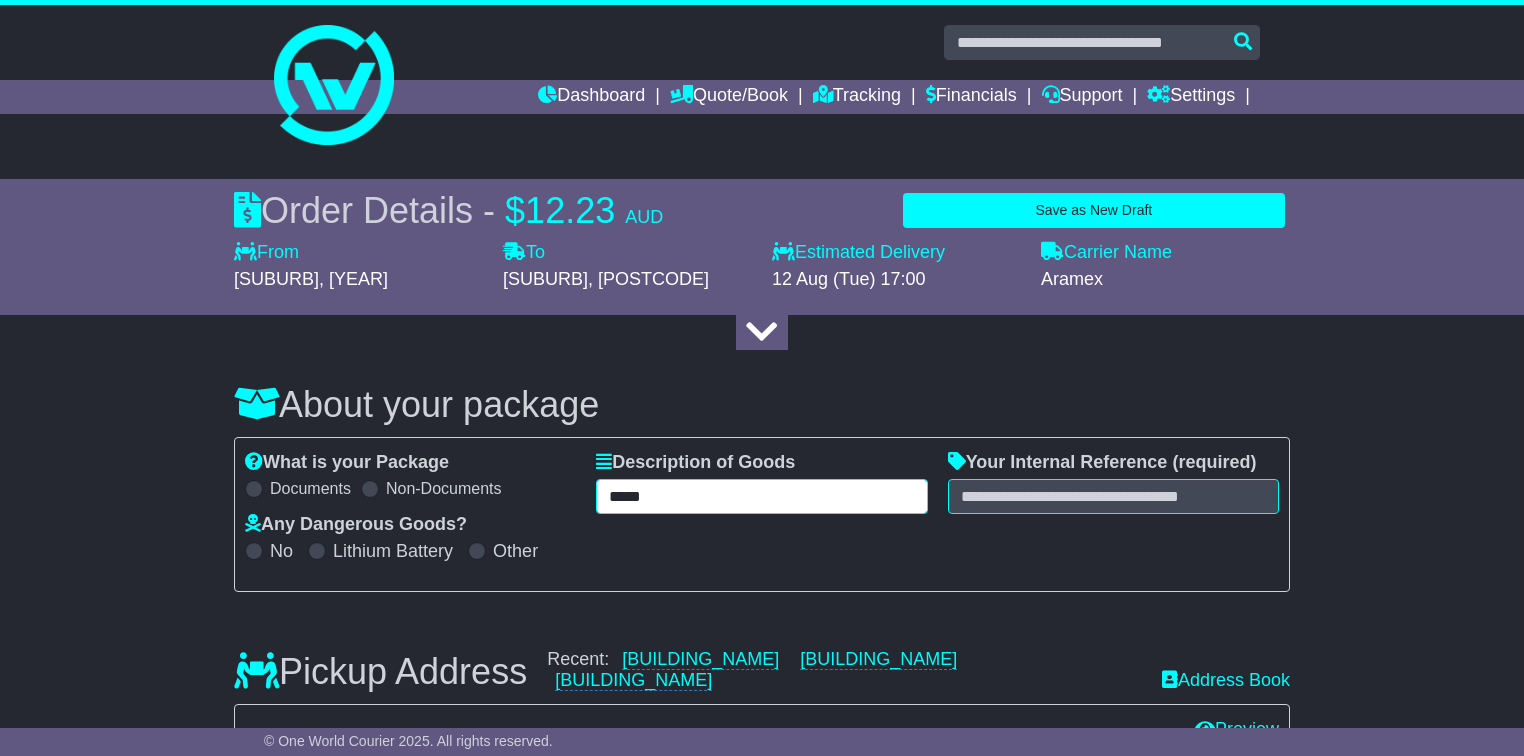 type on "*****" 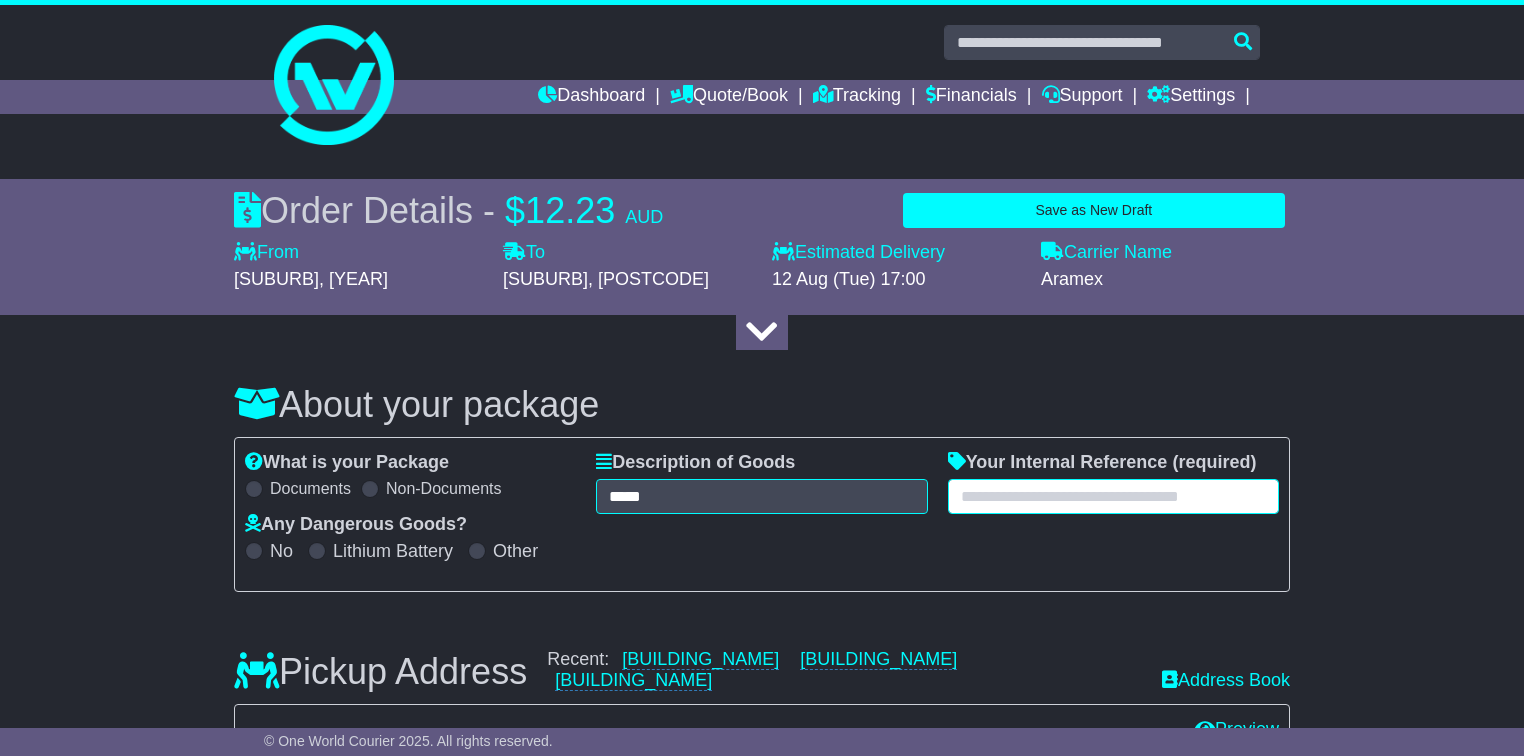 click at bounding box center [1113, 496] 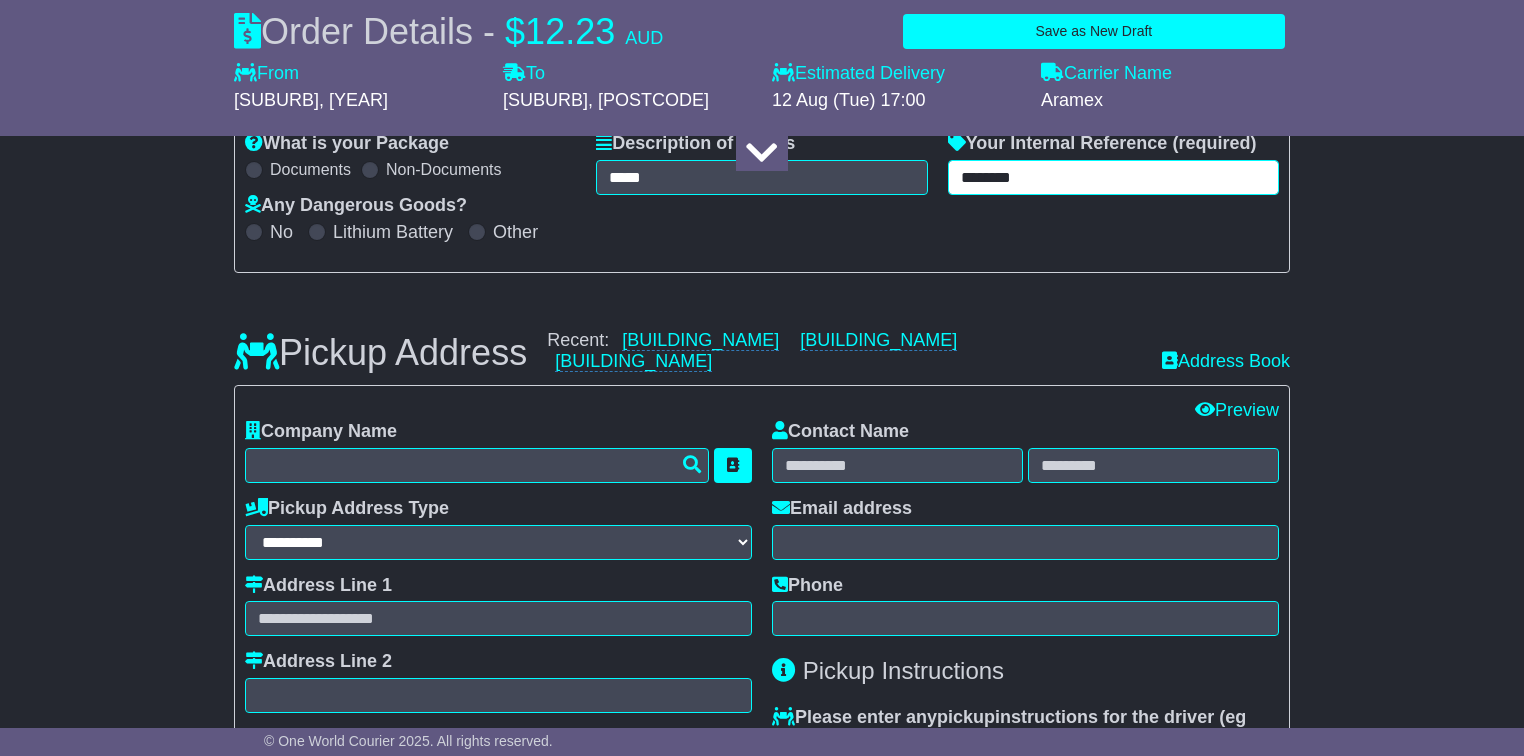 scroll, scrollTop: 320, scrollLeft: 0, axis: vertical 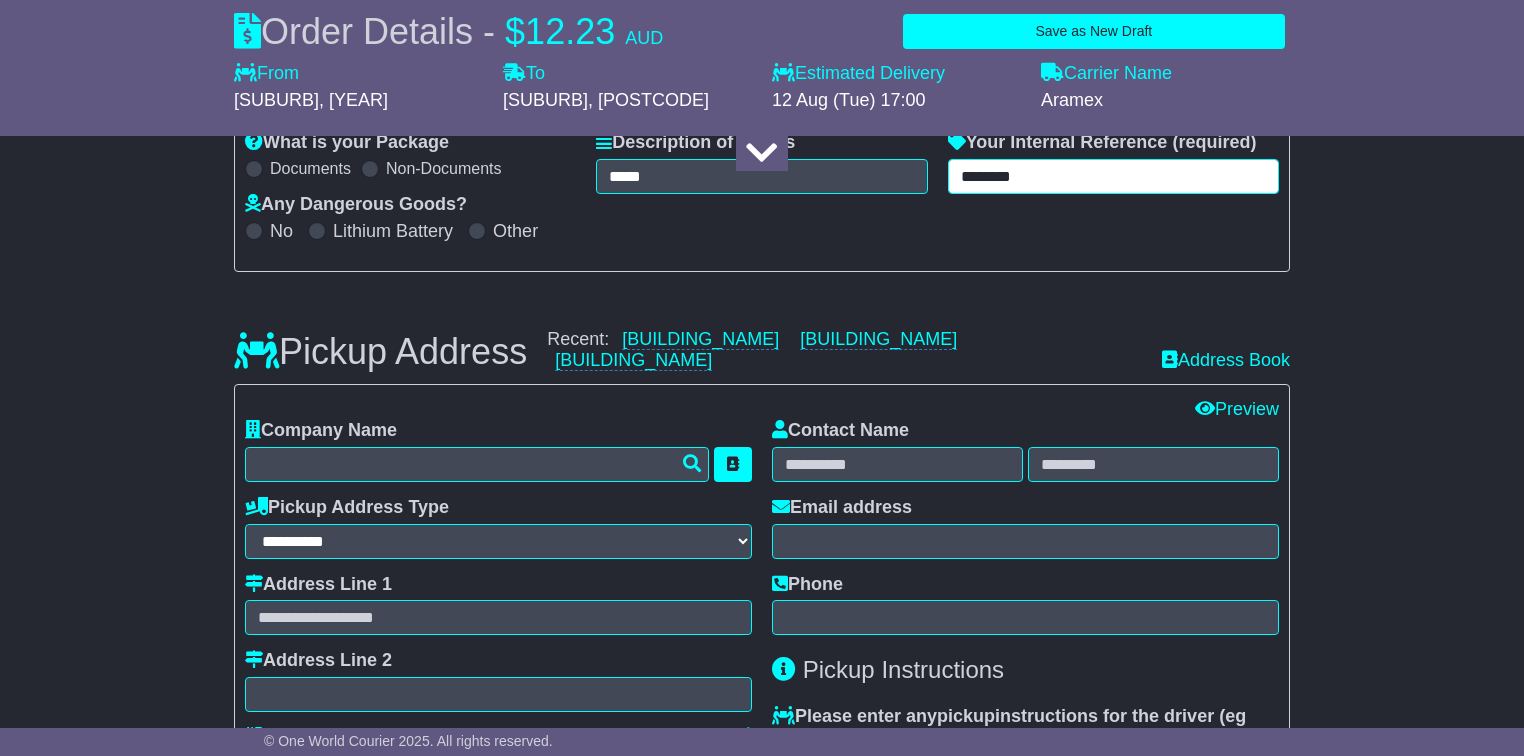 type on "********" 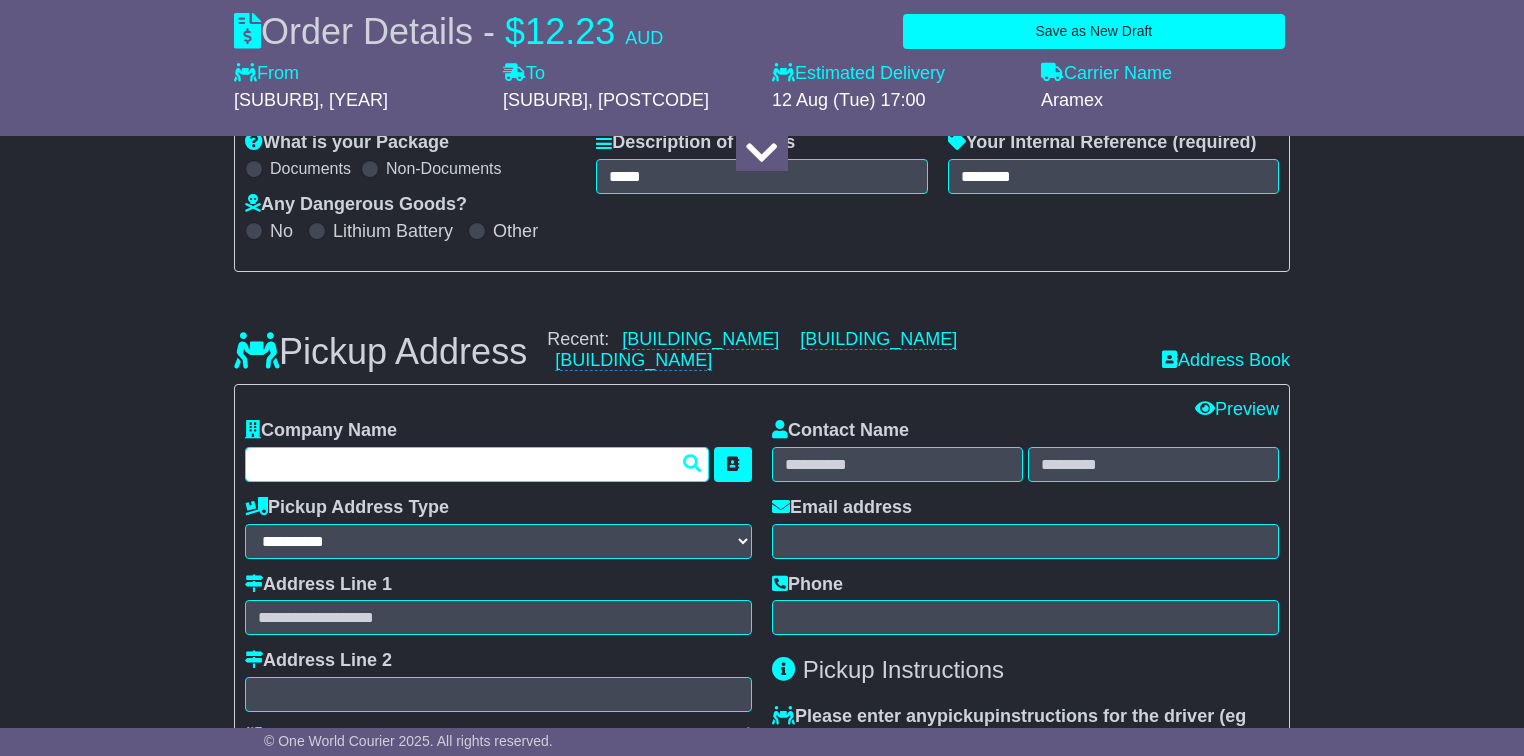 click at bounding box center [477, 464] 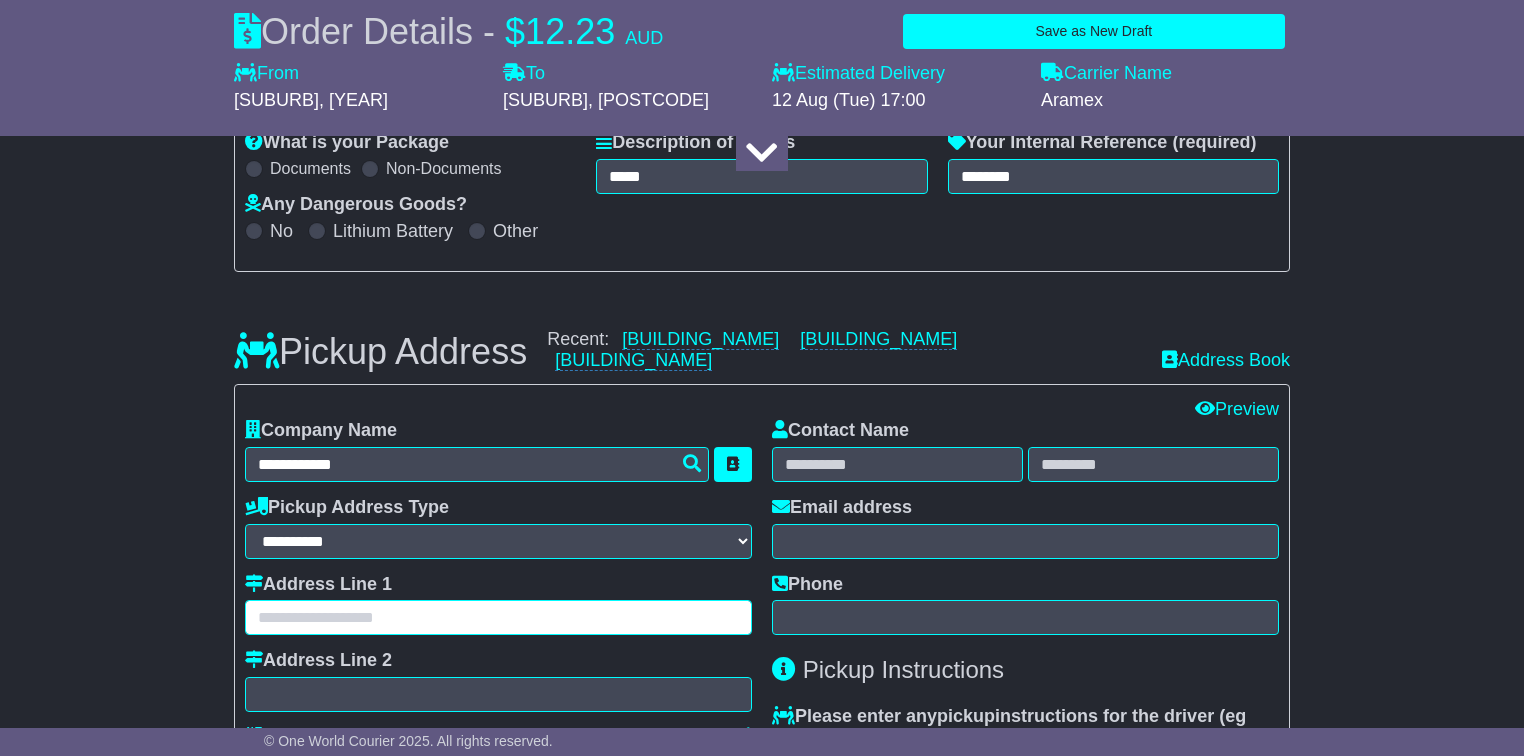 type on "**********" 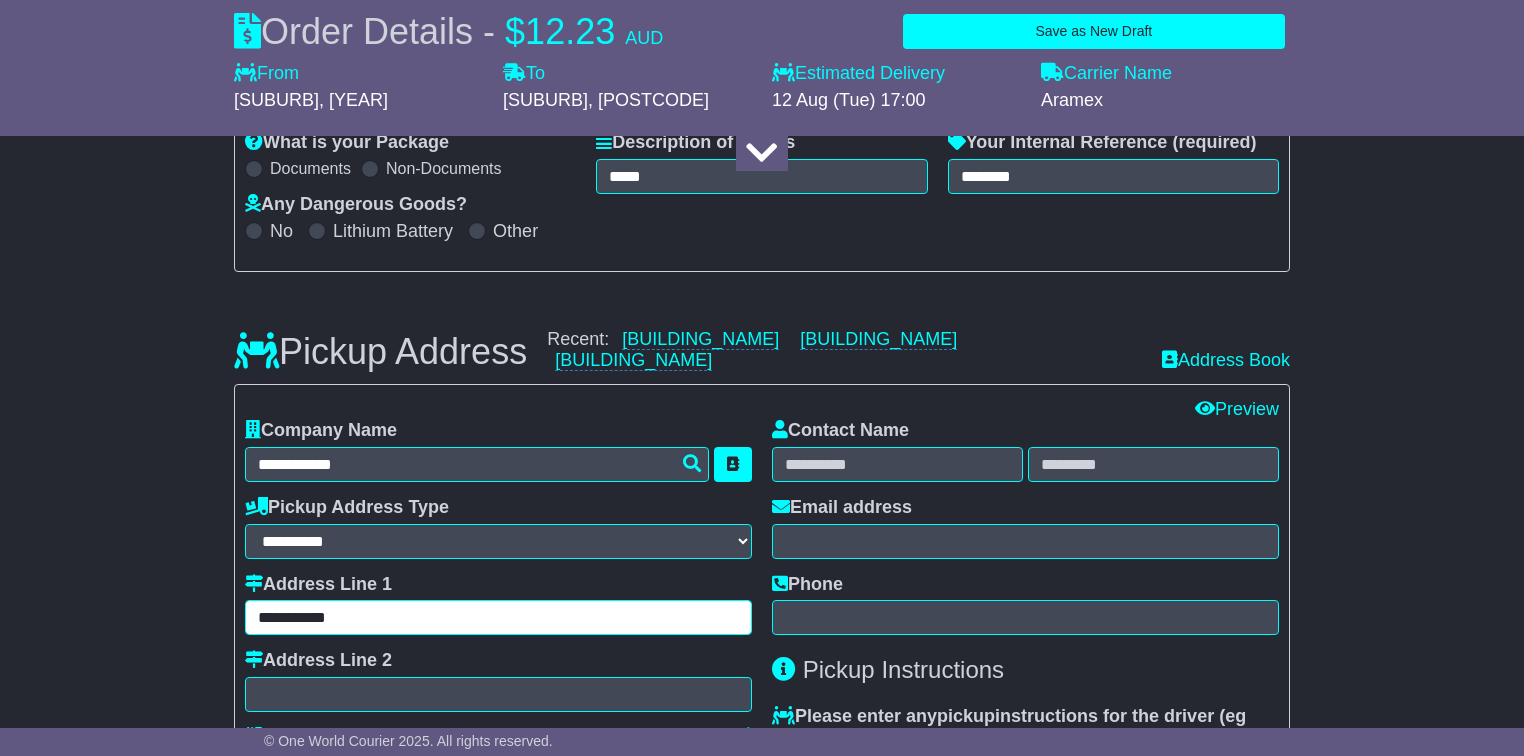 type on "*****" 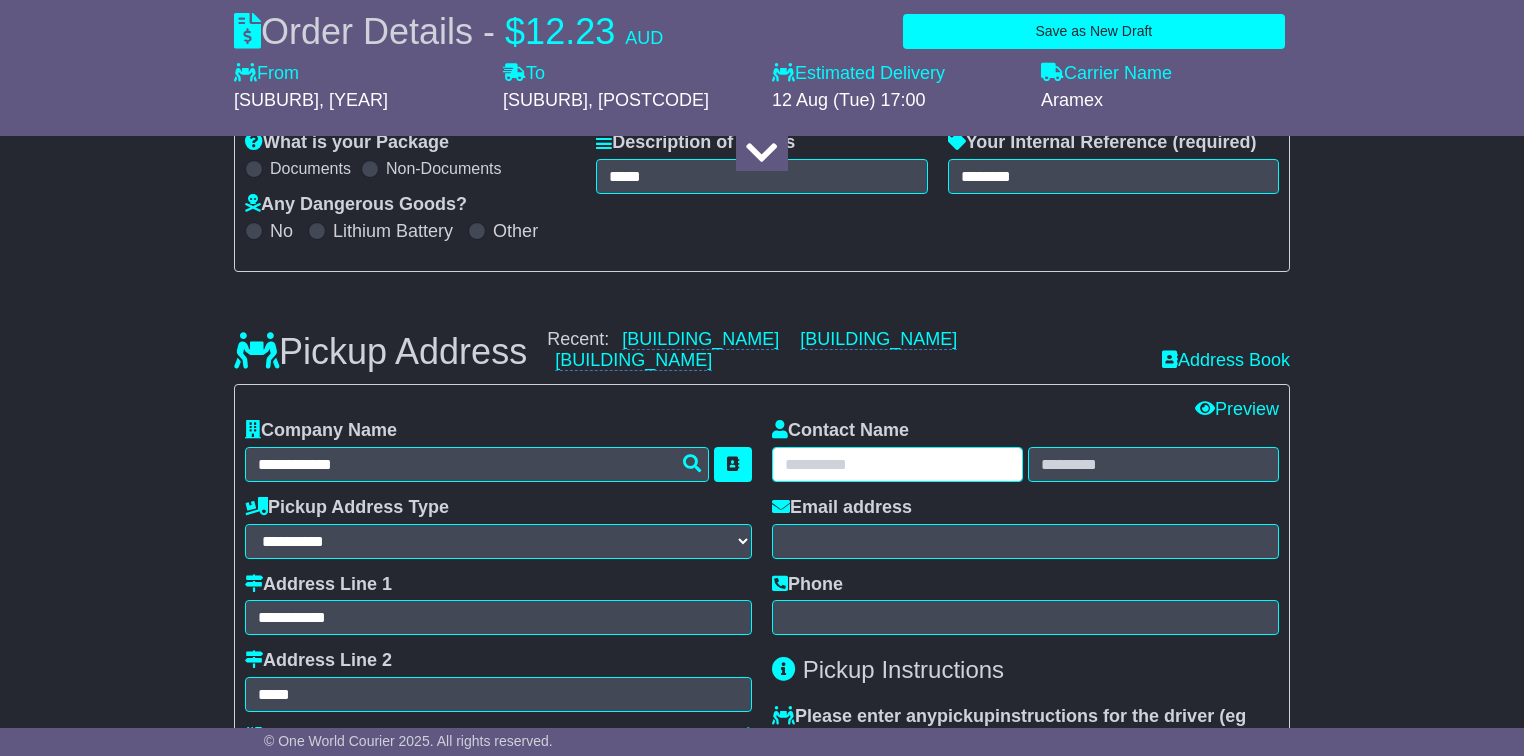 type on "****" 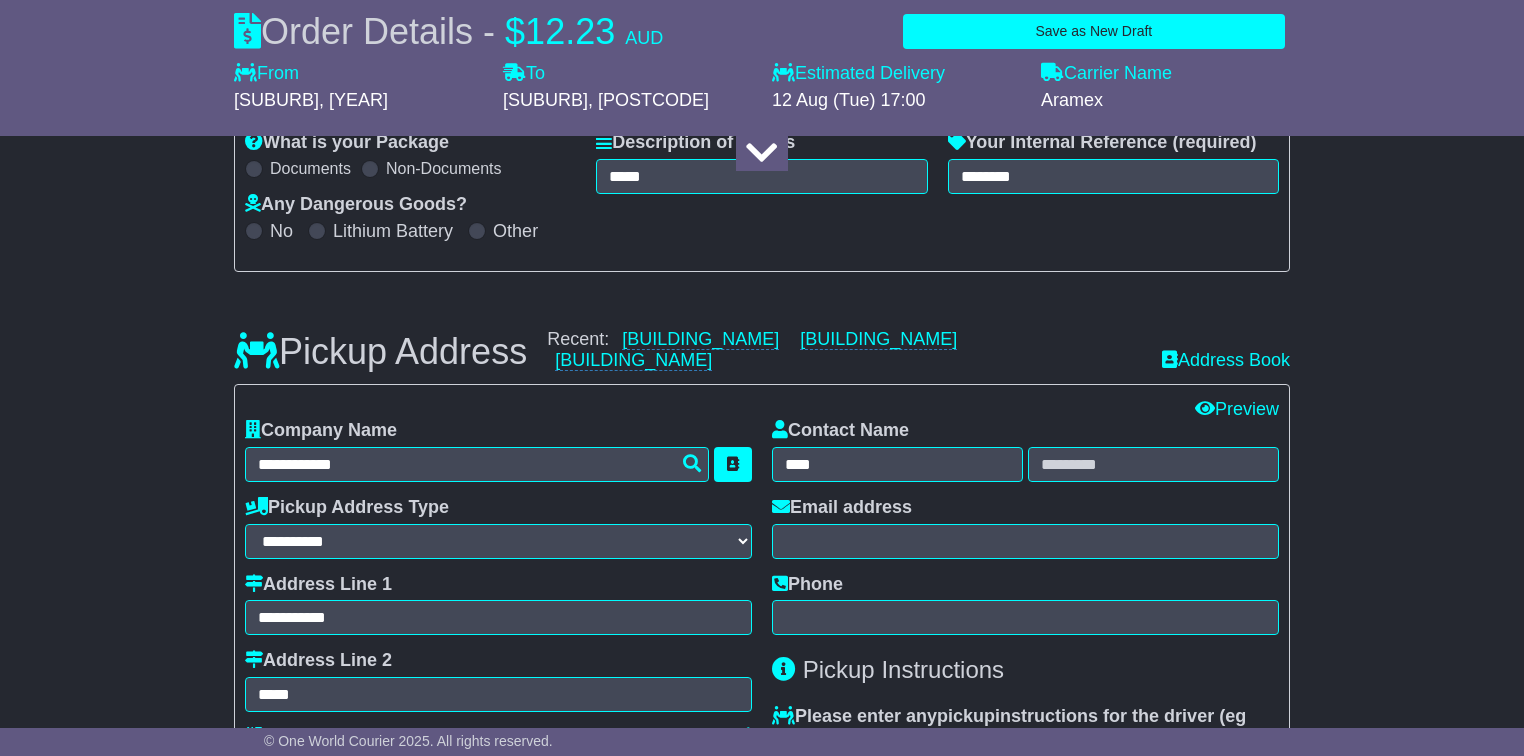 type on "*******" 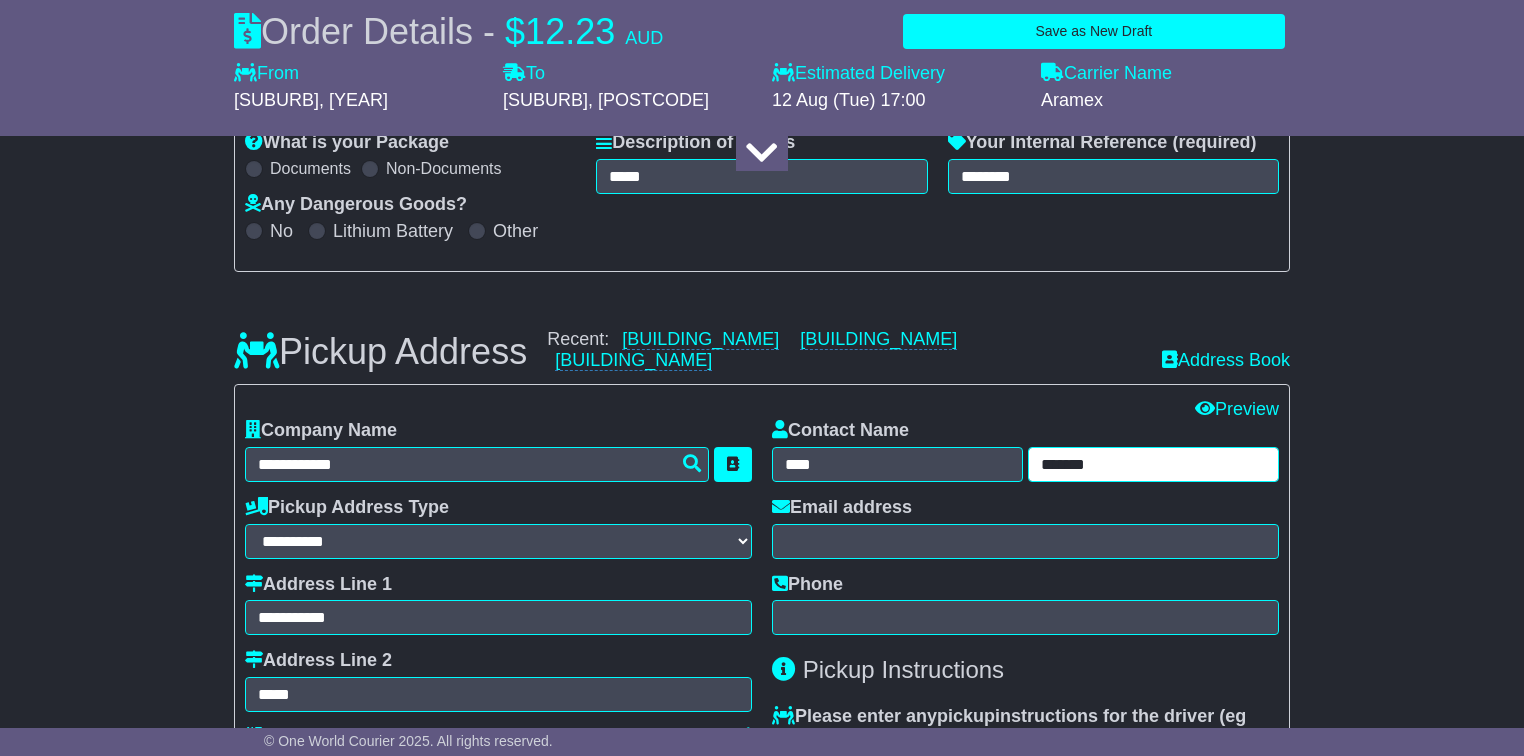 type on "**********" 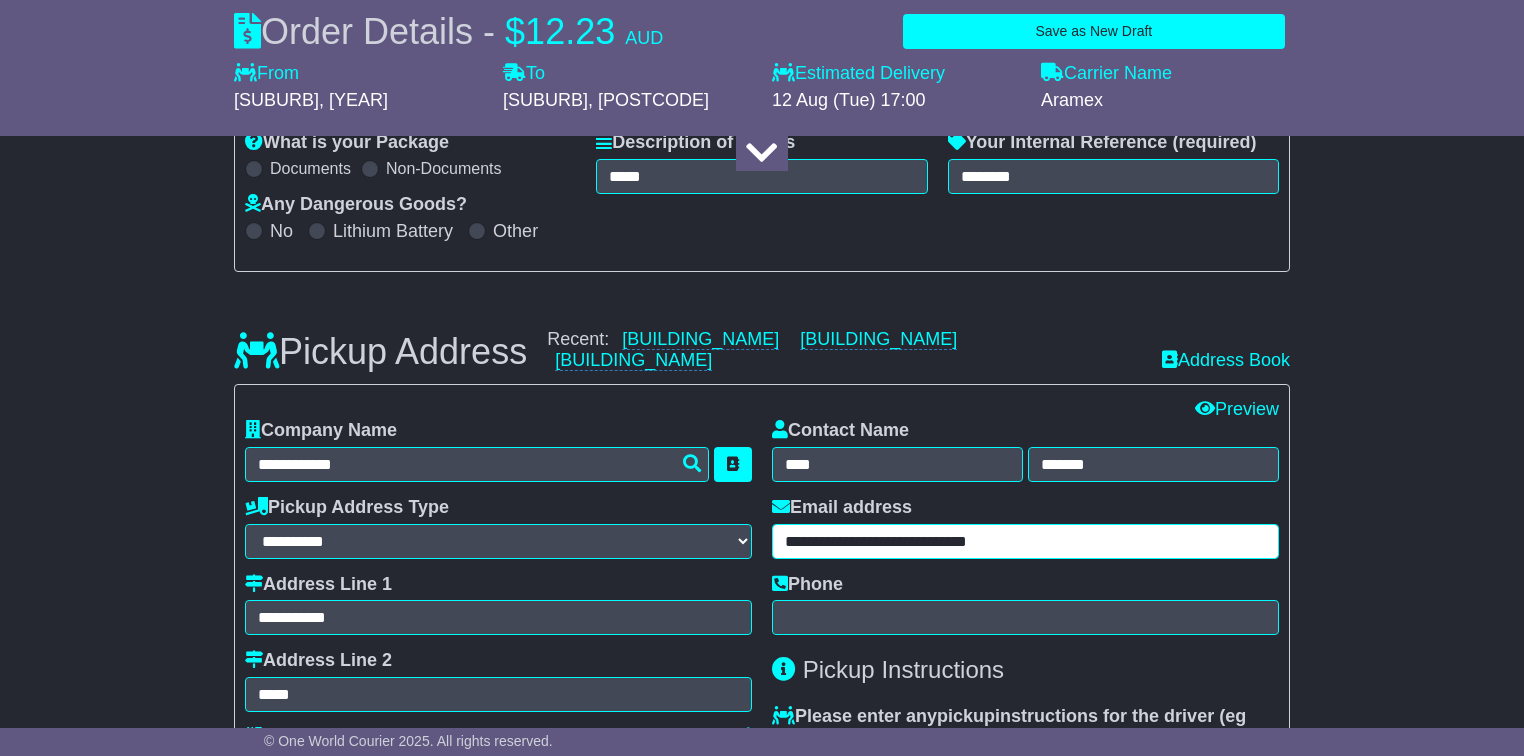 type on "**********" 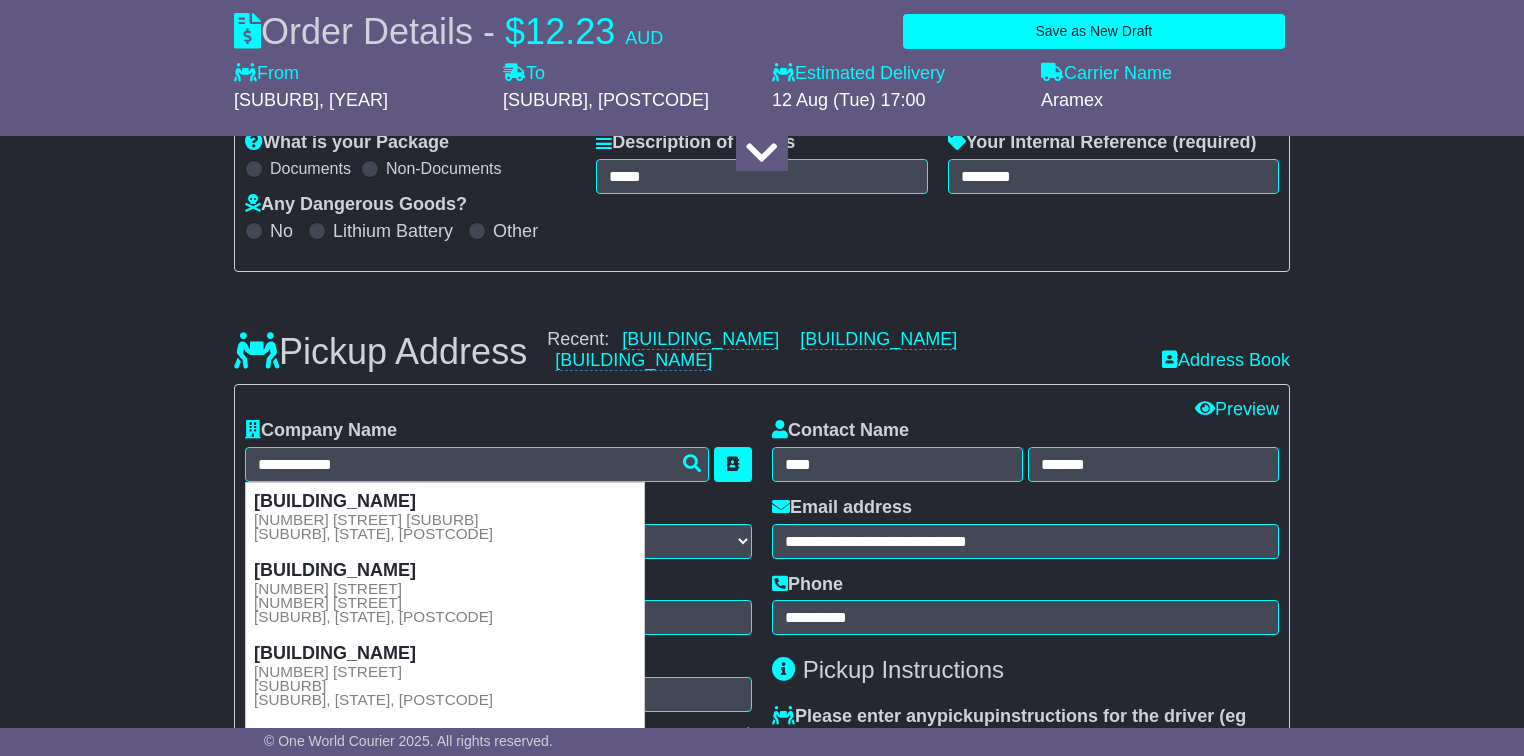 click on "**********" at bounding box center (1025, 660) 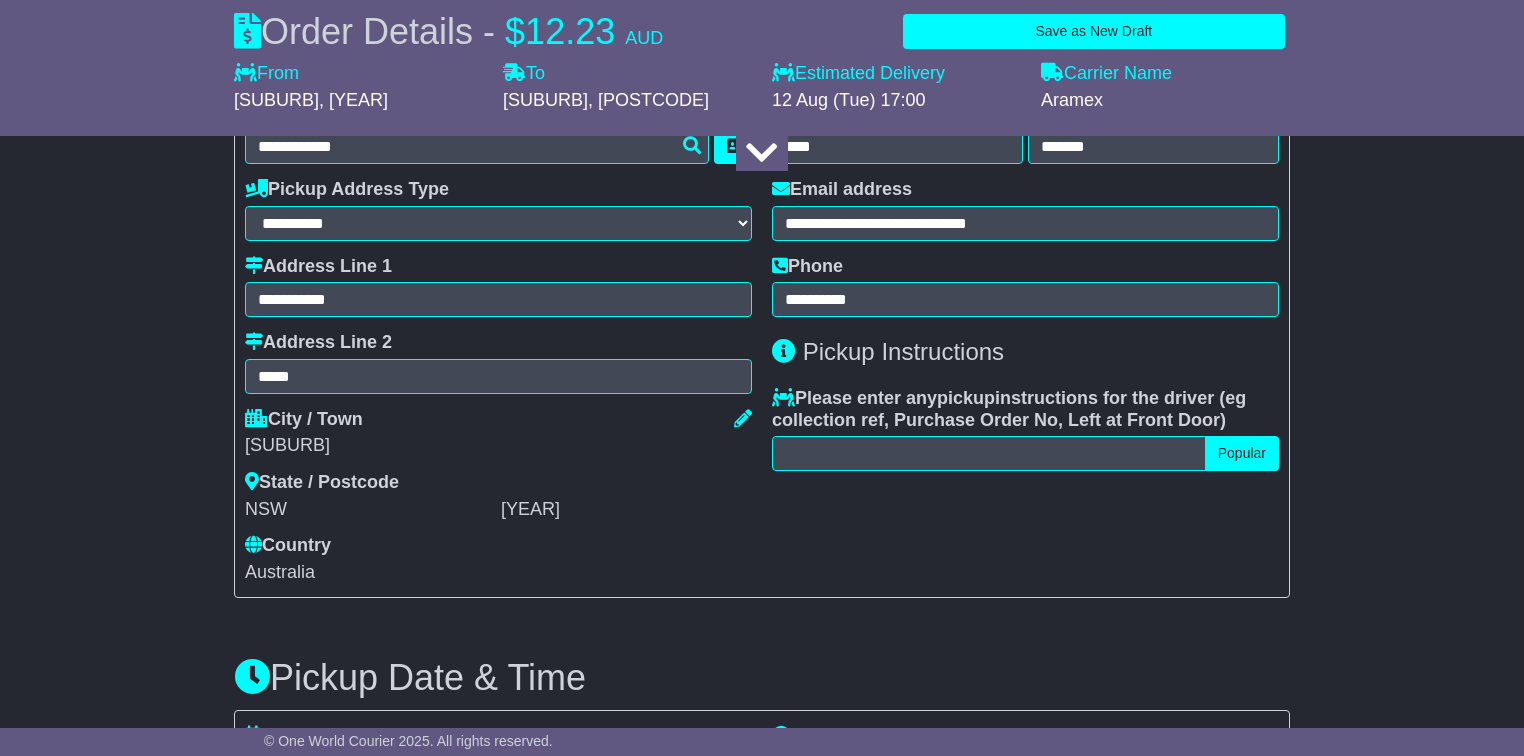 scroll, scrollTop: 640, scrollLeft: 0, axis: vertical 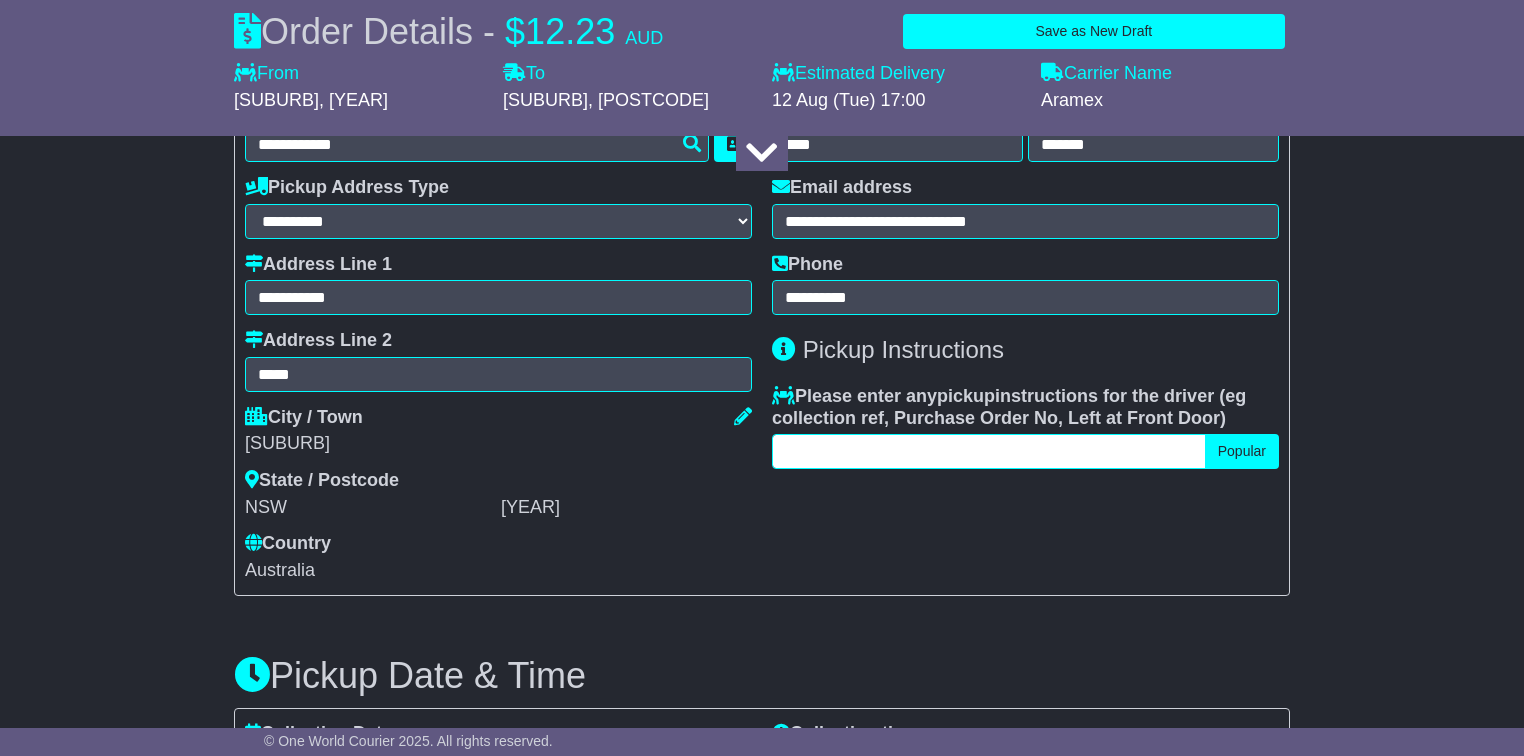 click at bounding box center (989, 451) 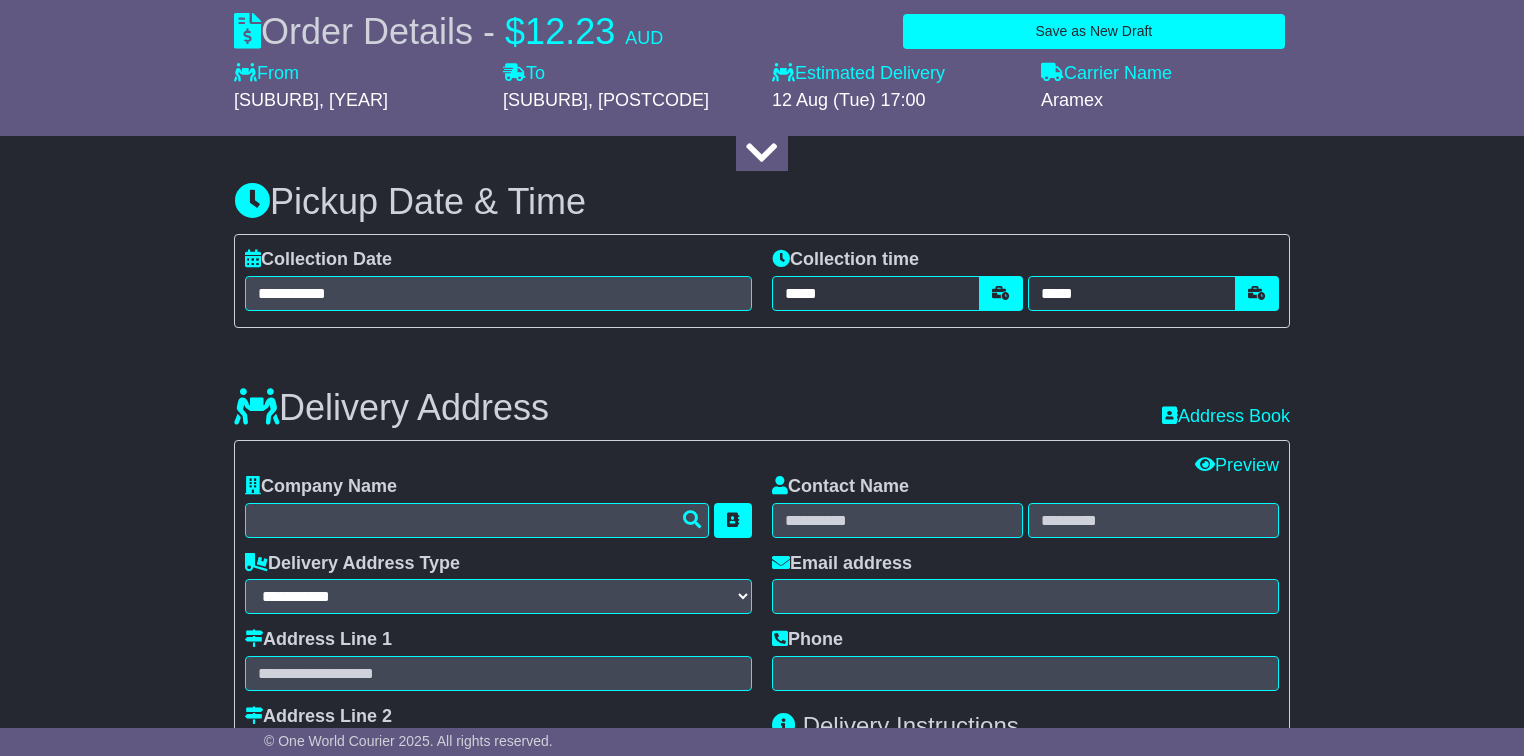 scroll, scrollTop: 1120, scrollLeft: 0, axis: vertical 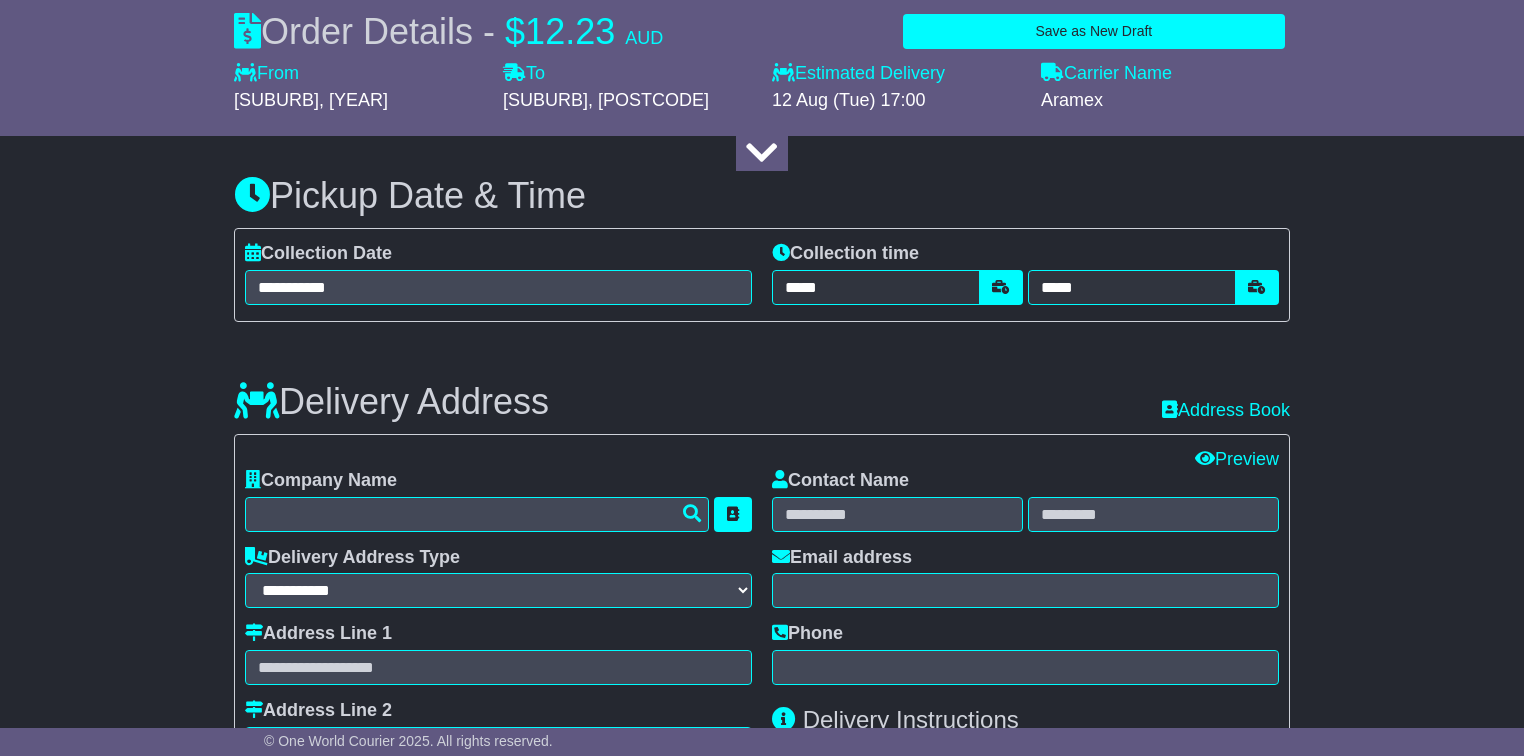 type on "**********" 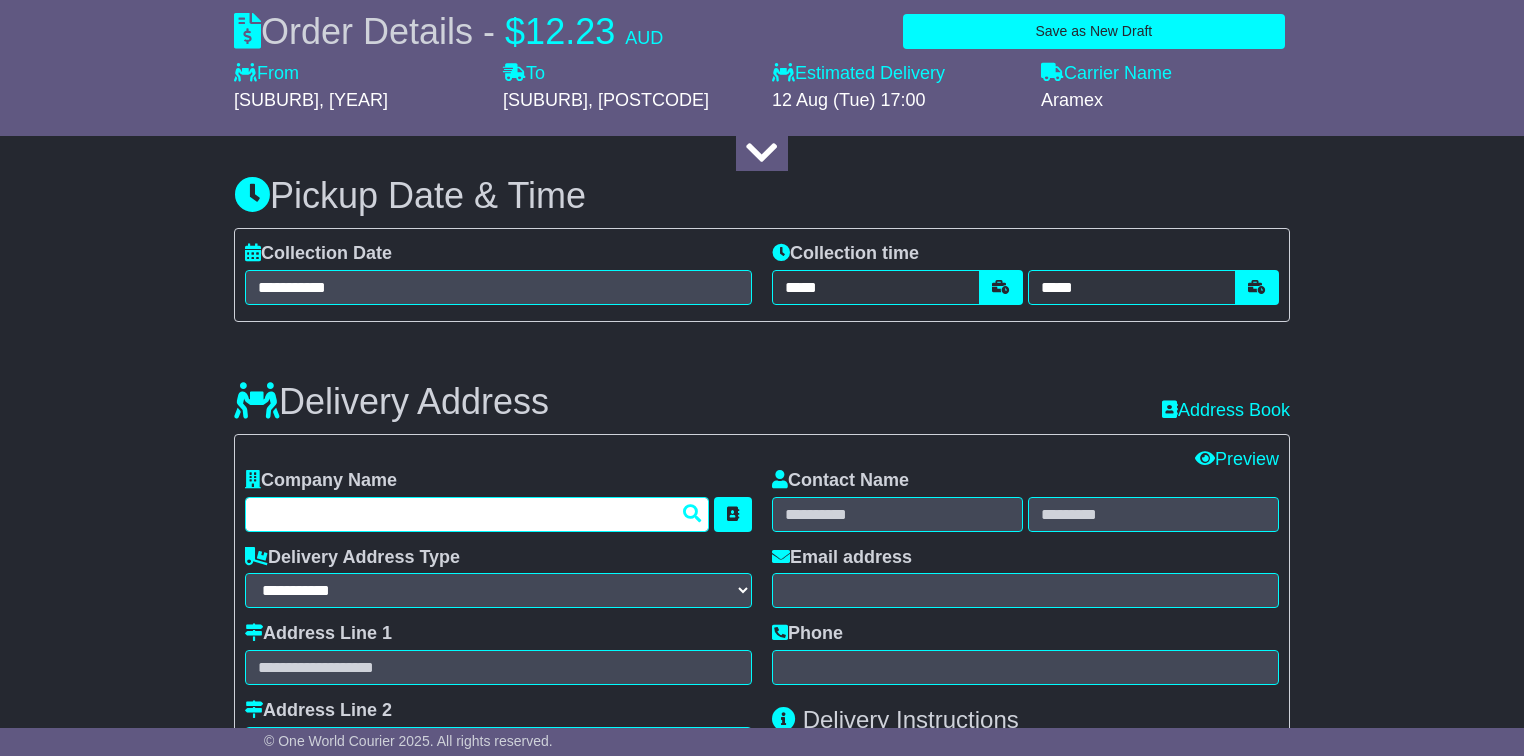 click at bounding box center (477, 514) 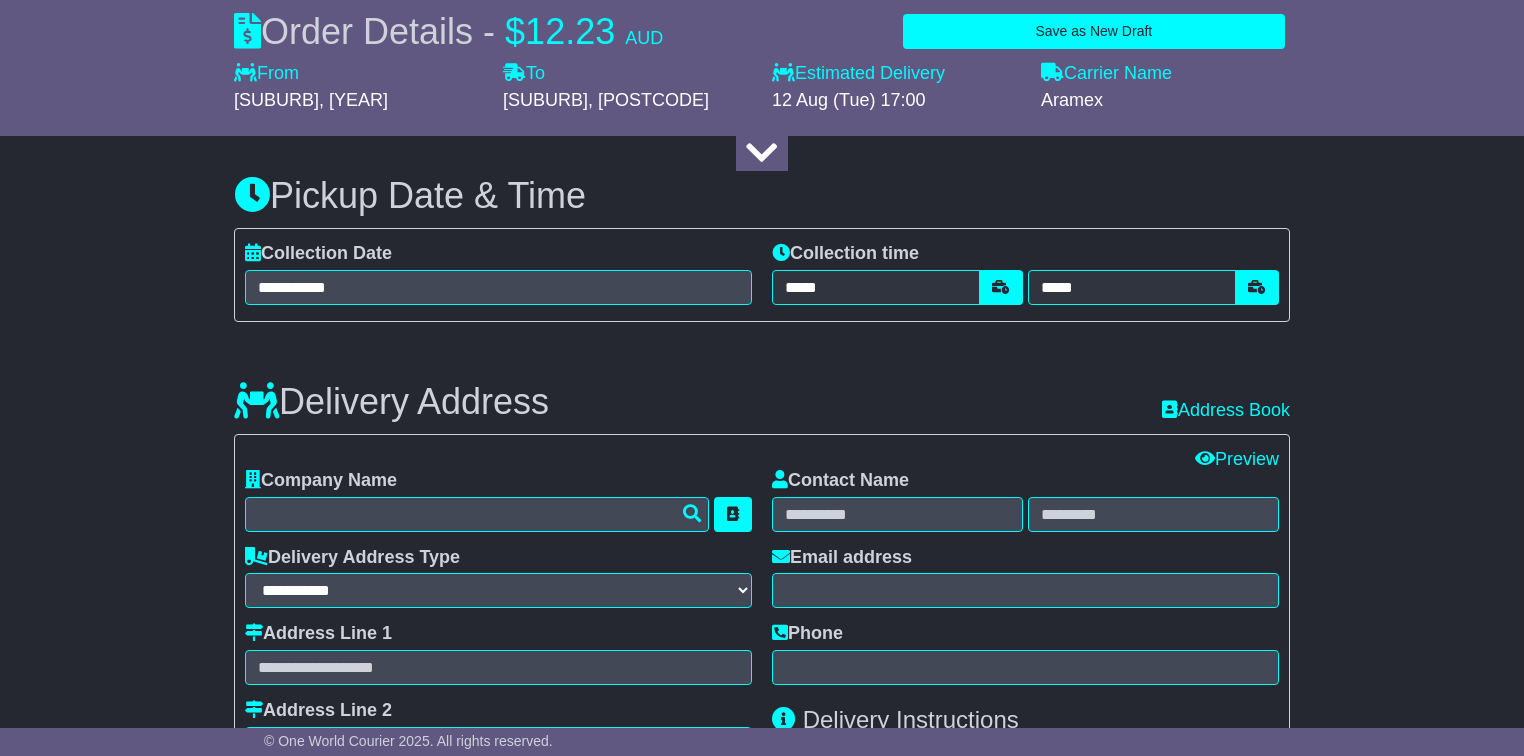 click on "Delivery Address Type" at bounding box center (498, 560) 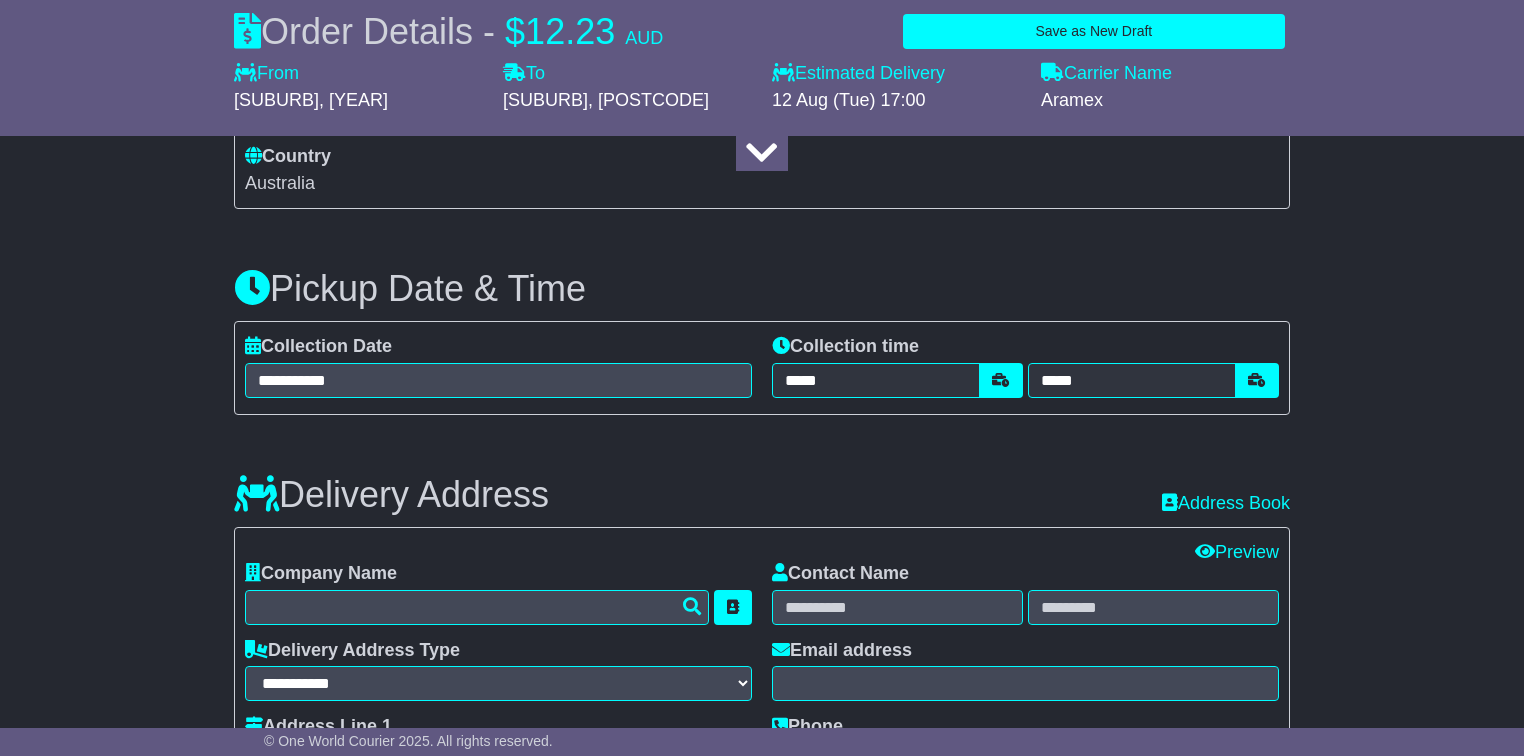 scroll, scrollTop: 1120, scrollLeft: 0, axis: vertical 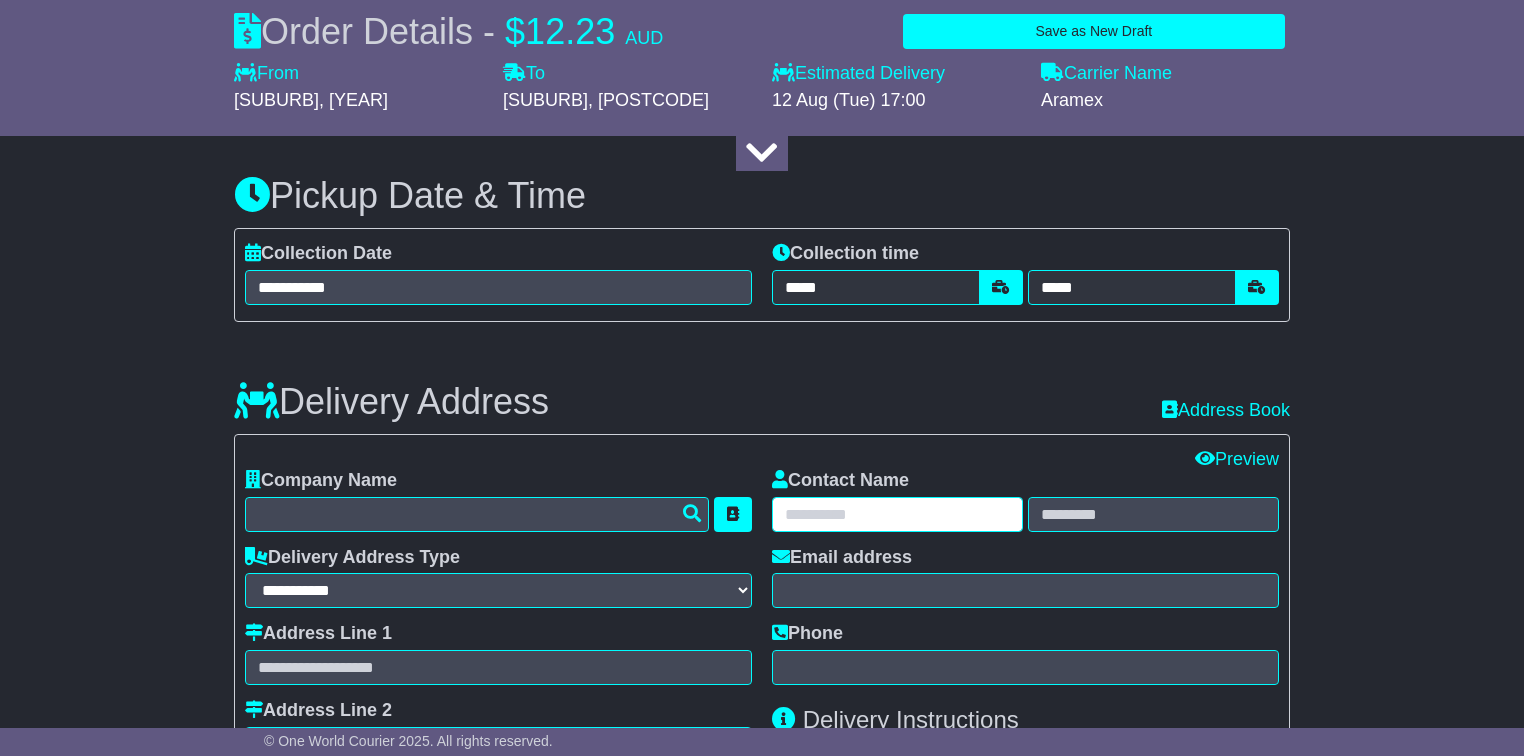 click at bounding box center (897, 514) 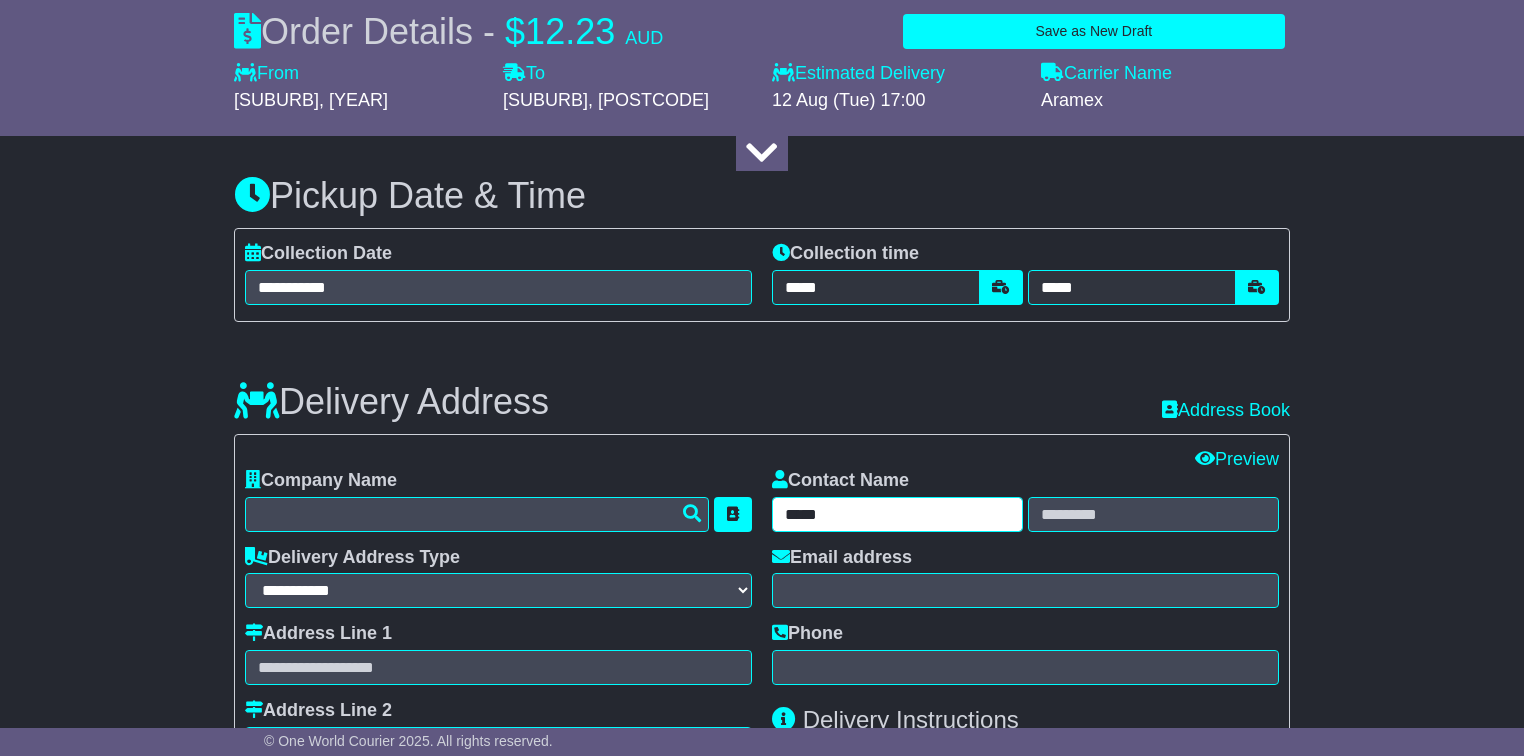 type on "*****" 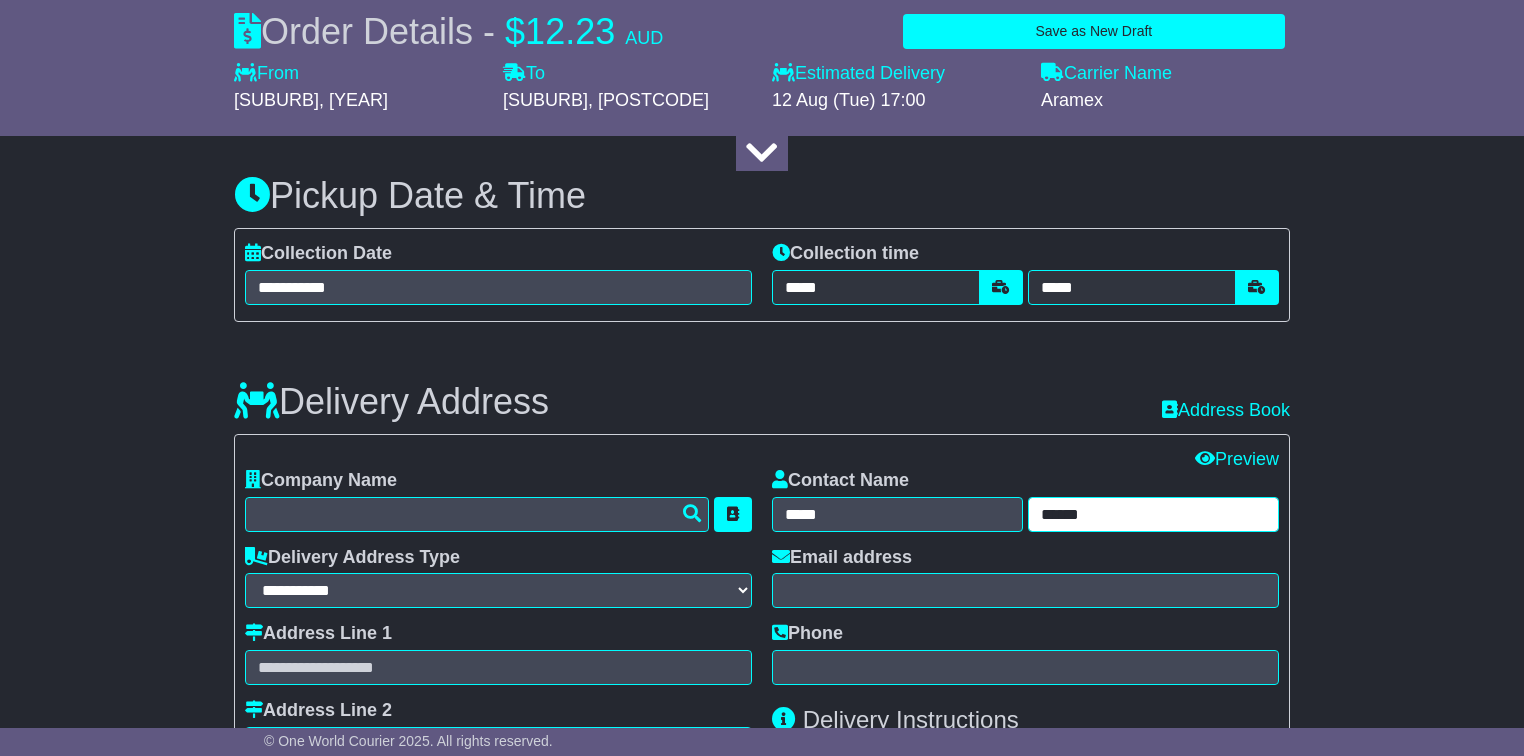 type on "******" 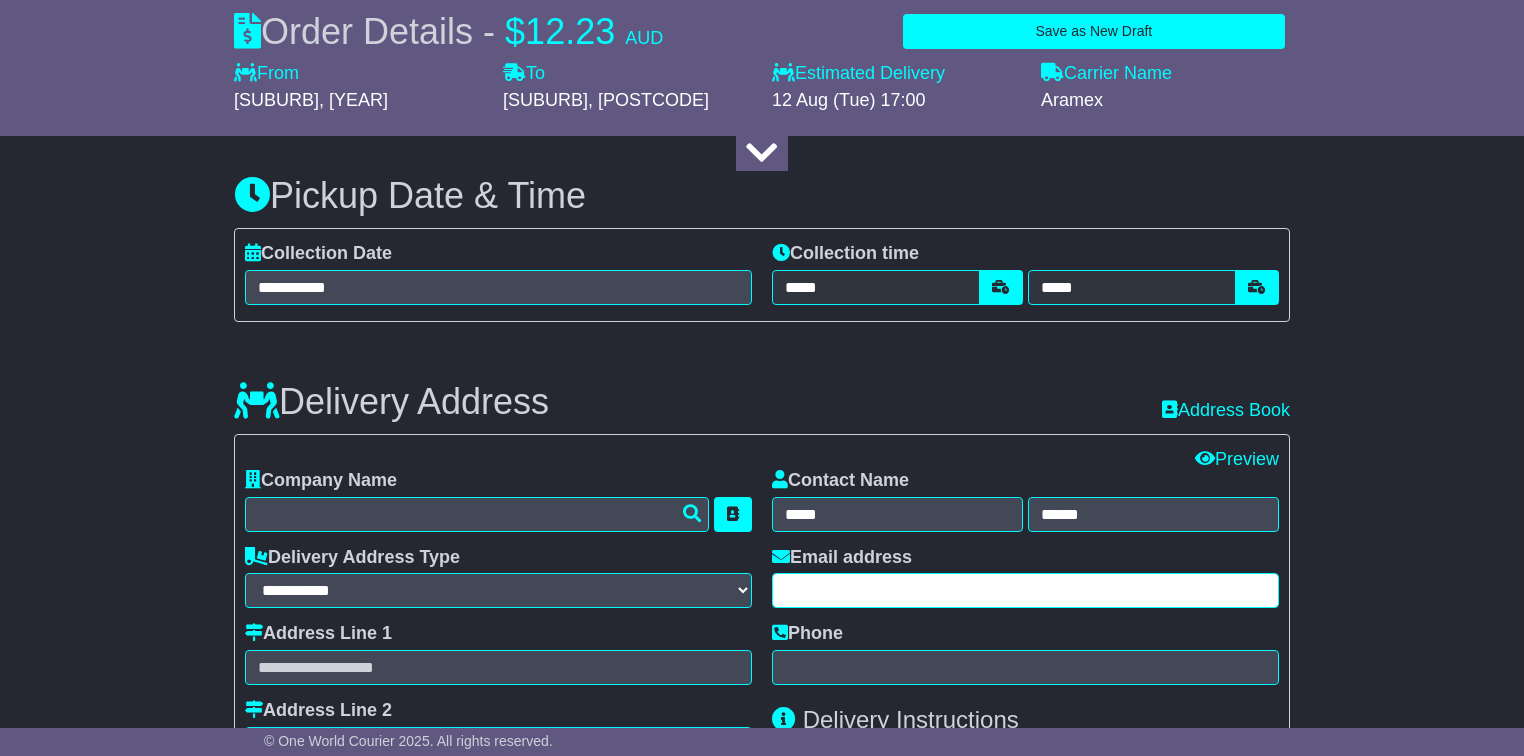 click at bounding box center (1025, 590) 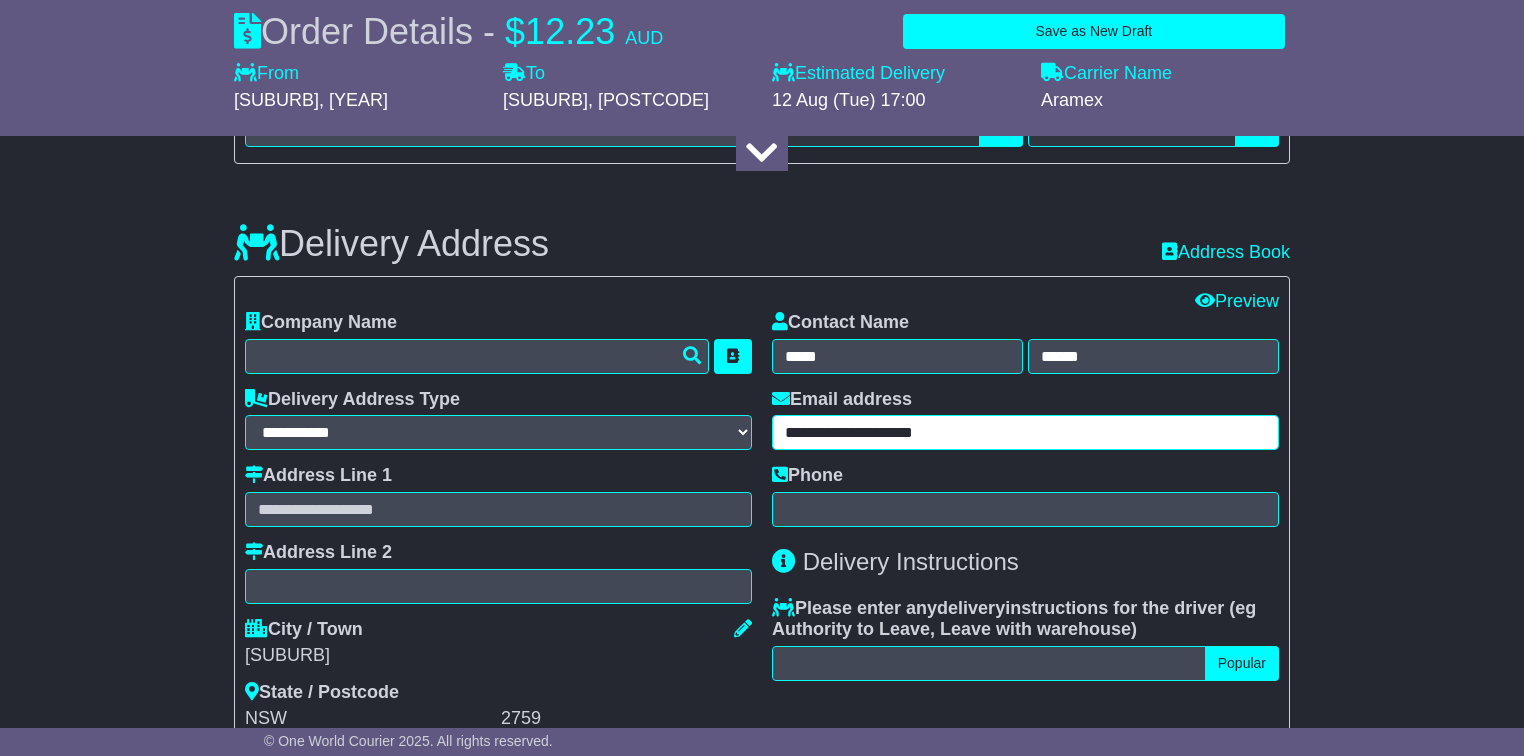scroll, scrollTop: 1280, scrollLeft: 0, axis: vertical 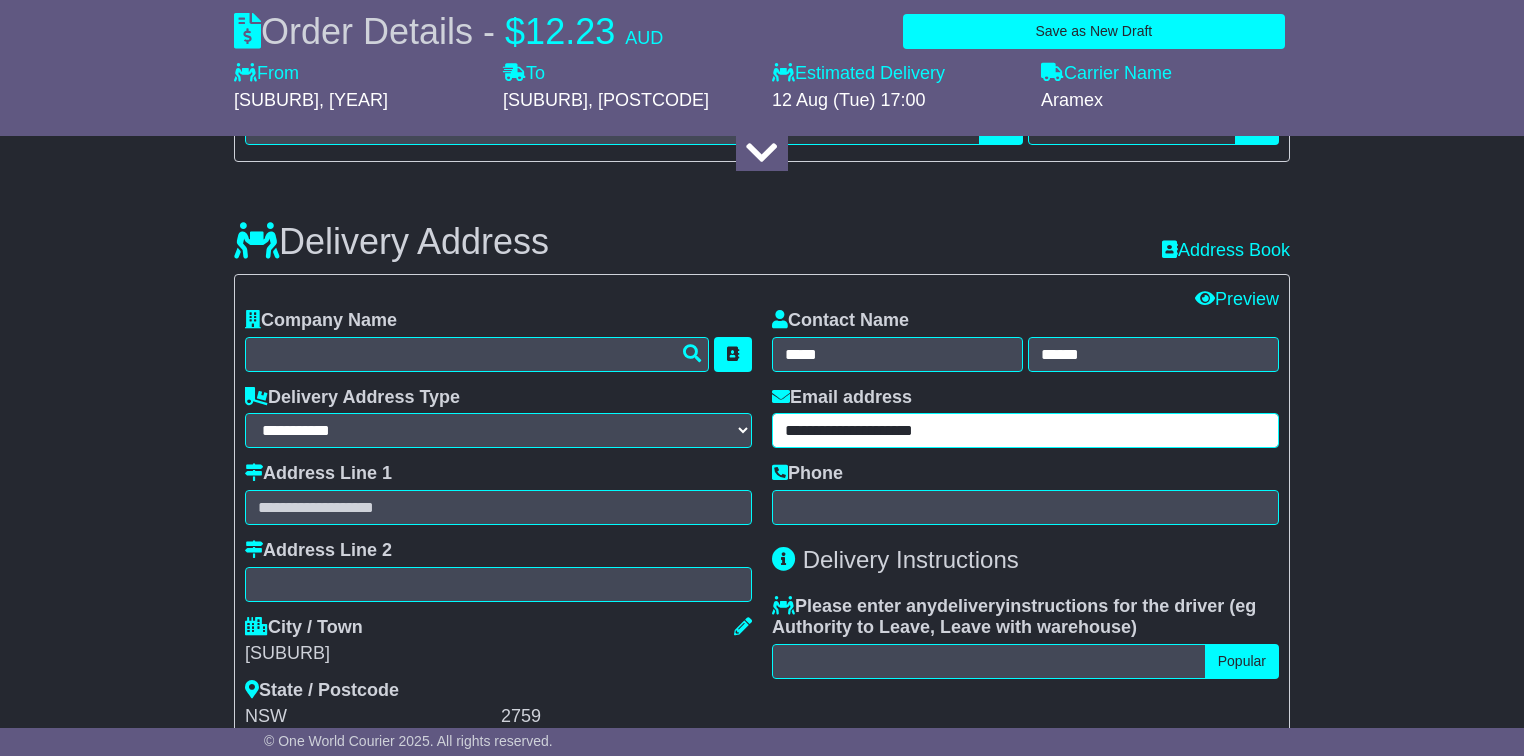 type on "**********" 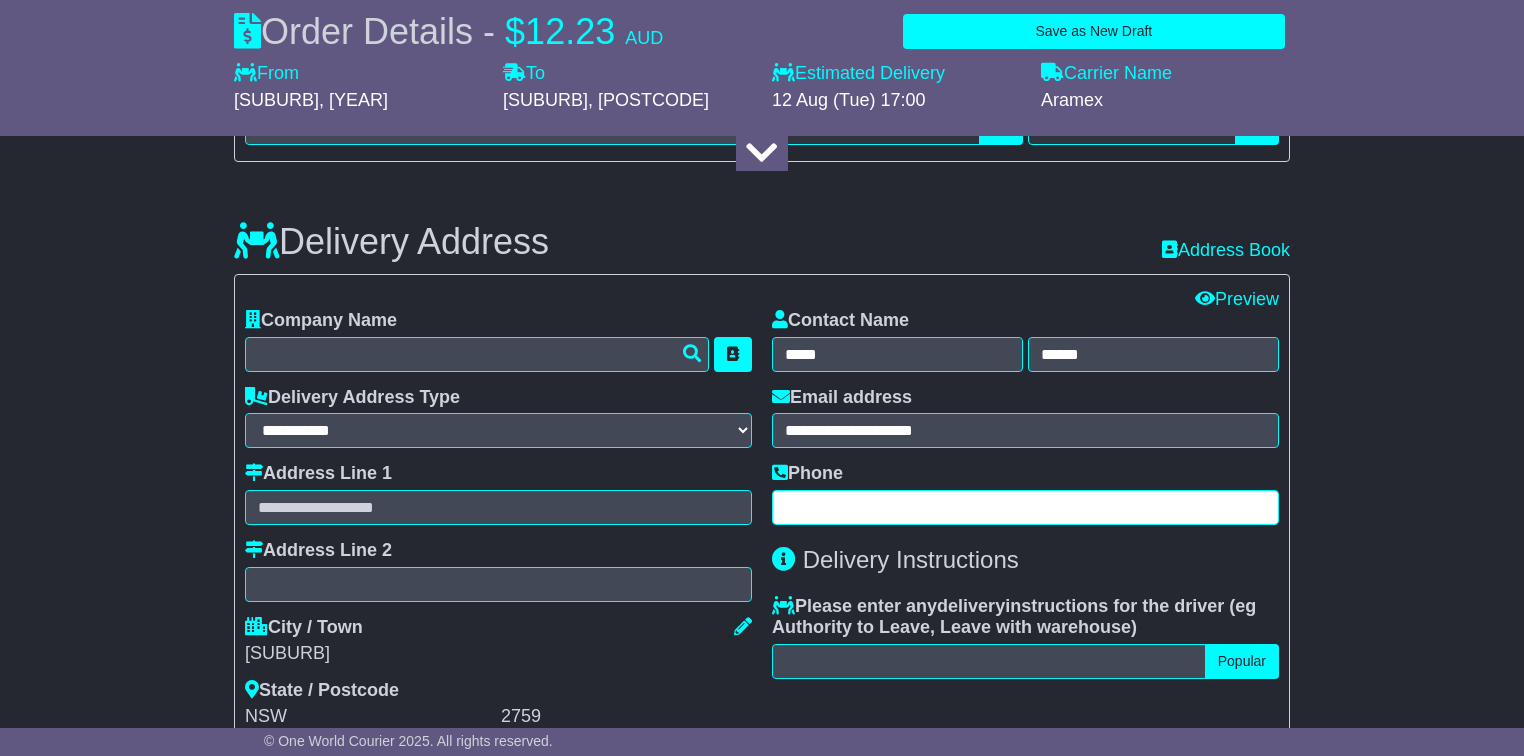 click at bounding box center (1025, 507) 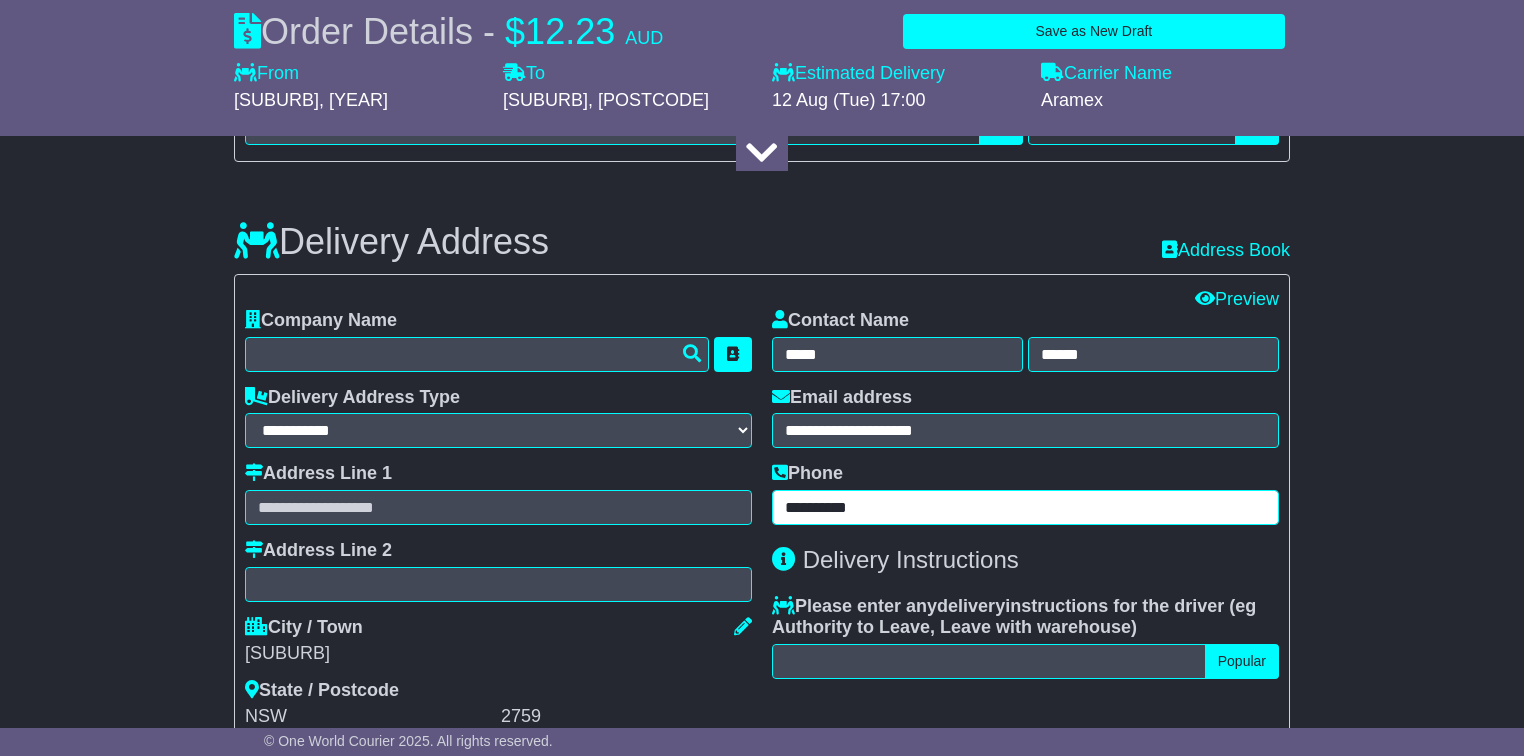 type on "**********" 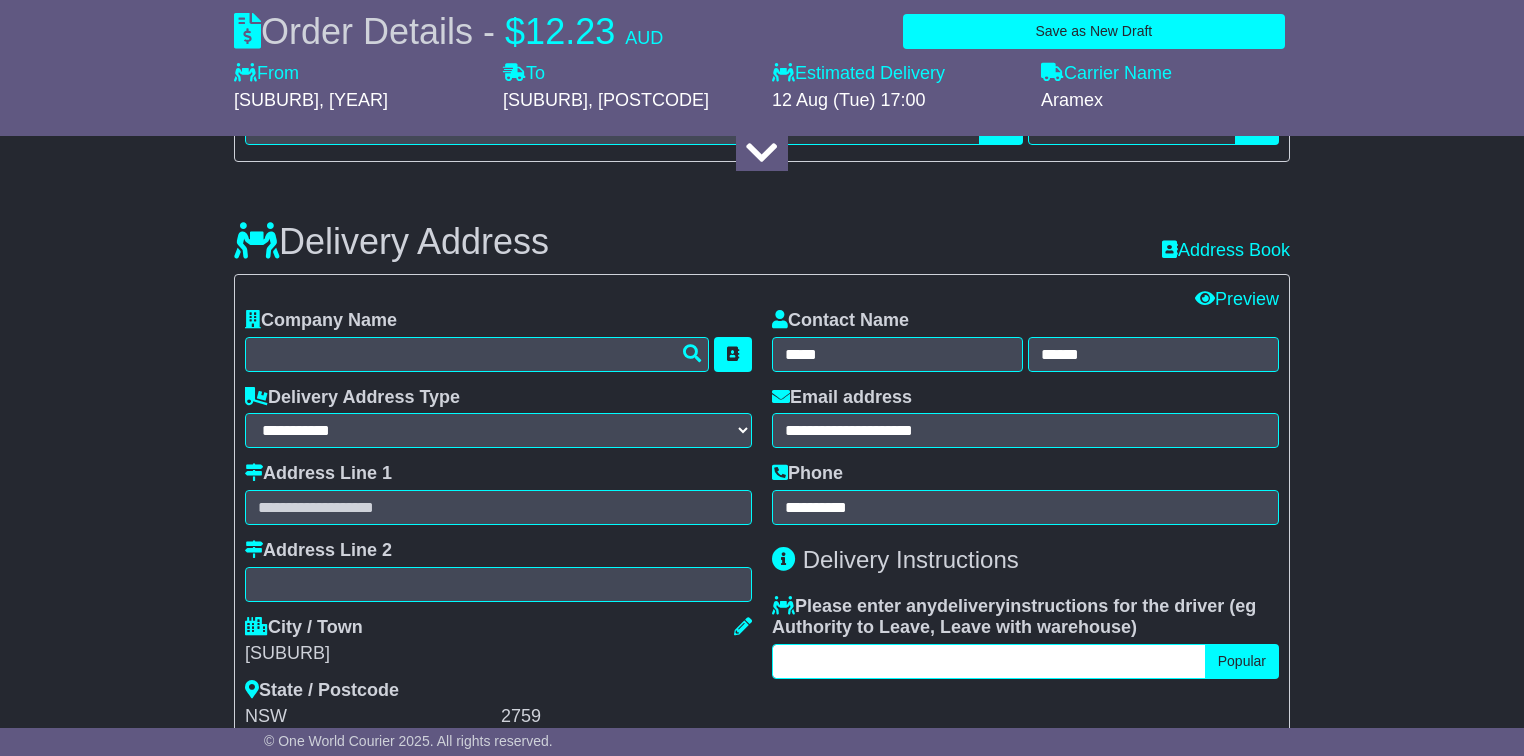 click at bounding box center (989, 661) 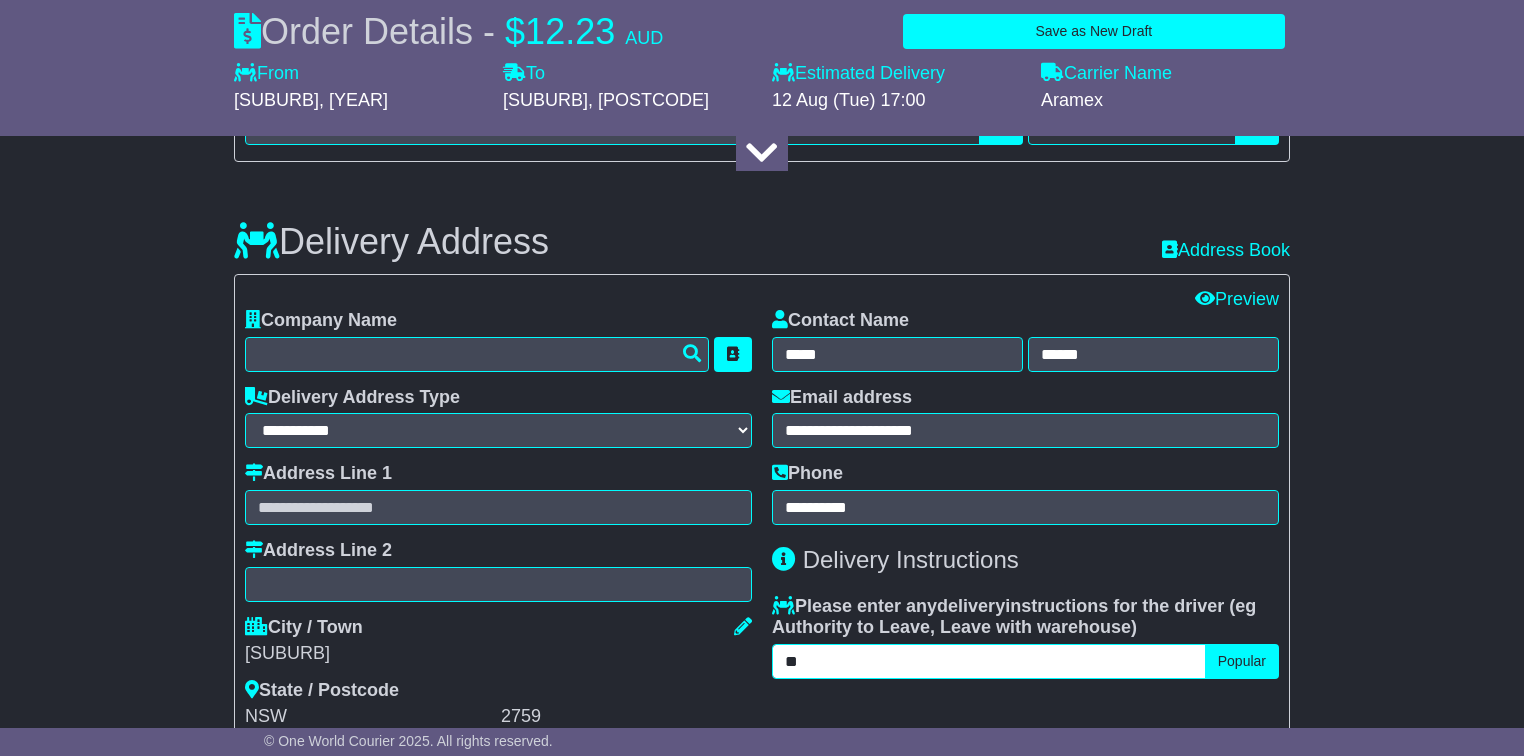 type on "*" 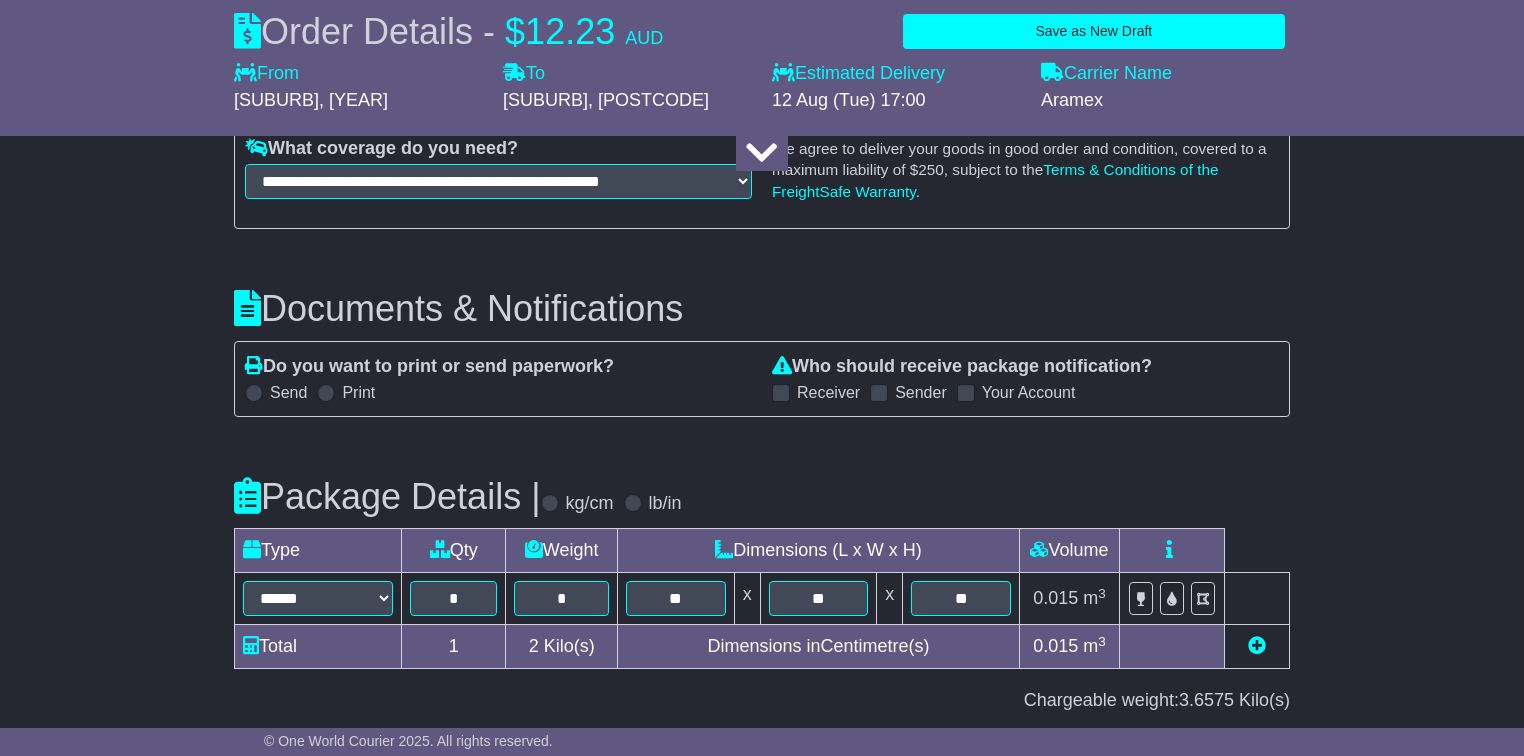 scroll, scrollTop: 2080, scrollLeft: 0, axis: vertical 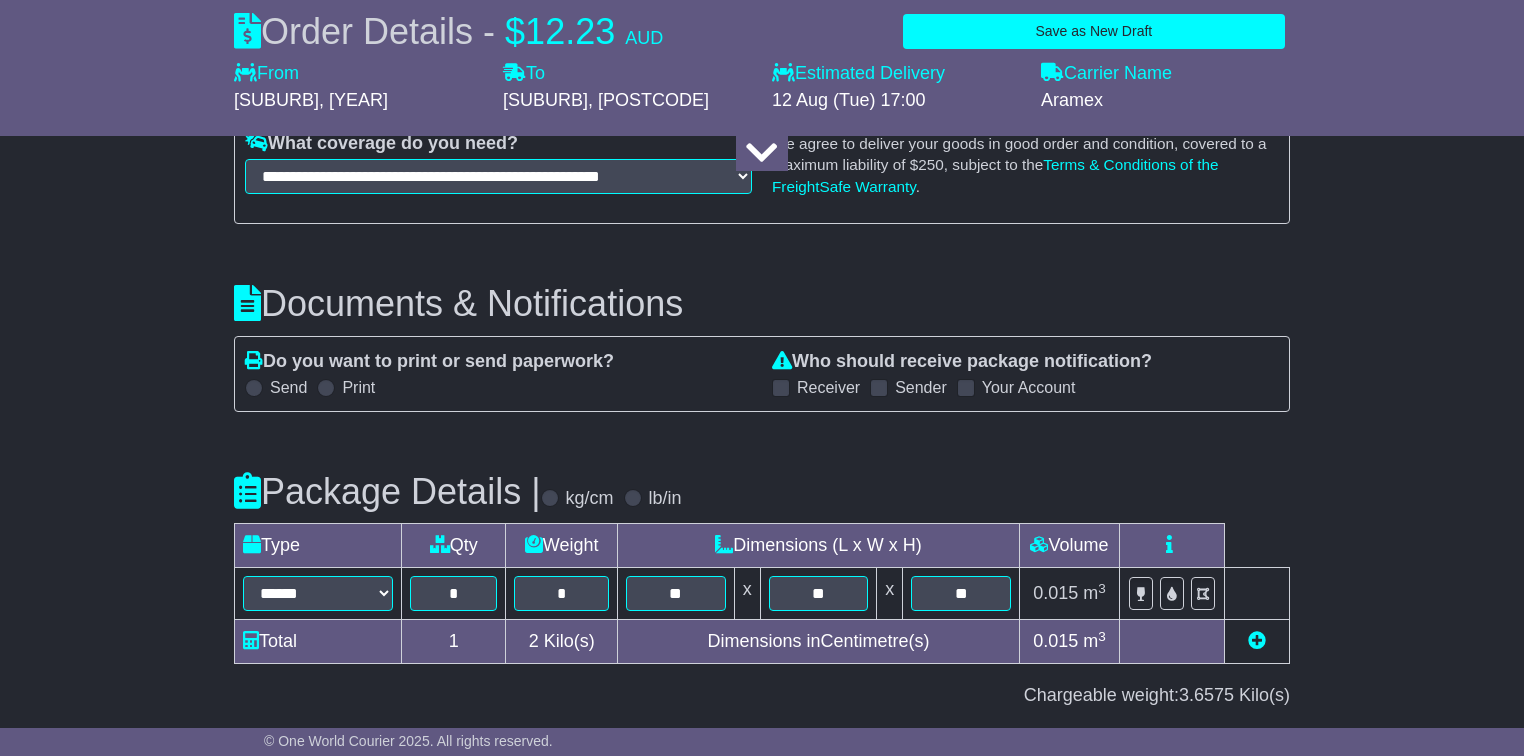 type on "**********" 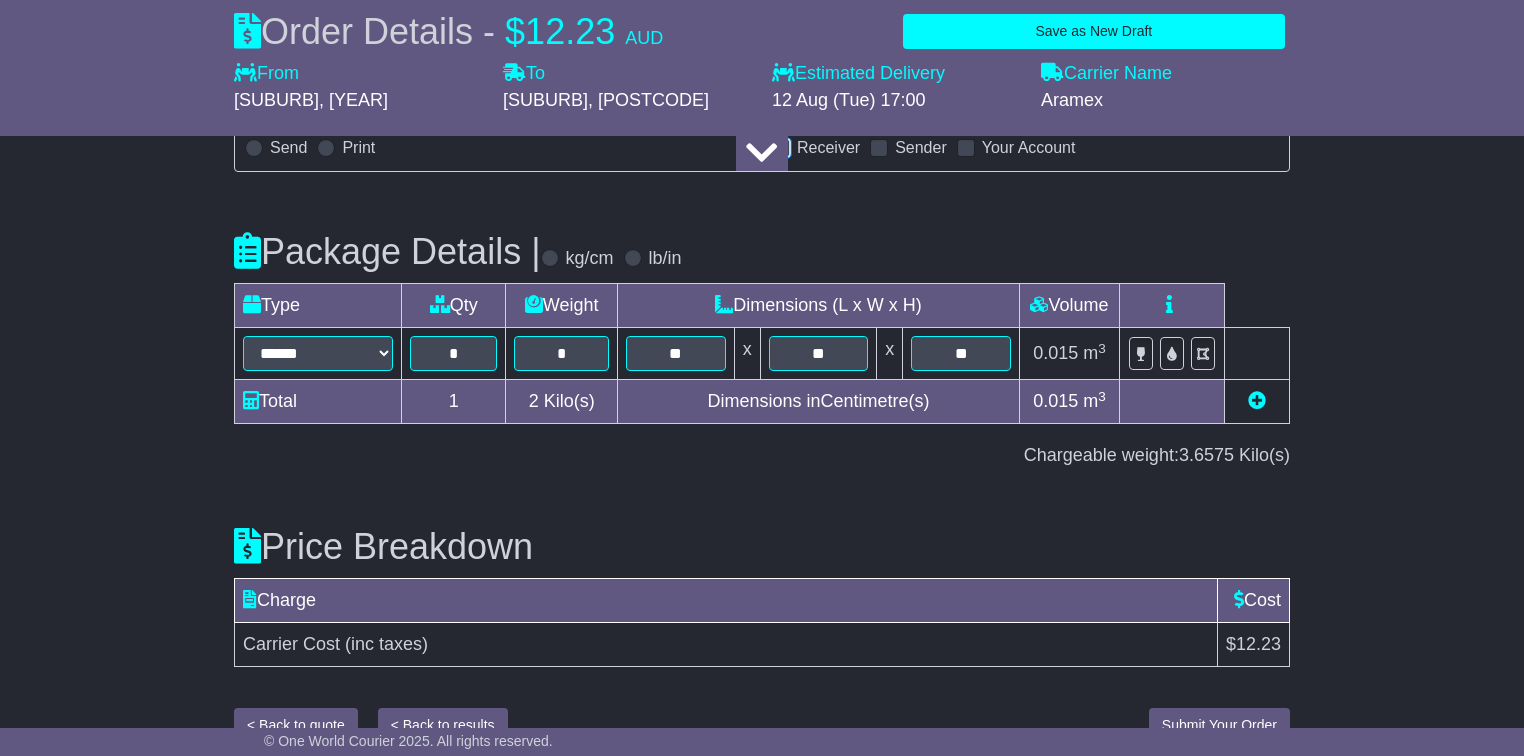 scroll, scrollTop: 2354, scrollLeft: 0, axis: vertical 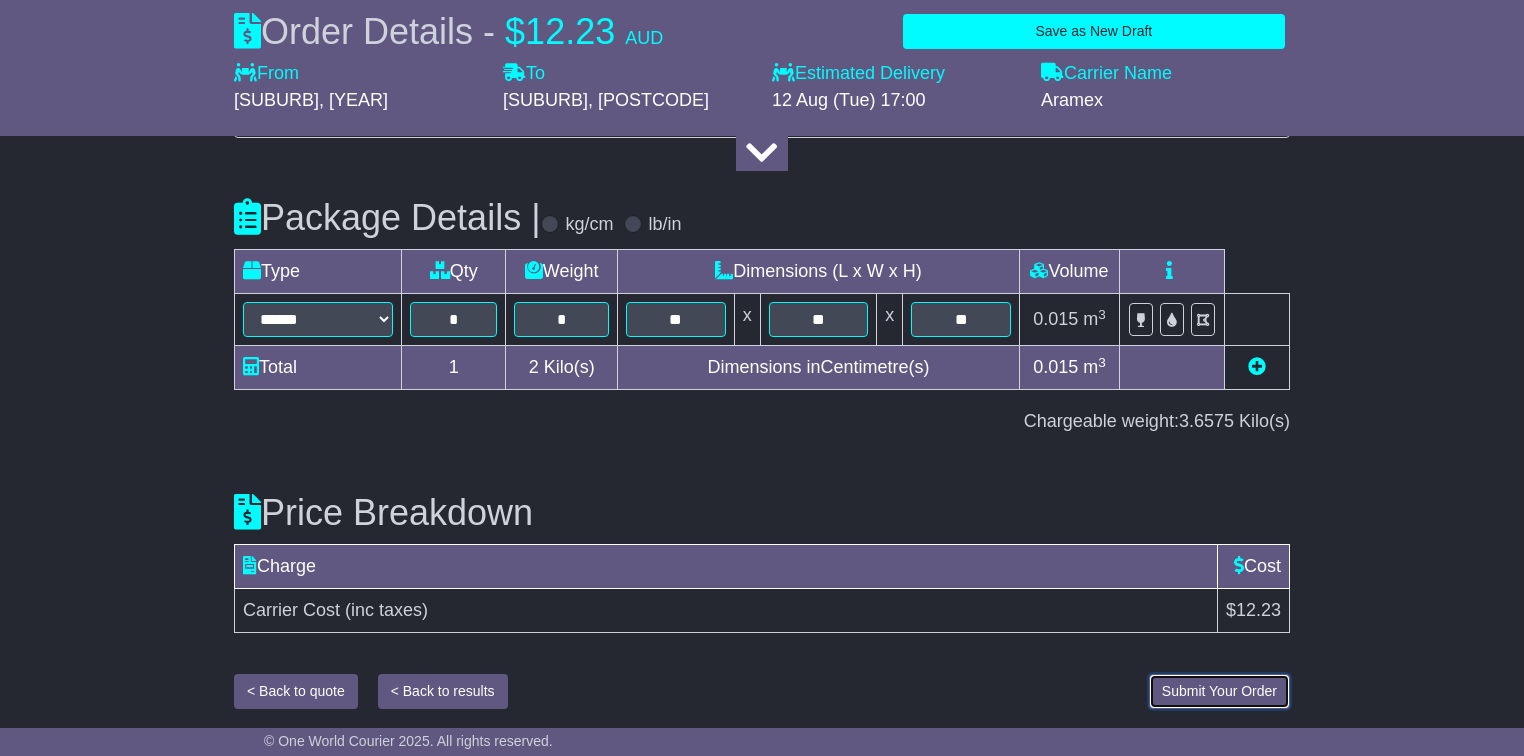 click on "Submit Your Order" at bounding box center [1219, 691] 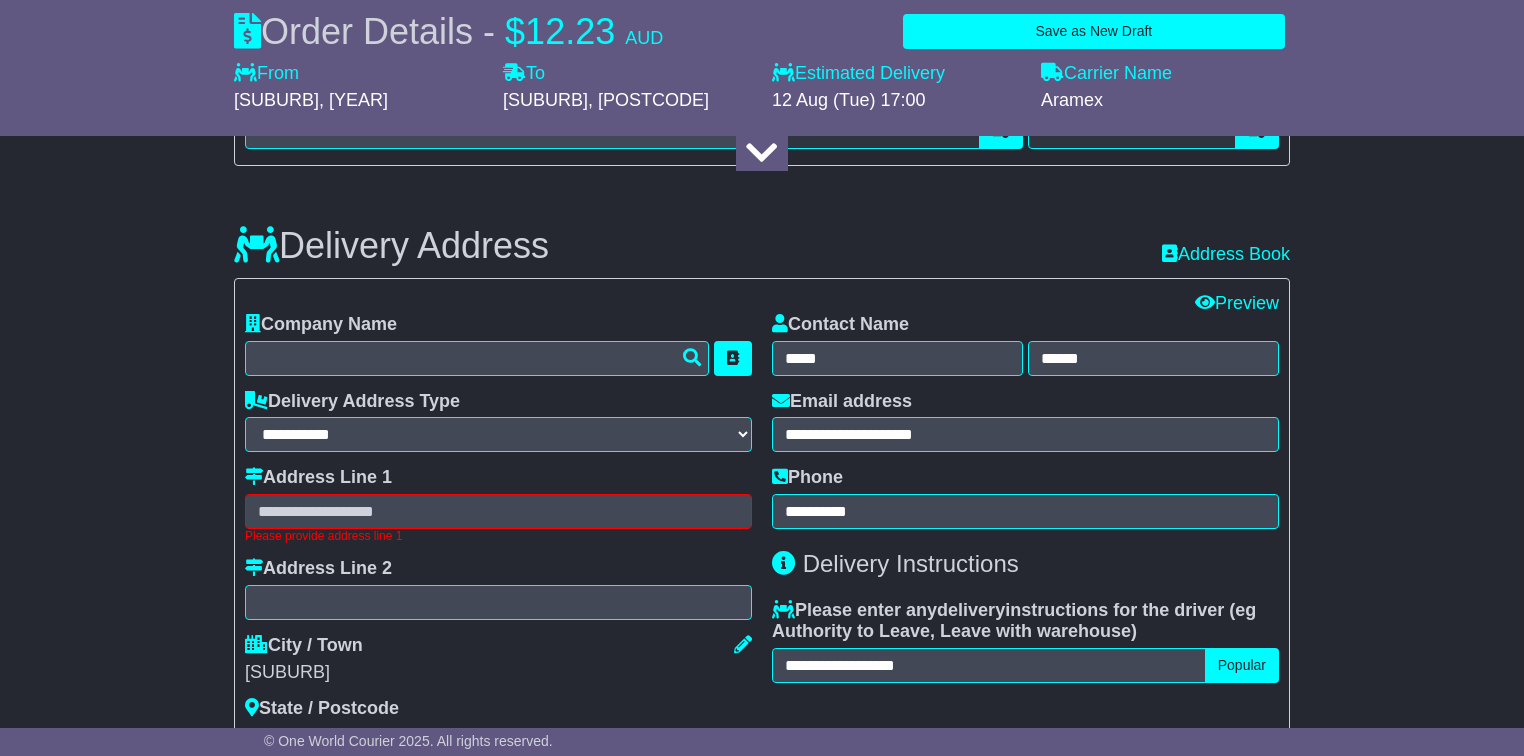 scroll, scrollTop: 1263, scrollLeft: 0, axis: vertical 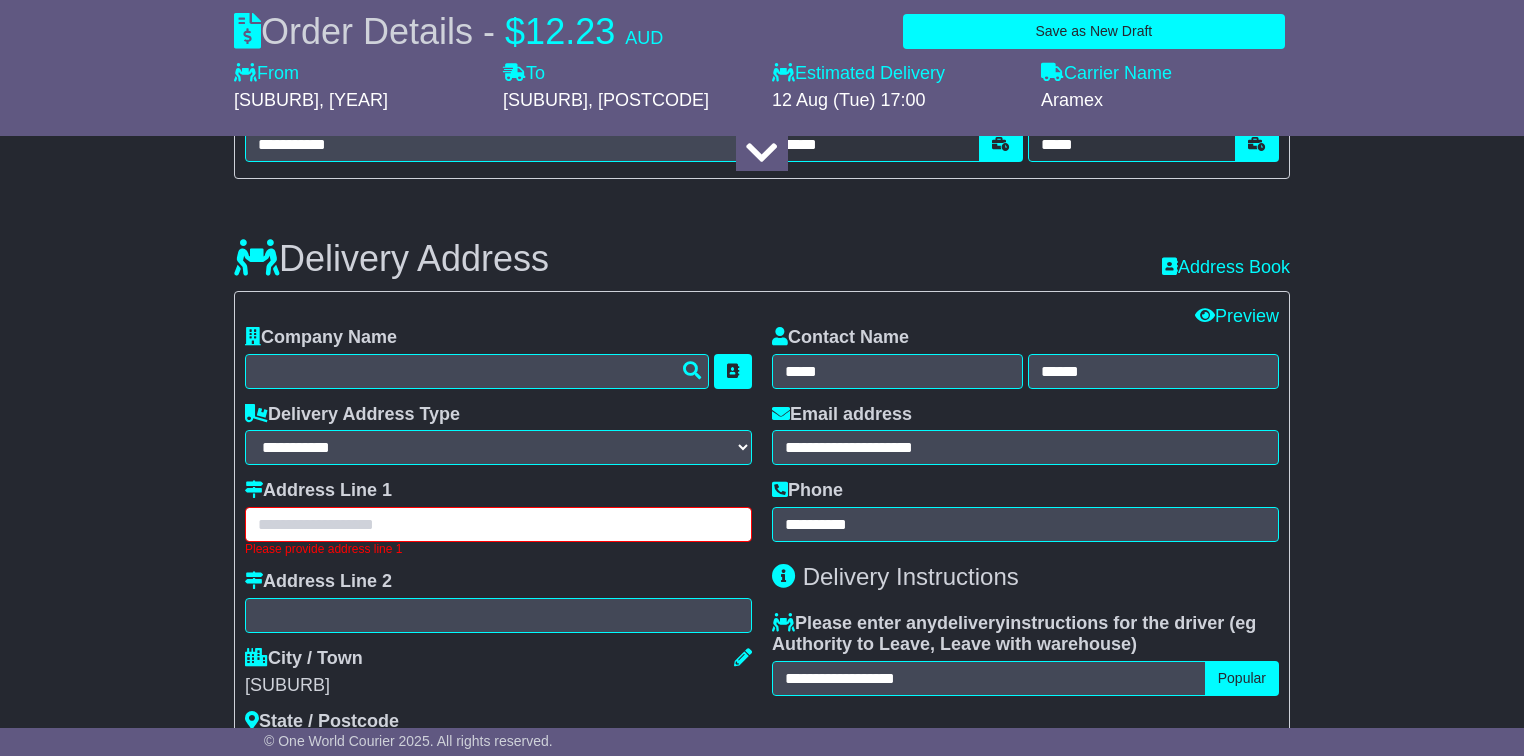 click at bounding box center [498, 524] 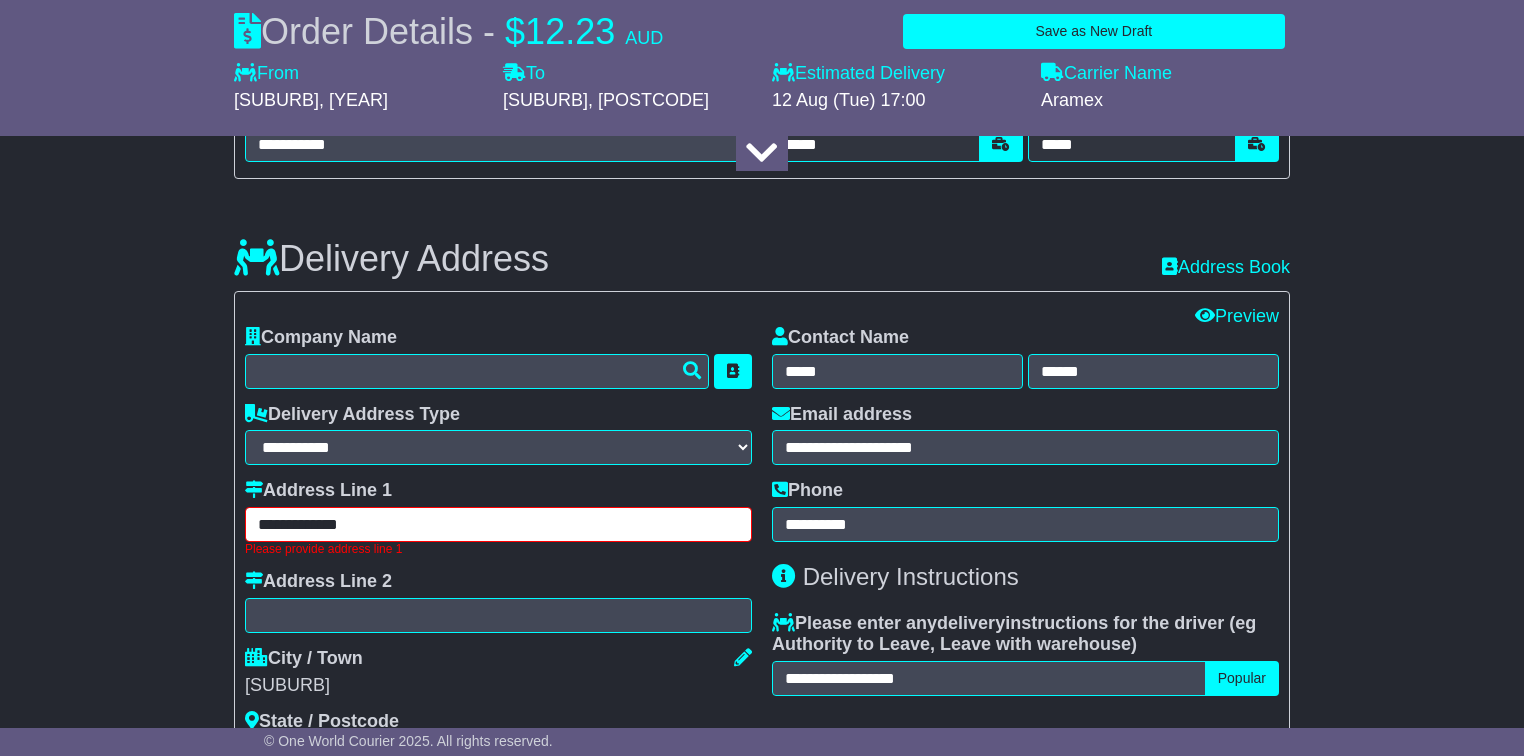 type on "**********" 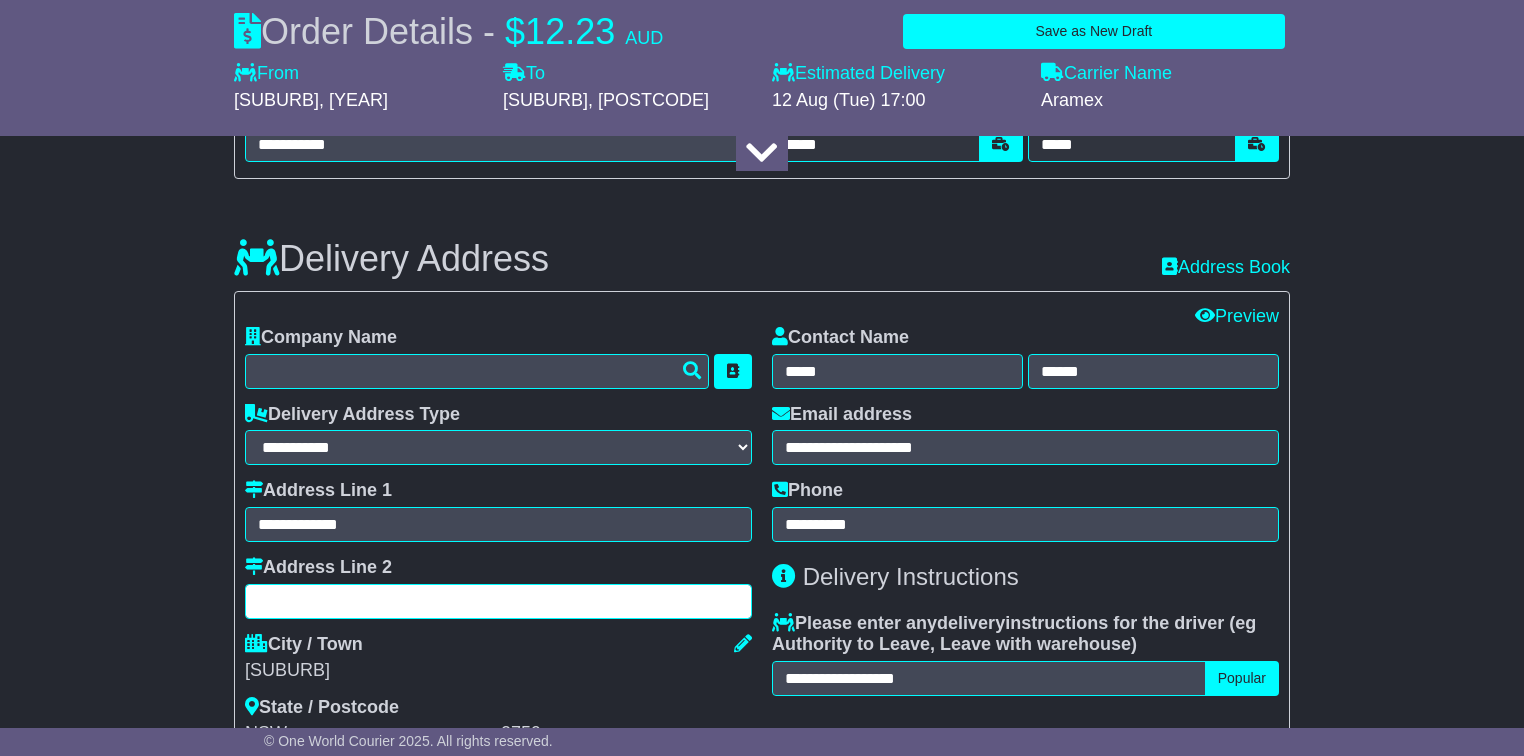 click at bounding box center [498, 601] 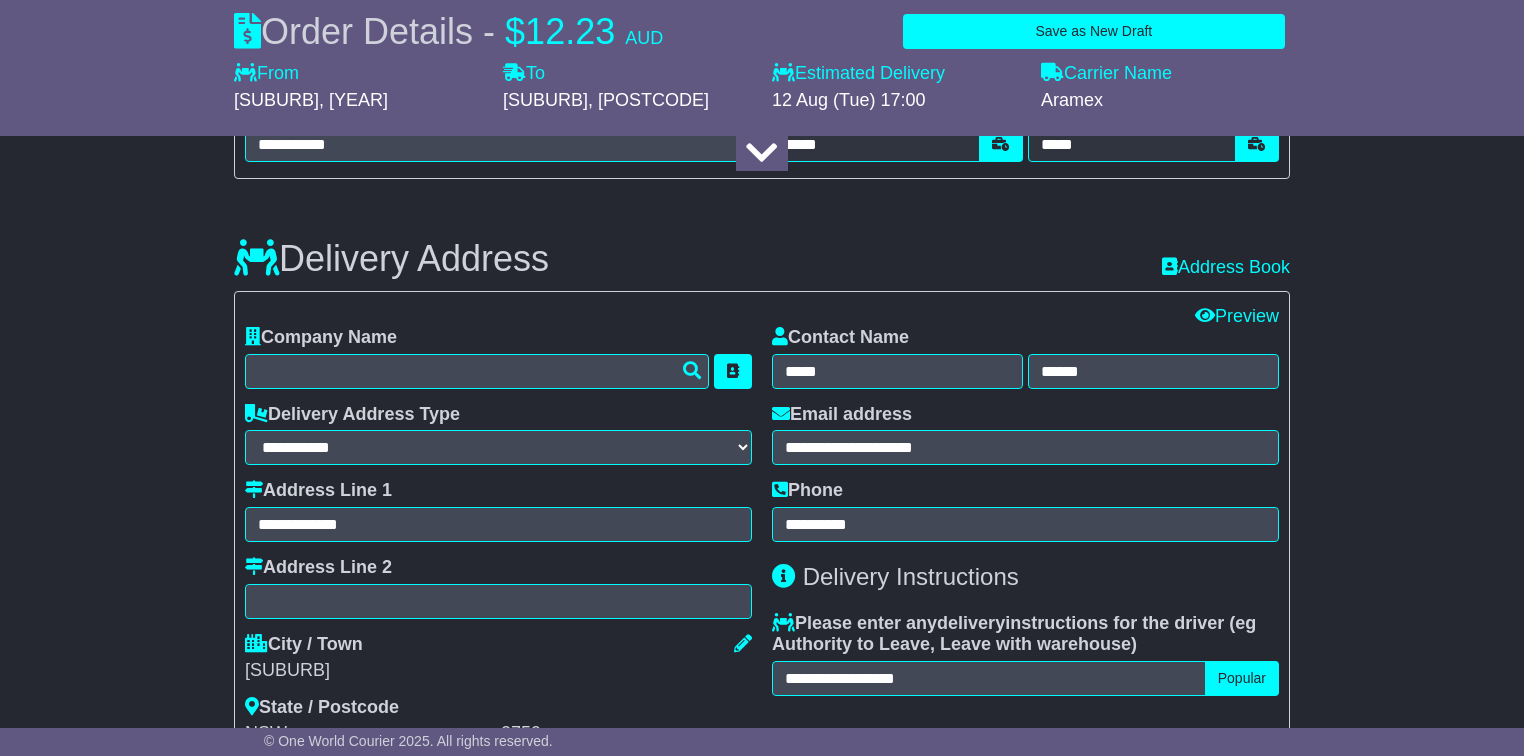 click on "City / Town" at bounding box center (498, 647) 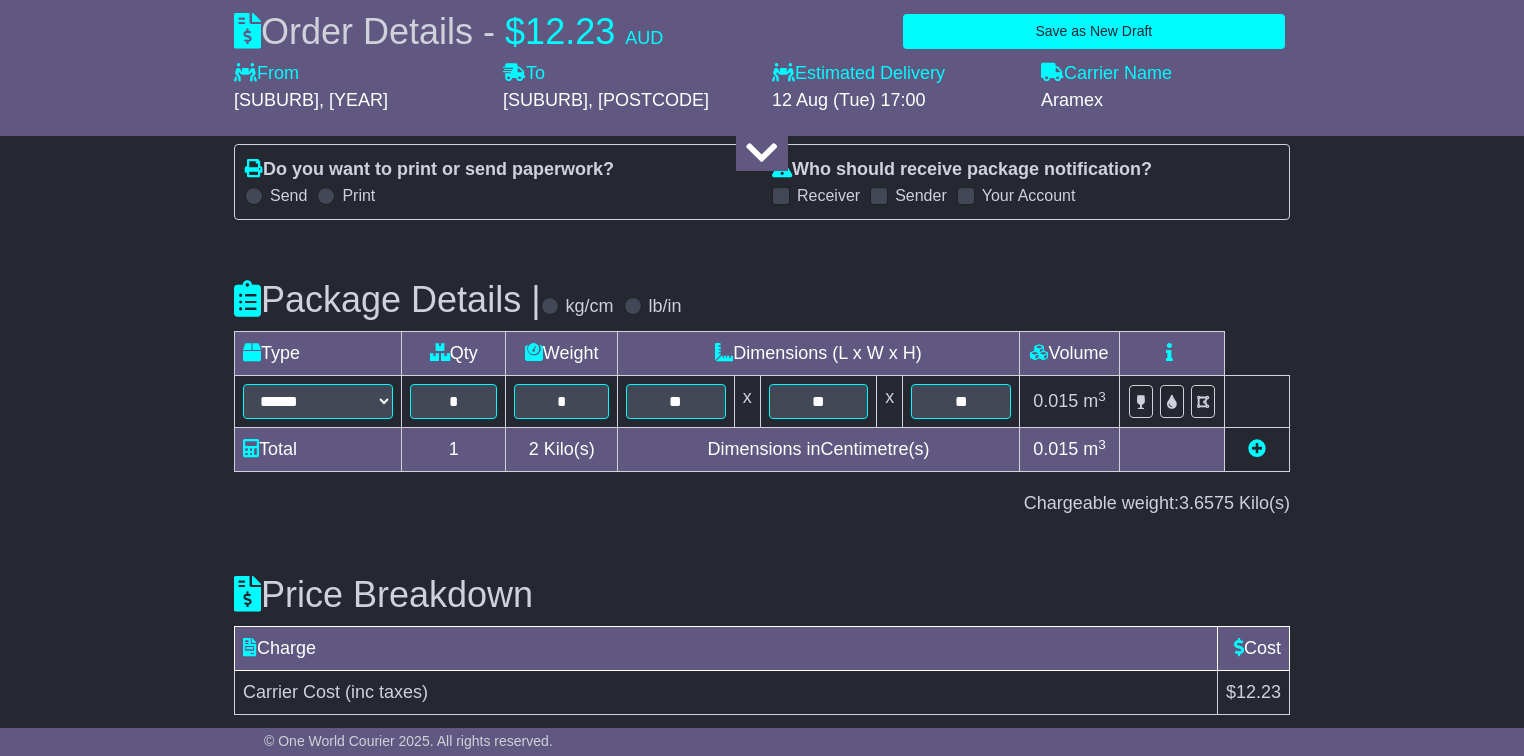 scroll, scrollTop: 2354, scrollLeft: 0, axis: vertical 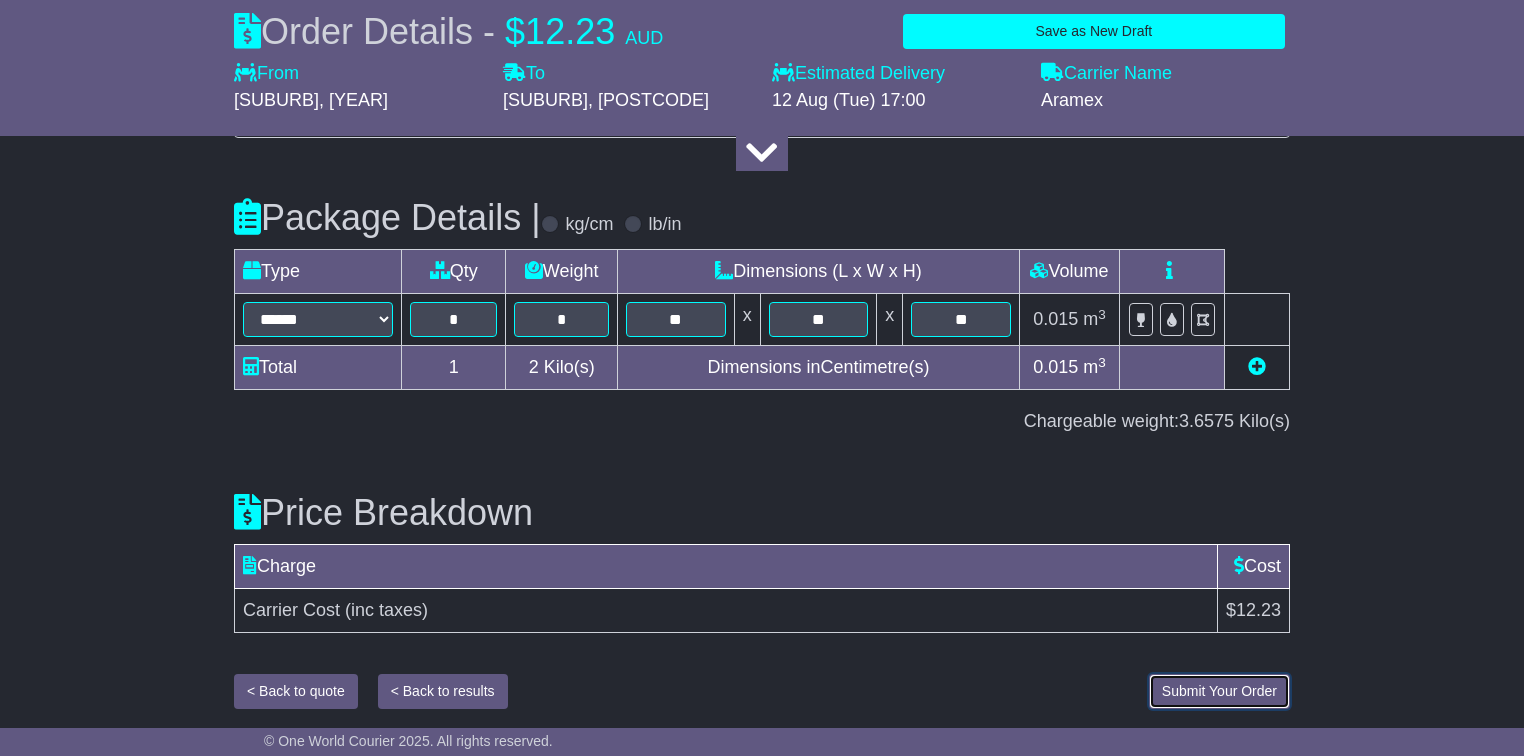 click on "Submit Your Order" at bounding box center [1219, 691] 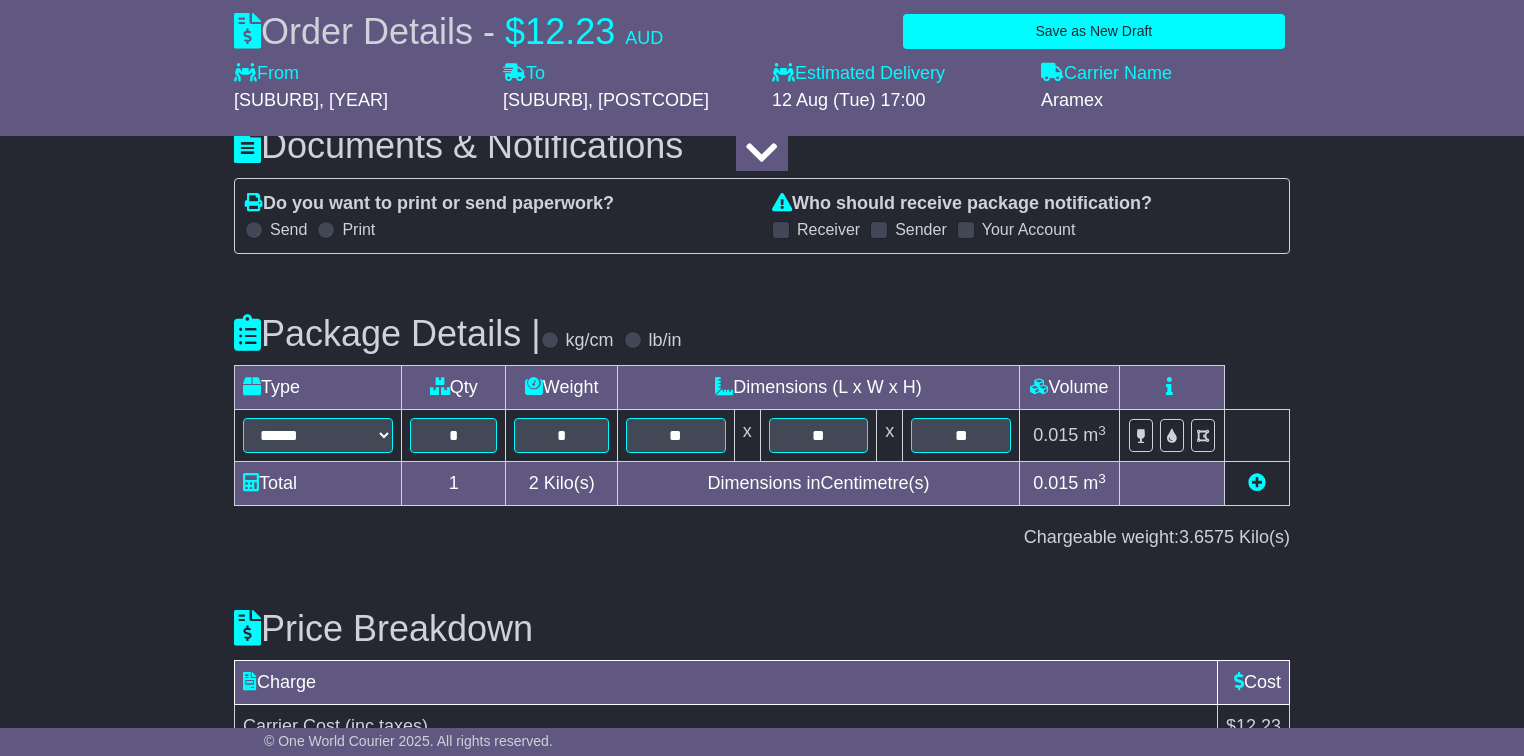 scroll, scrollTop: 2354, scrollLeft: 0, axis: vertical 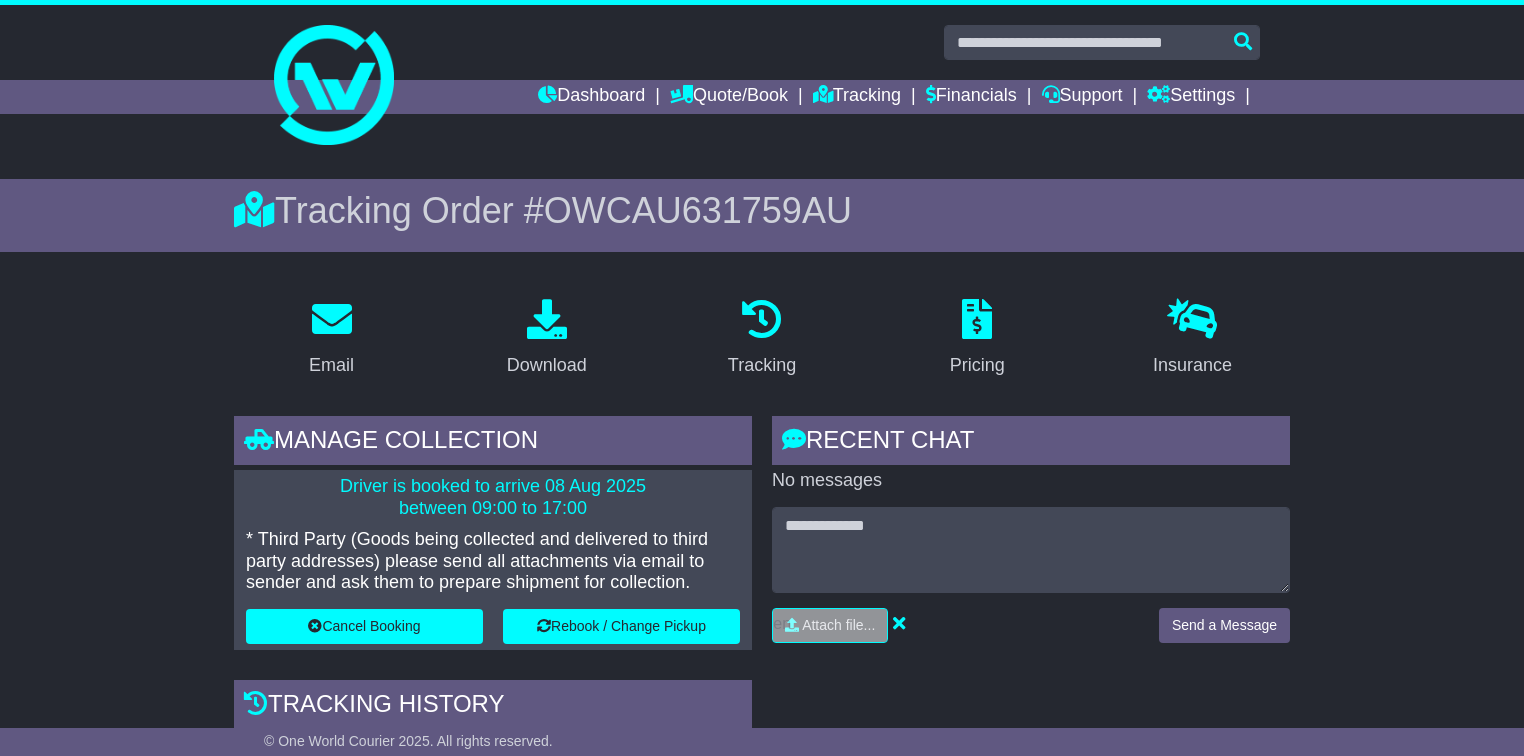 click on "Tracking Order # OWCAU631759AU" at bounding box center [762, 210] 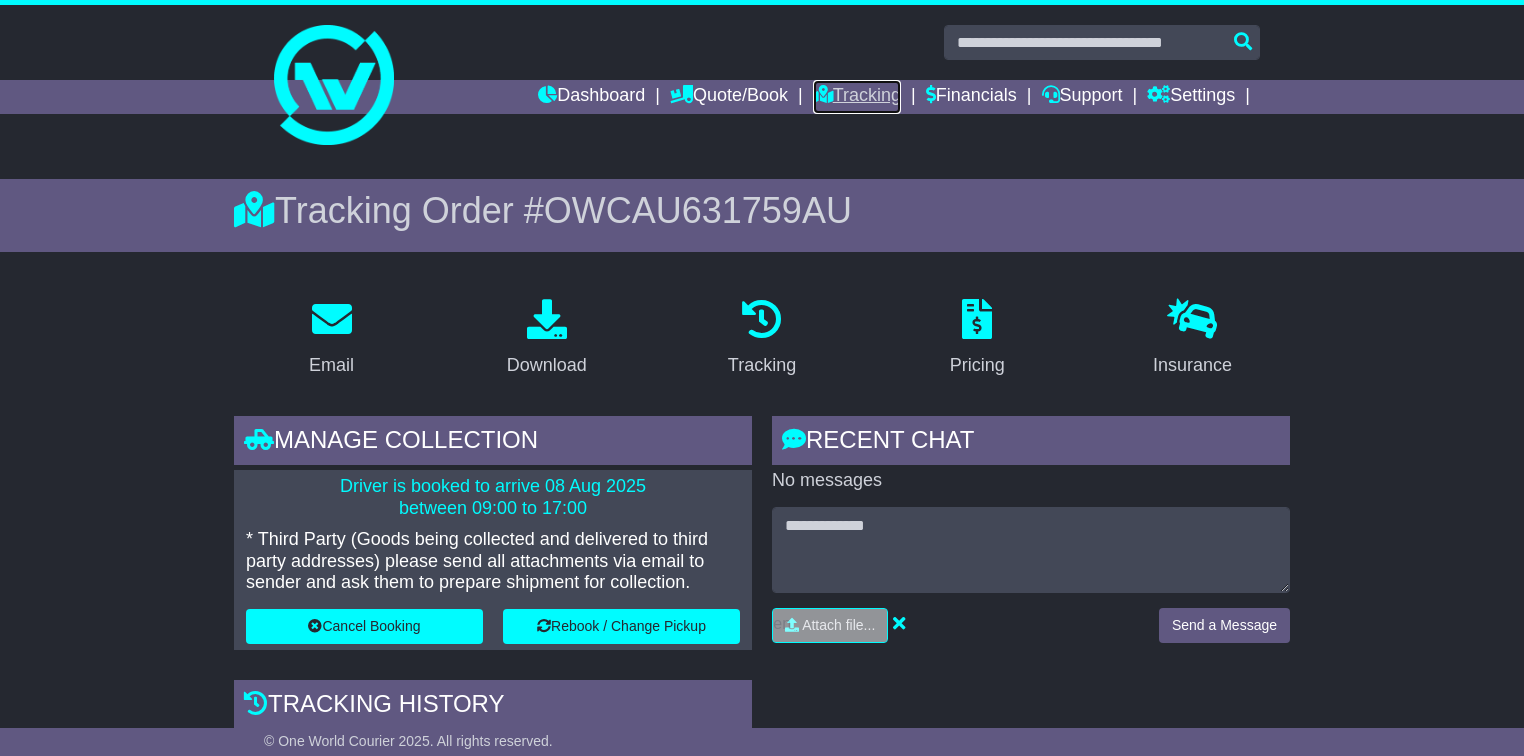 click on "Tracking" at bounding box center [857, 97] 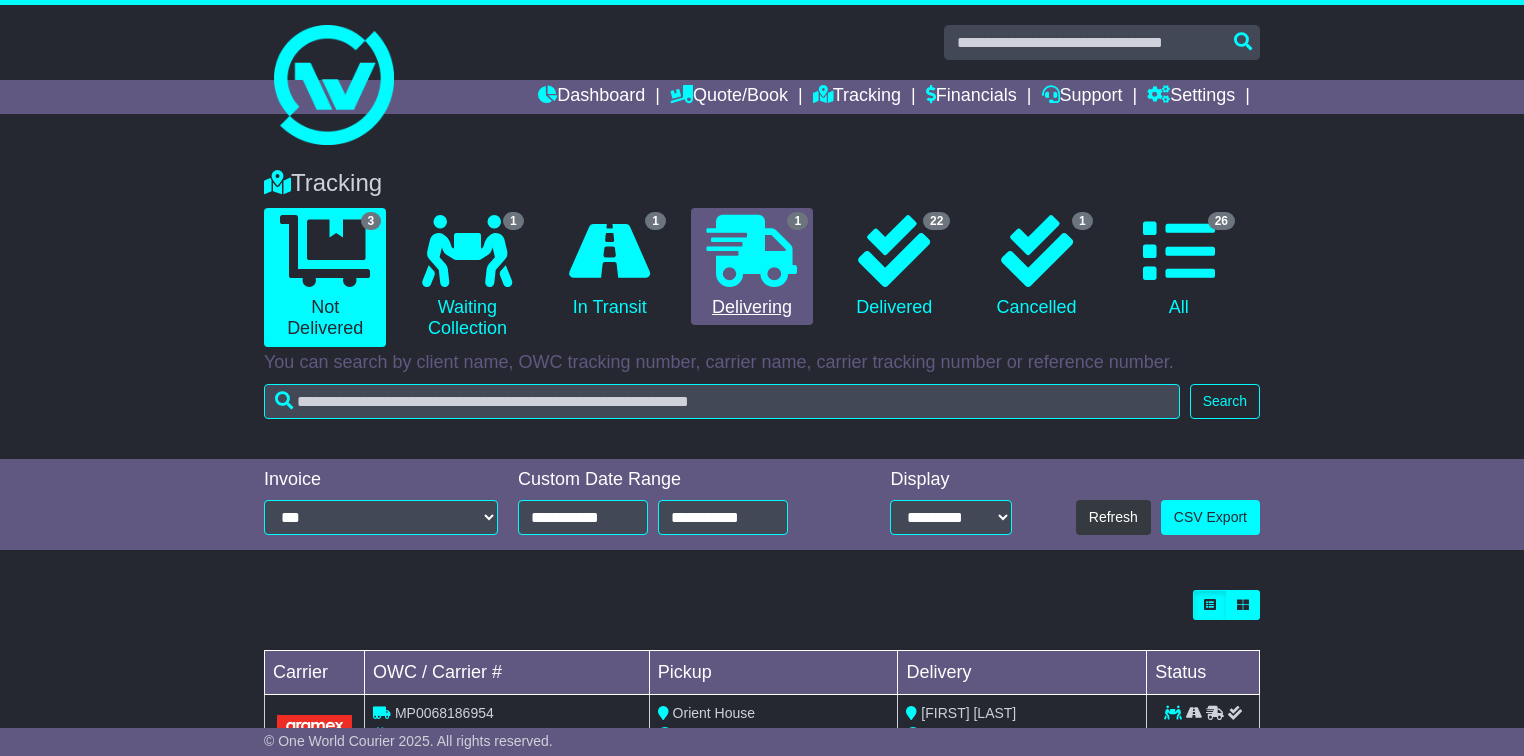 scroll, scrollTop: 0, scrollLeft: 0, axis: both 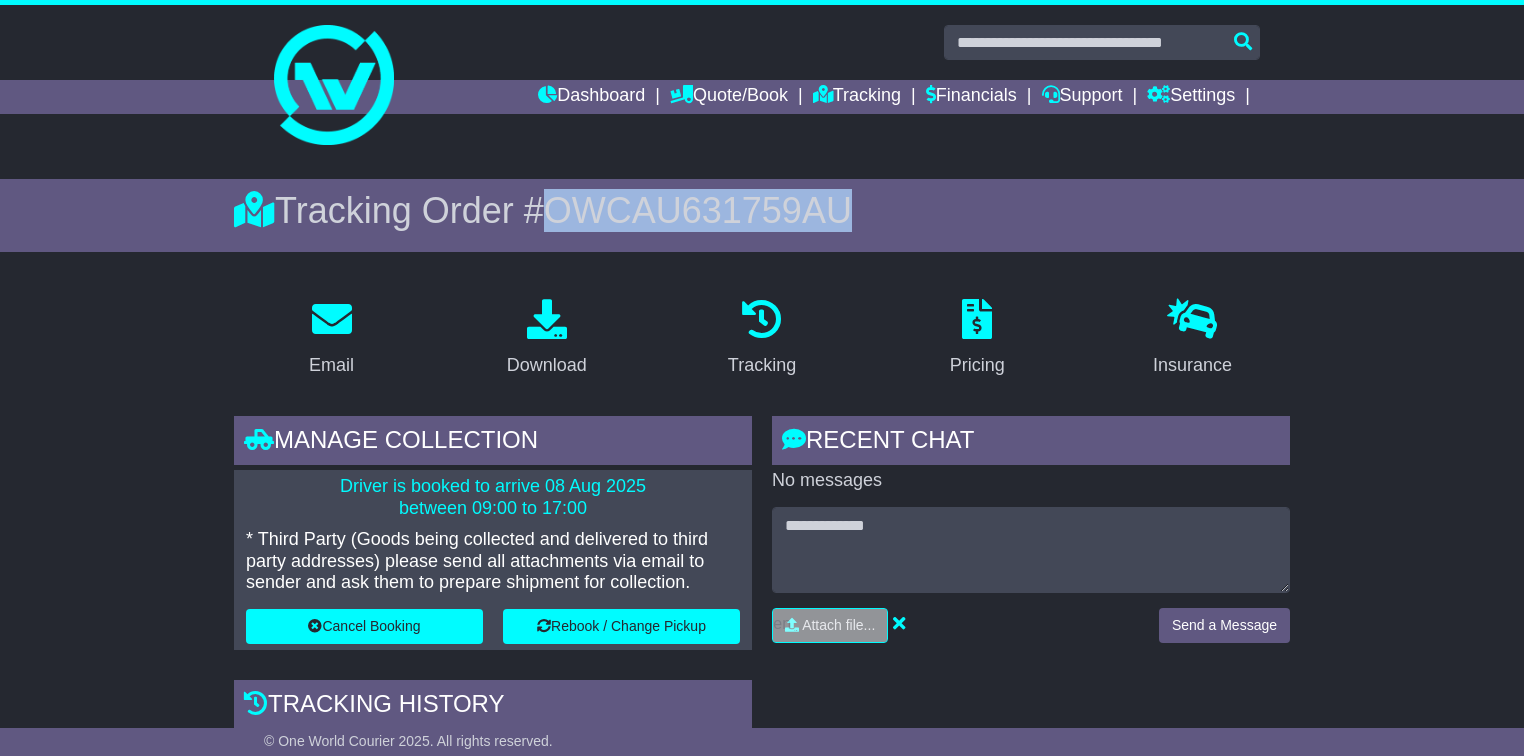 drag, startPoint x: 528, startPoint y: 208, endPoint x: 857, endPoint y: 212, distance: 329.02432 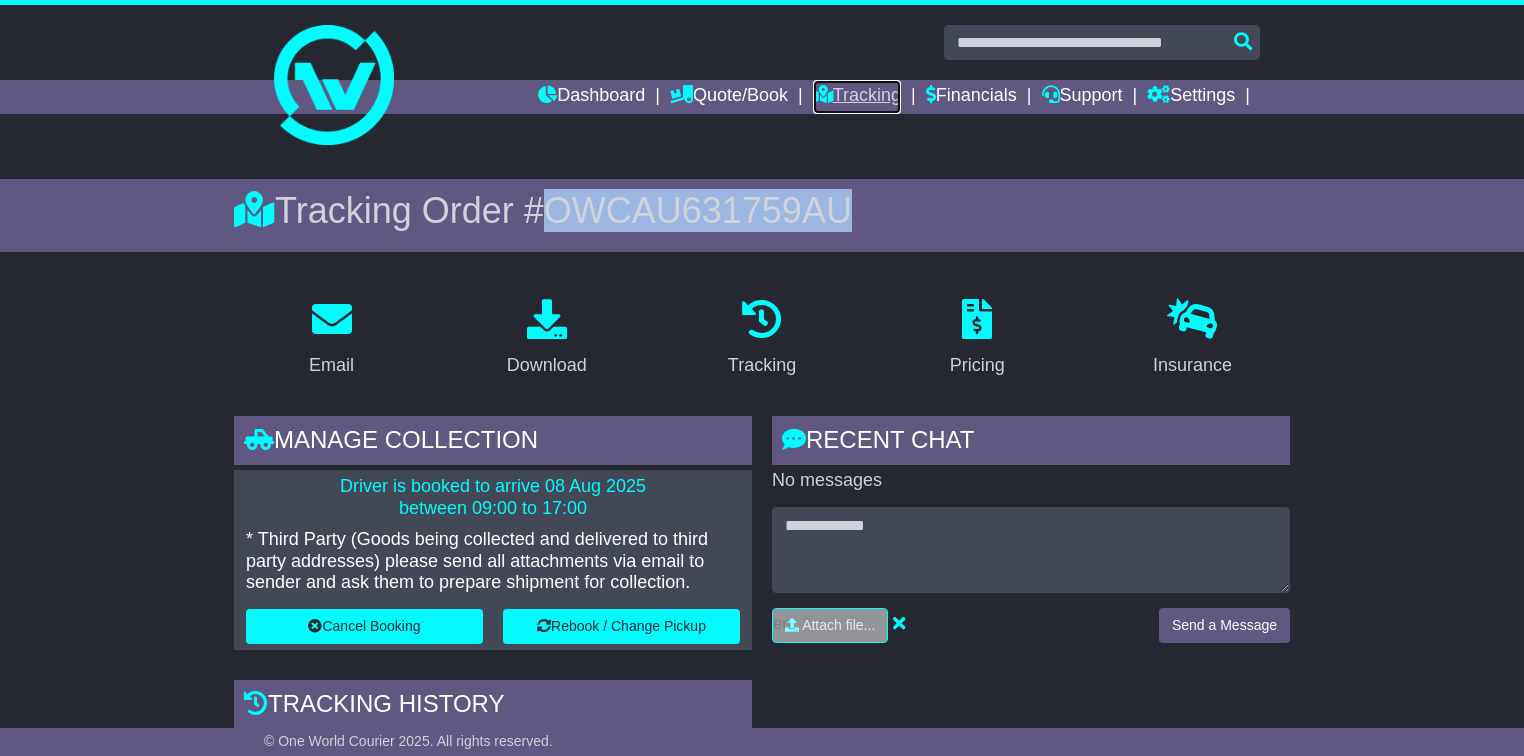 click on "Tracking" at bounding box center (857, 97) 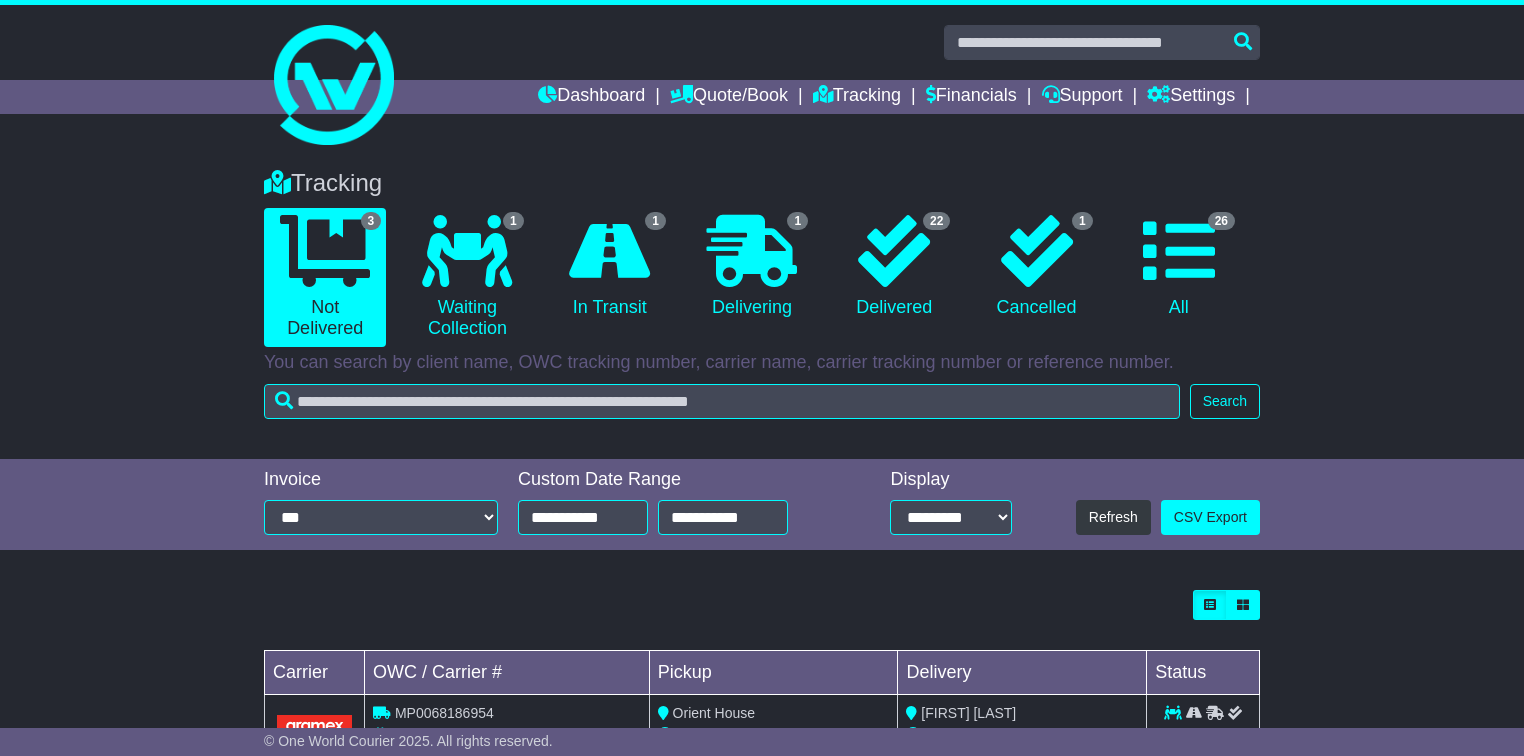 scroll, scrollTop: 0, scrollLeft: 0, axis: both 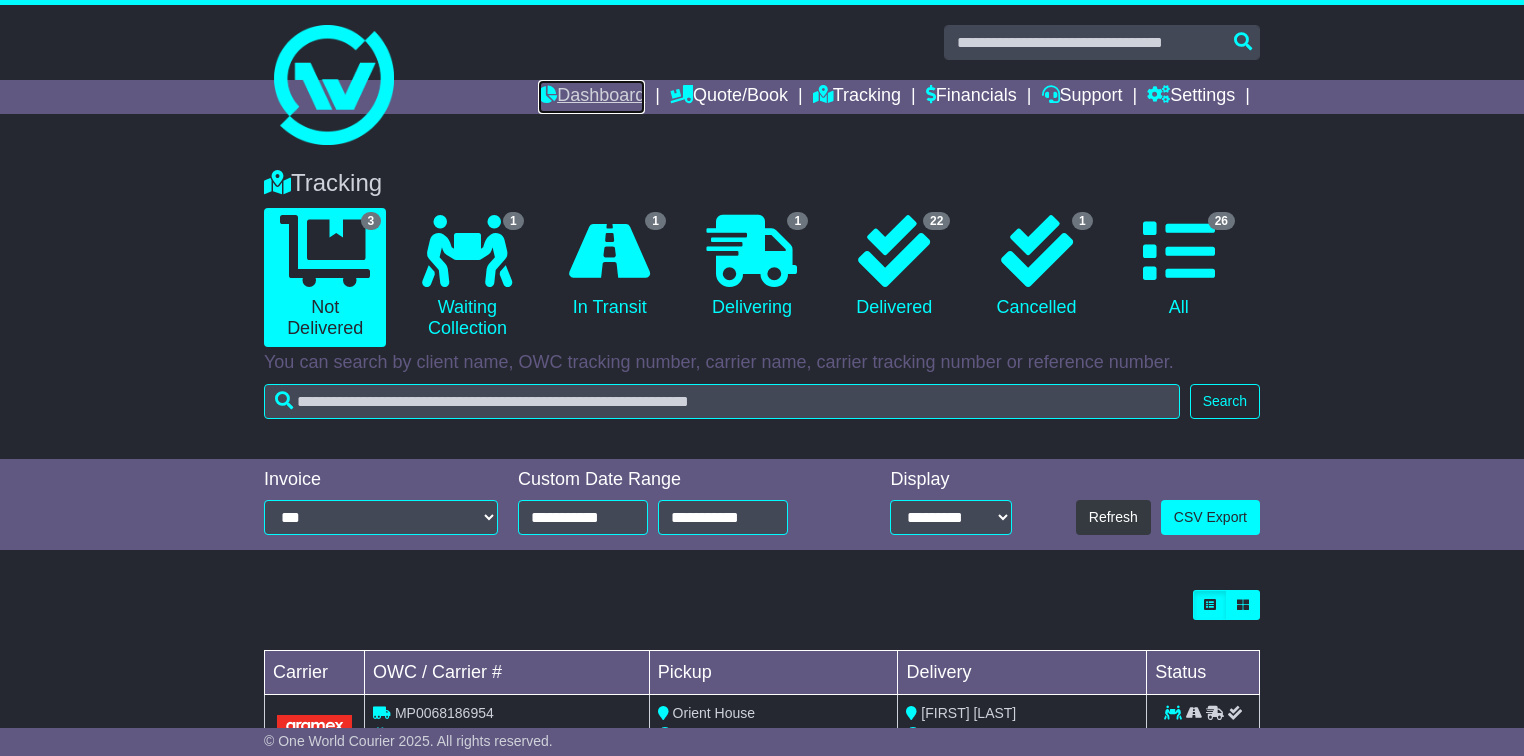 click on "Dashboard" at bounding box center [591, 97] 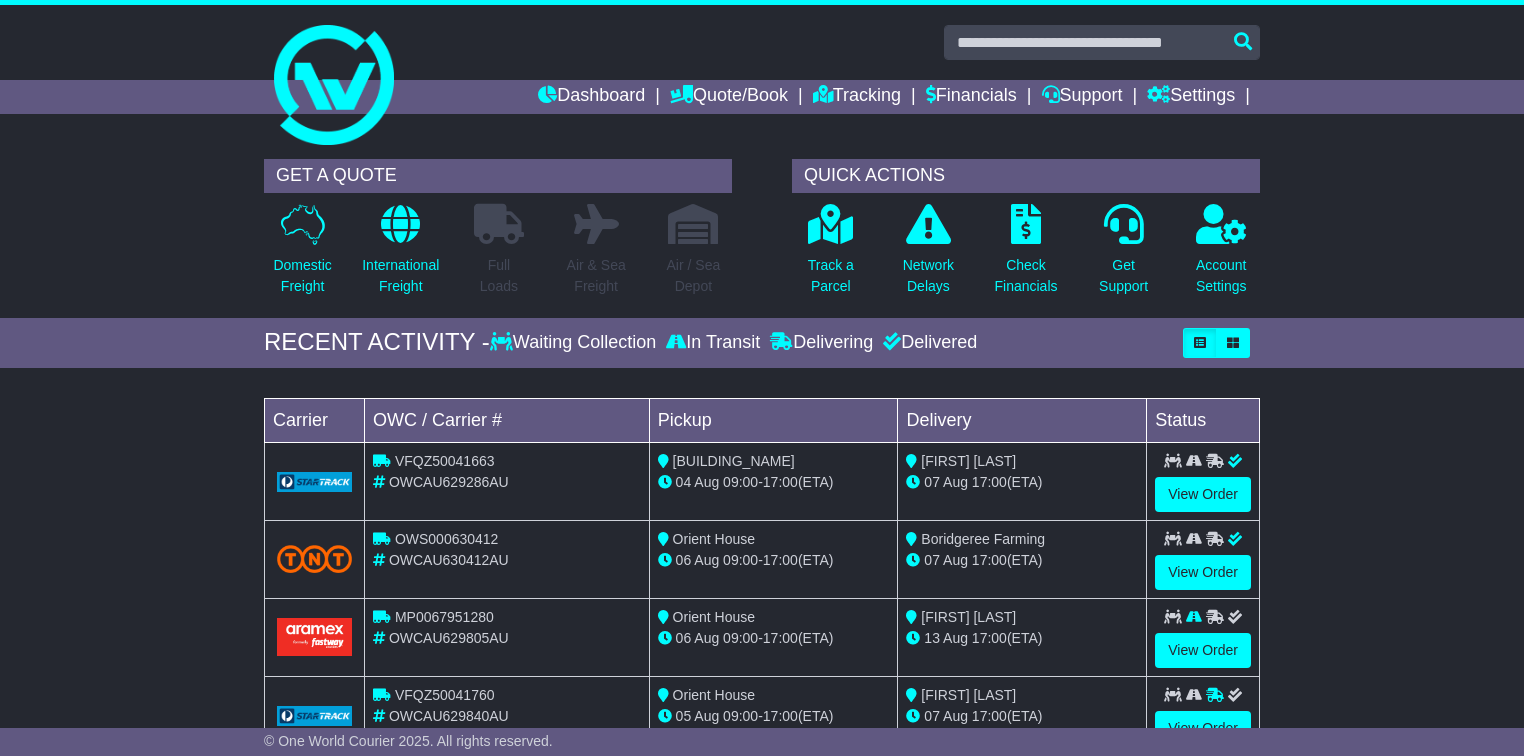 scroll, scrollTop: 0, scrollLeft: 0, axis: both 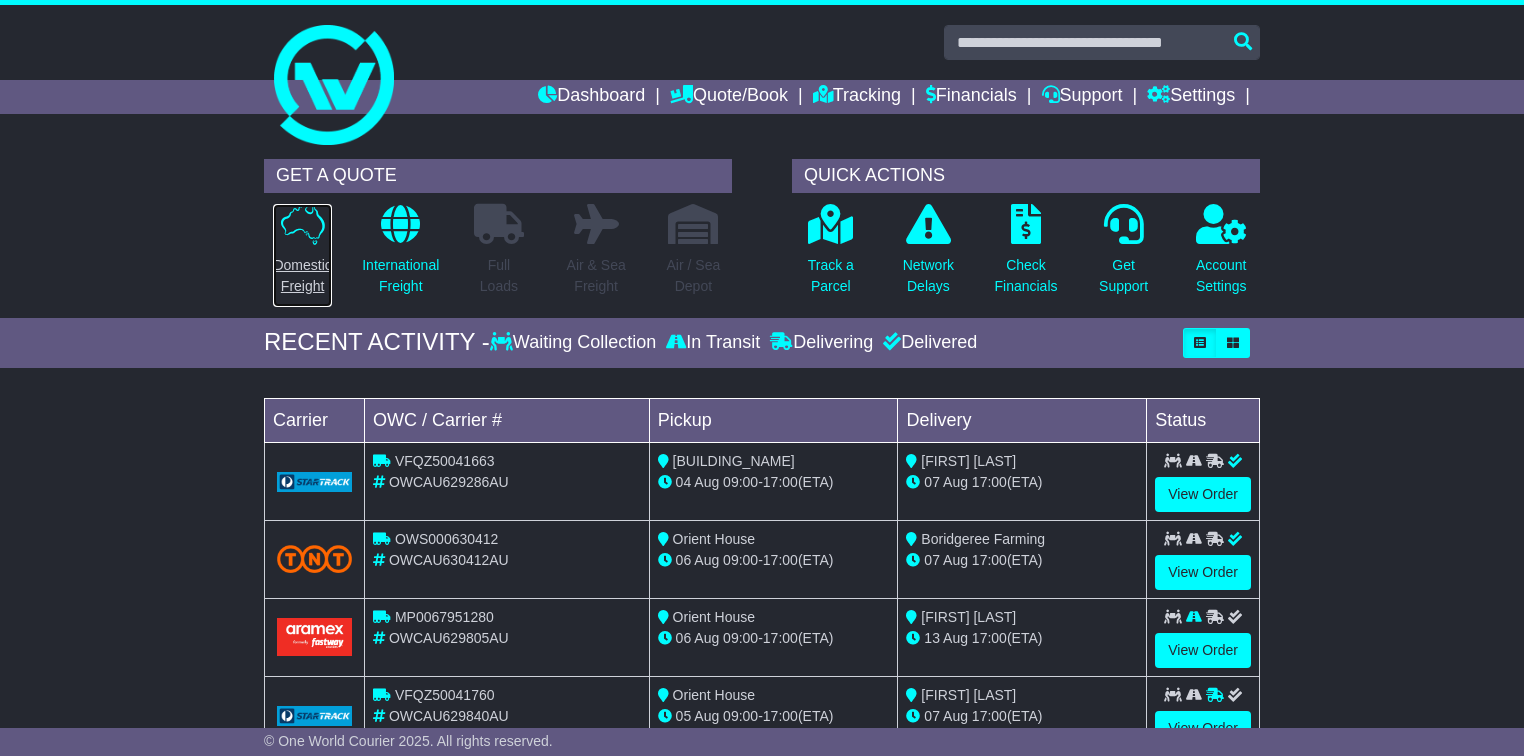 click on "Domestic Freight" at bounding box center [302, 276] 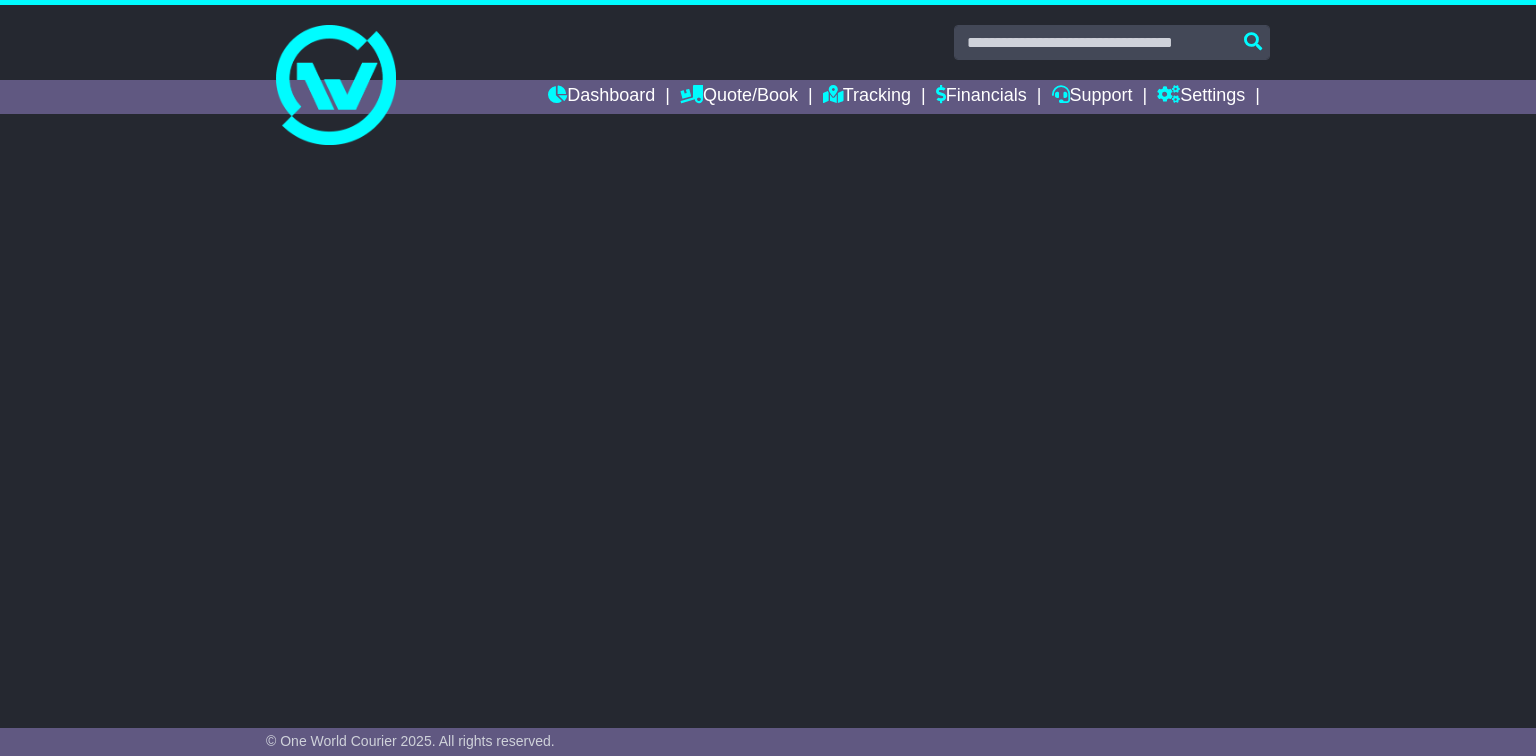 scroll, scrollTop: 0, scrollLeft: 0, axis: both 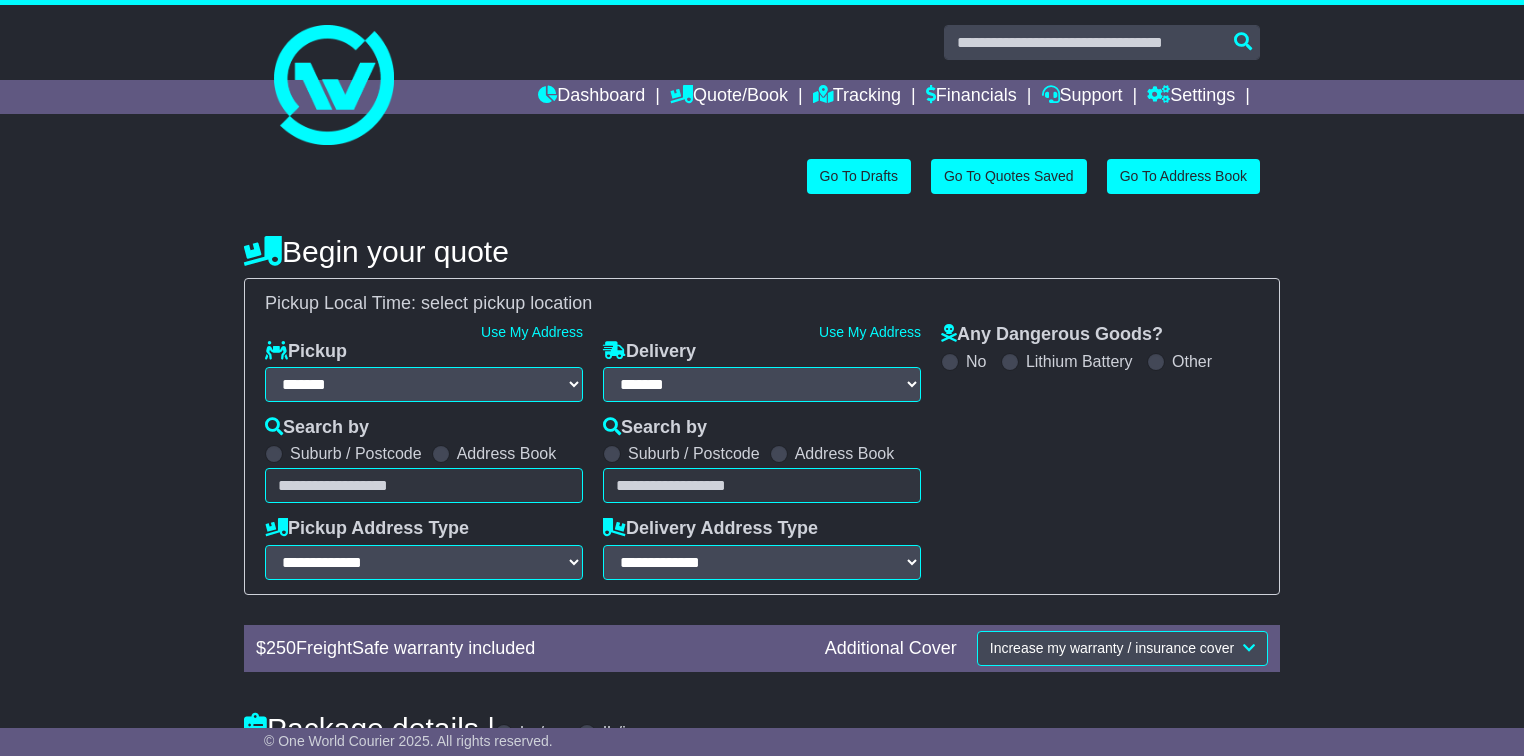select on "**" 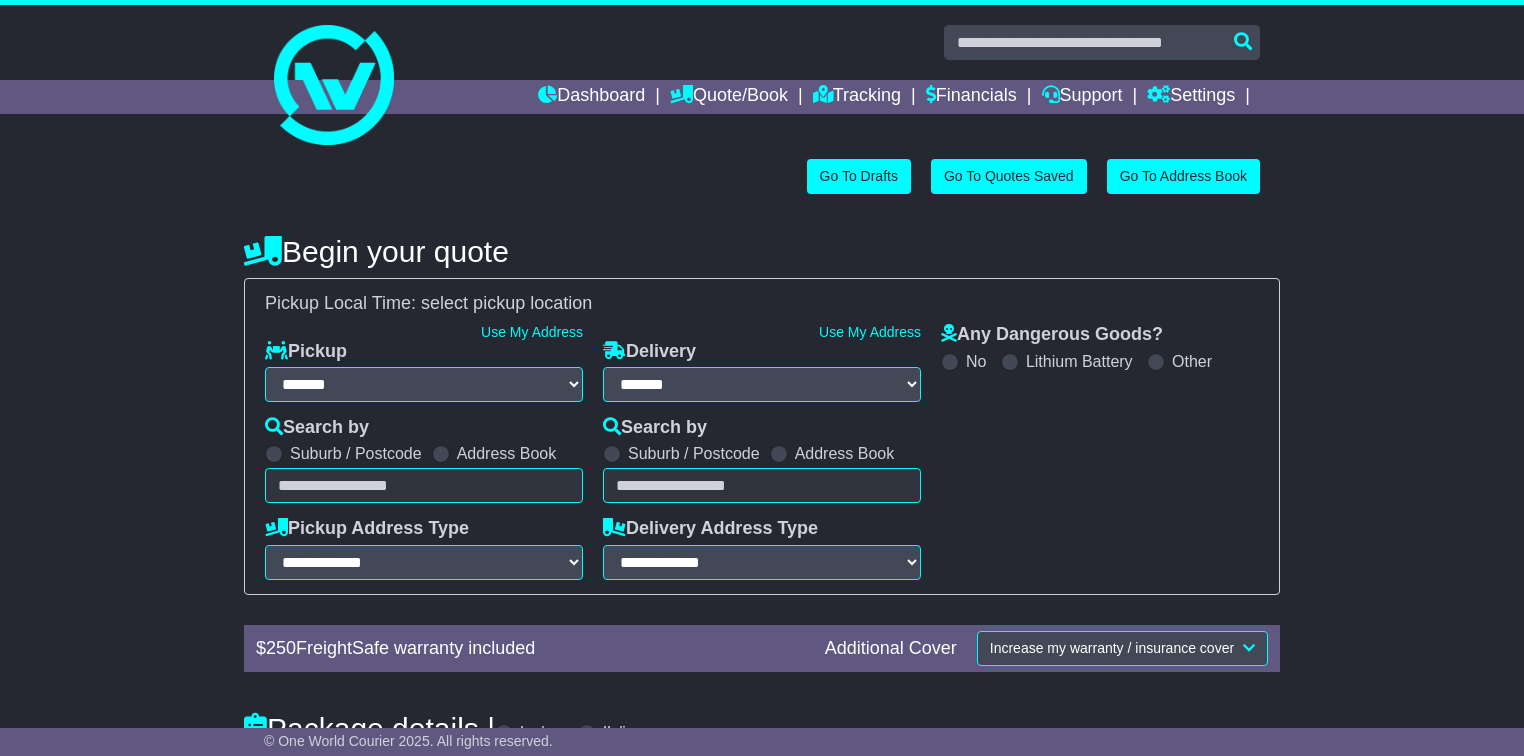 click at bounding box center [424, 485] 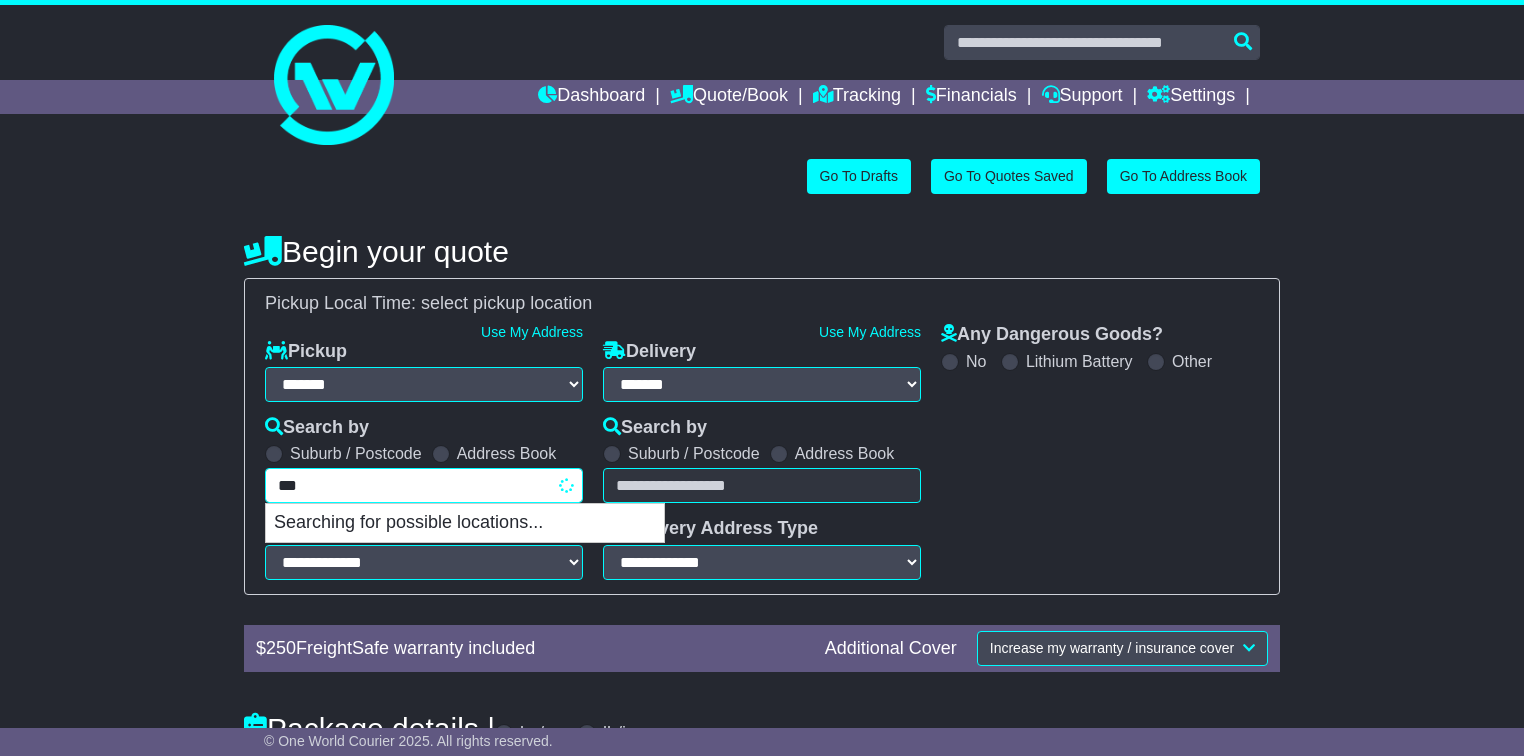 type on "****" 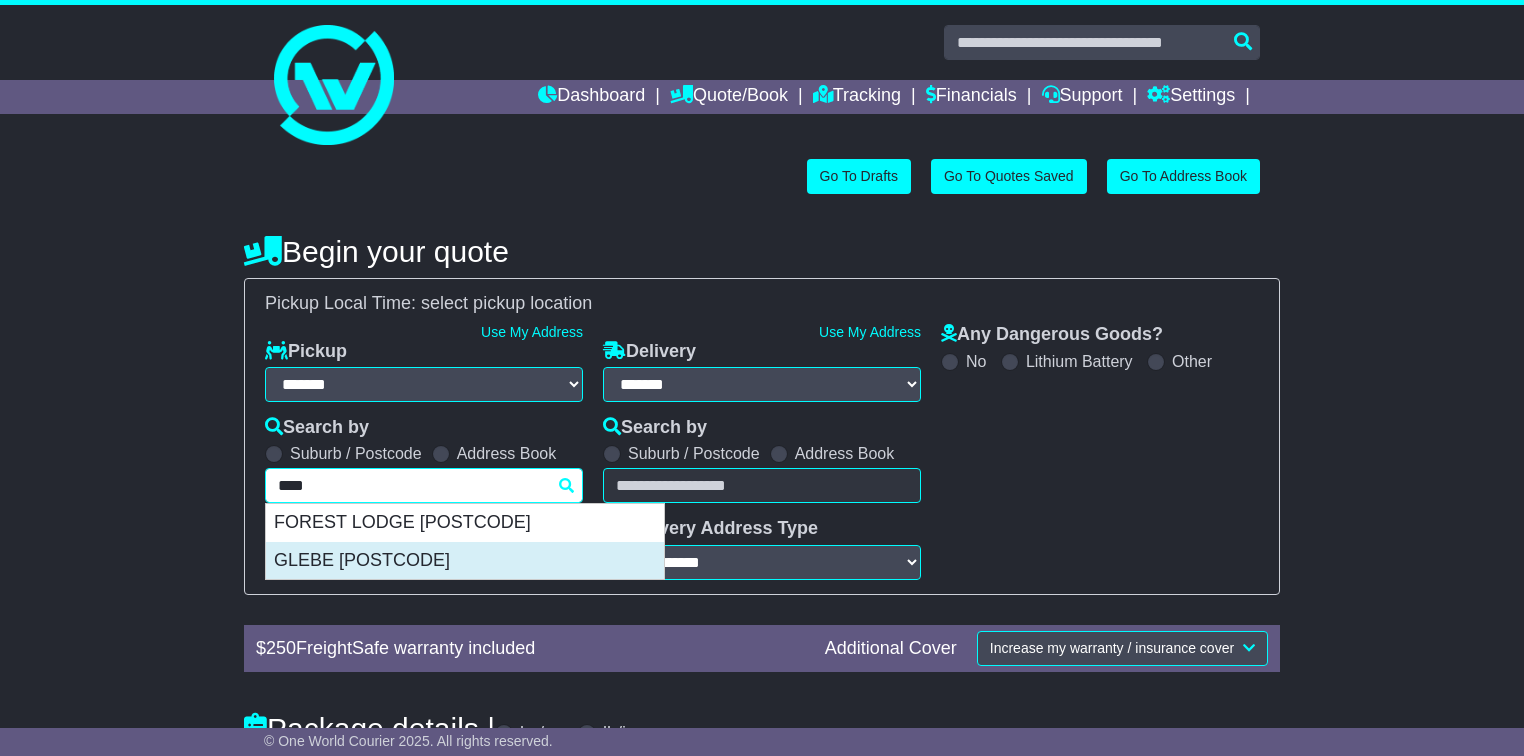 click on "GLEBE 2037" at bounding box center [465, 561] 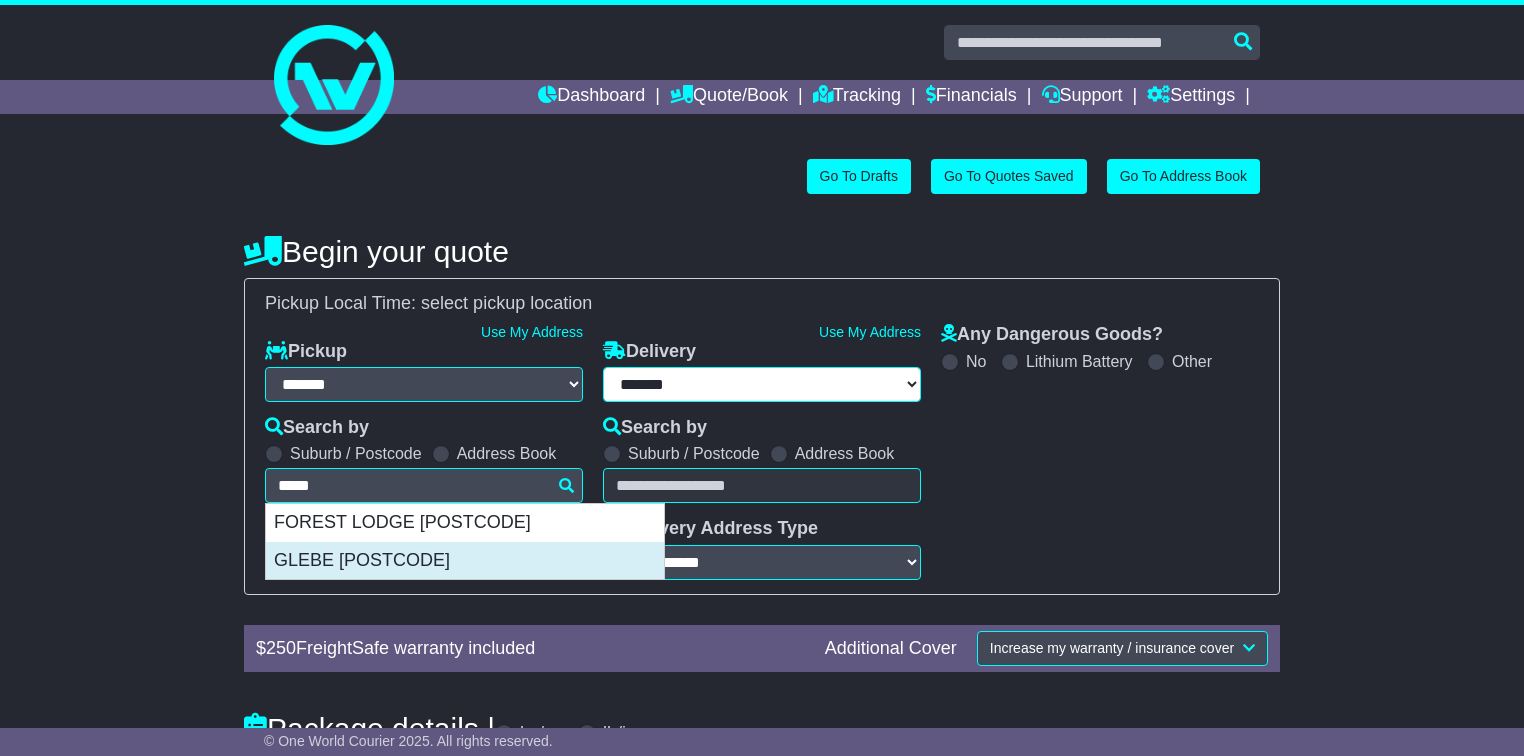 type on "**********" 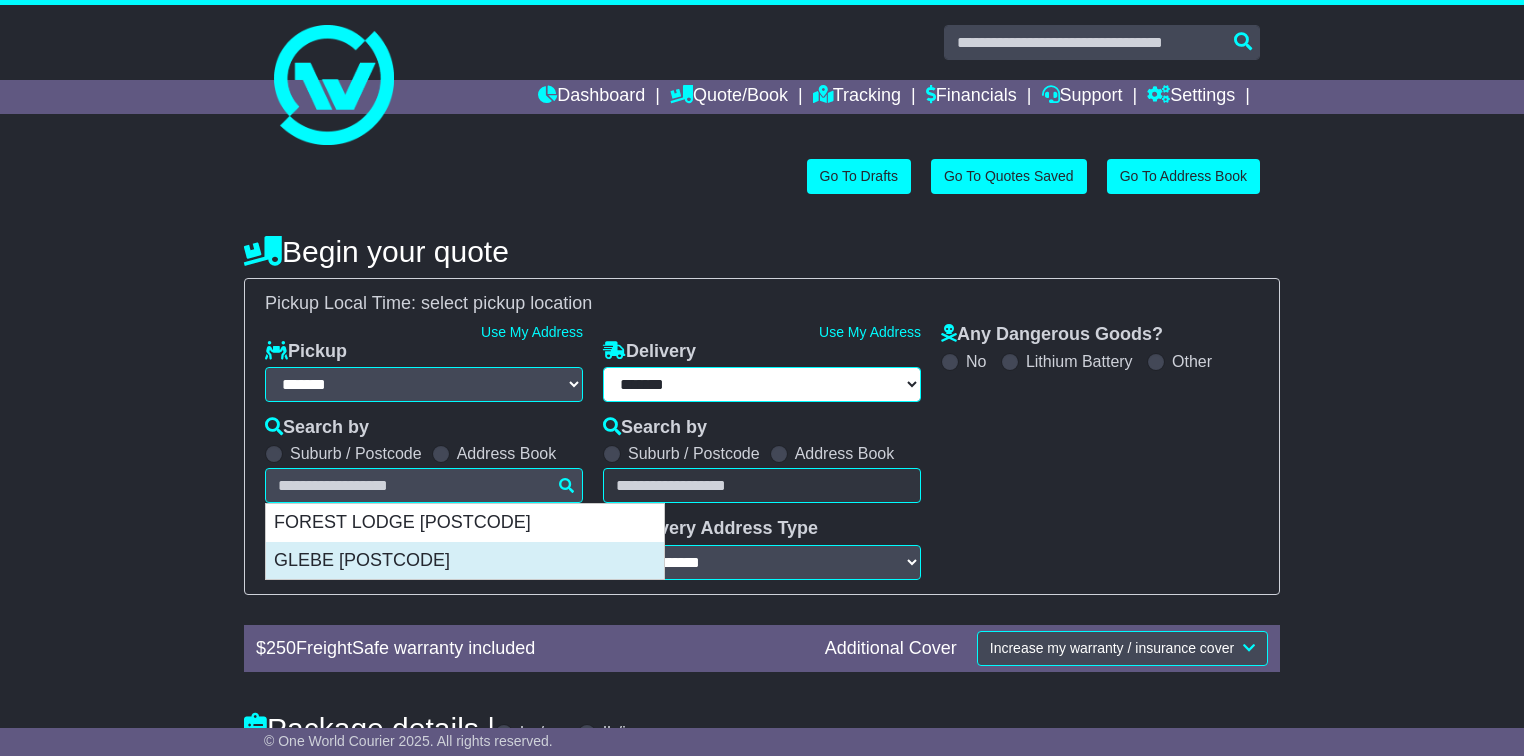 type on "**********" 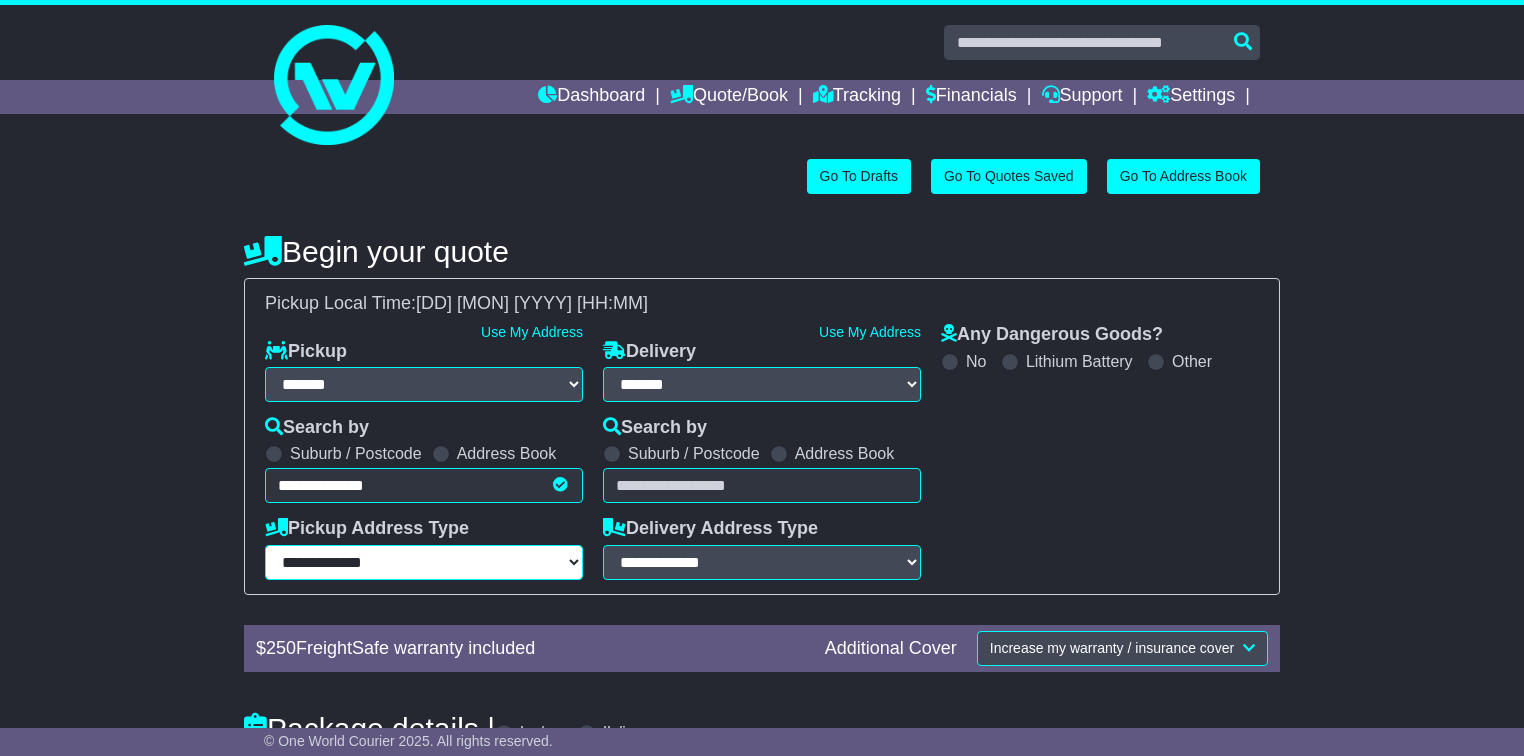click on "**********" at bounding box center [424, 562] 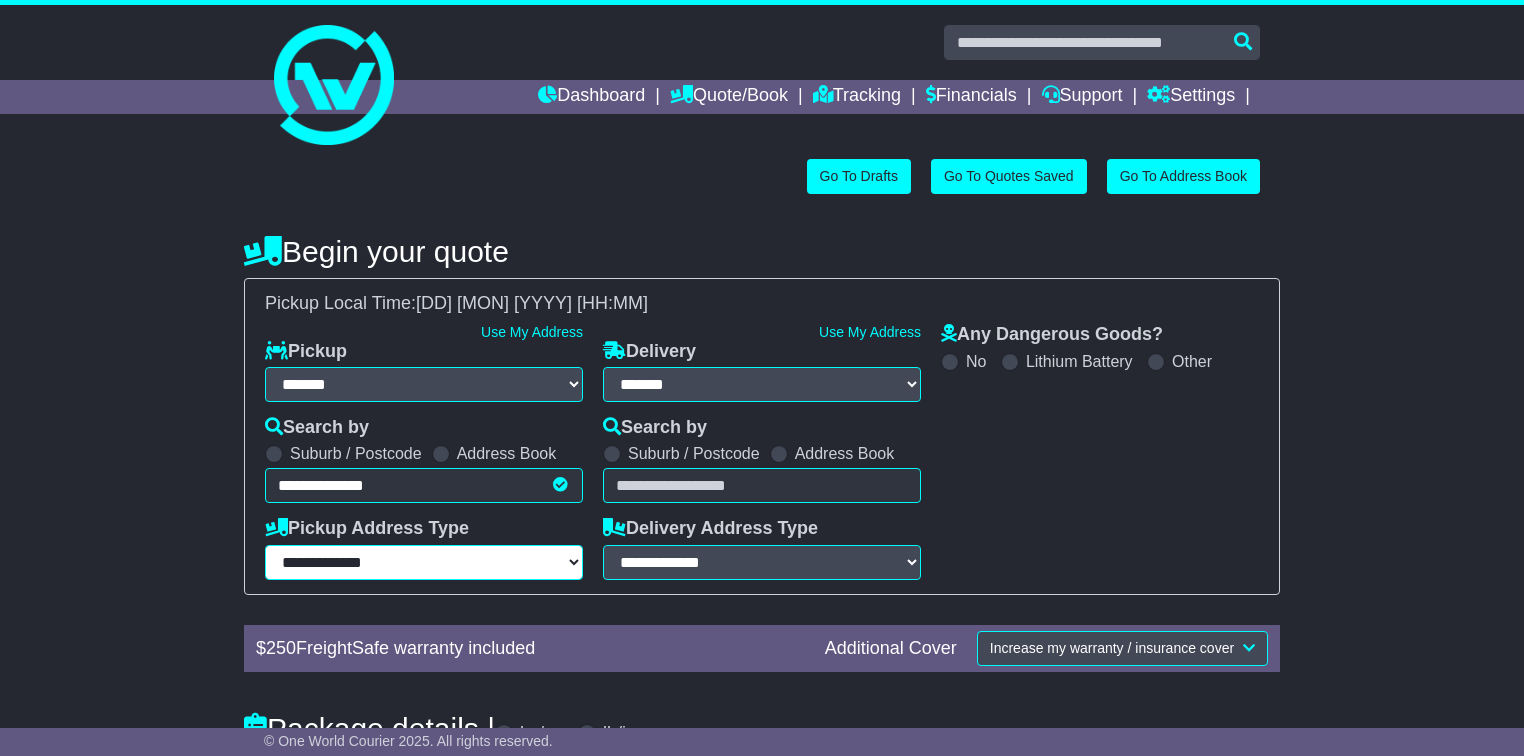select on "**********" 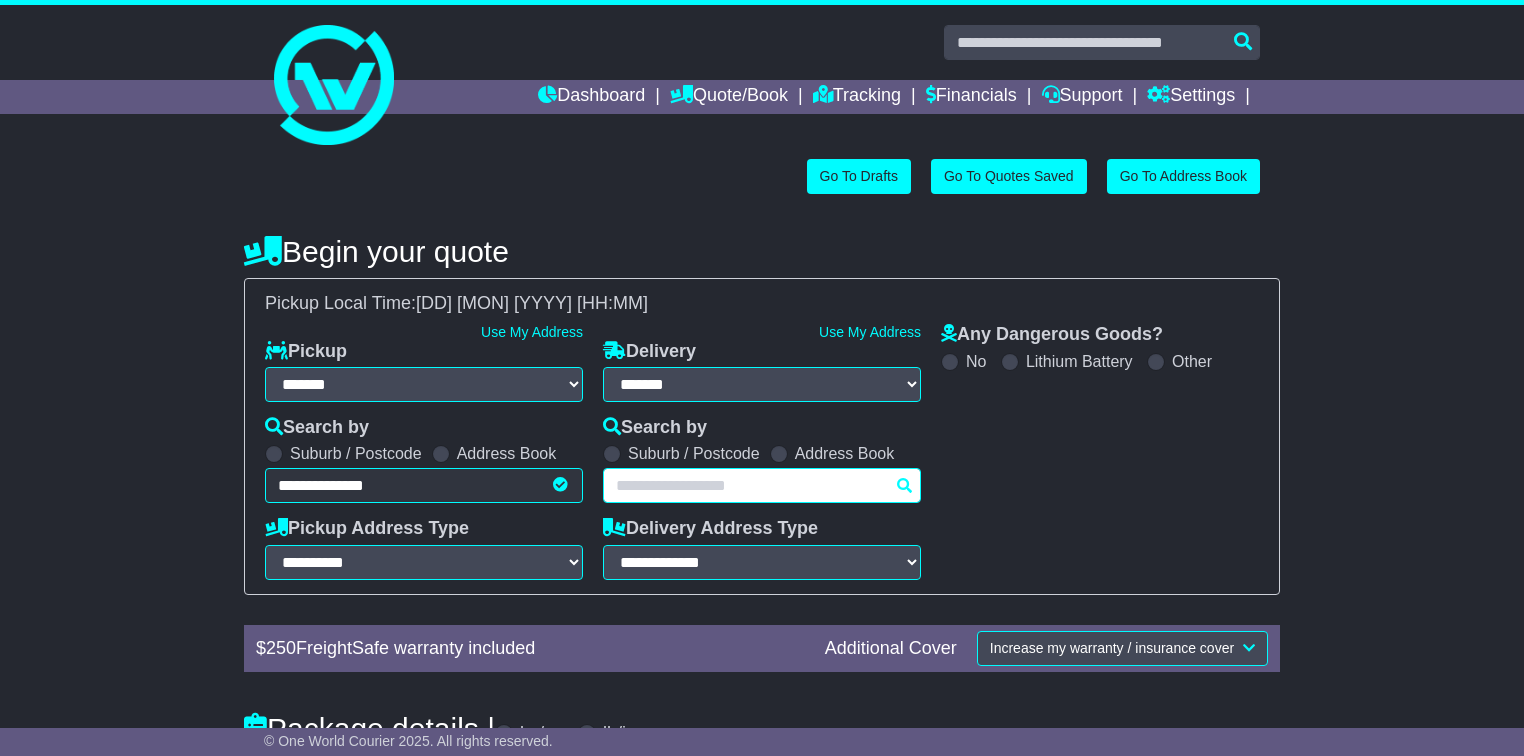 click at bounding box center (762, 485) 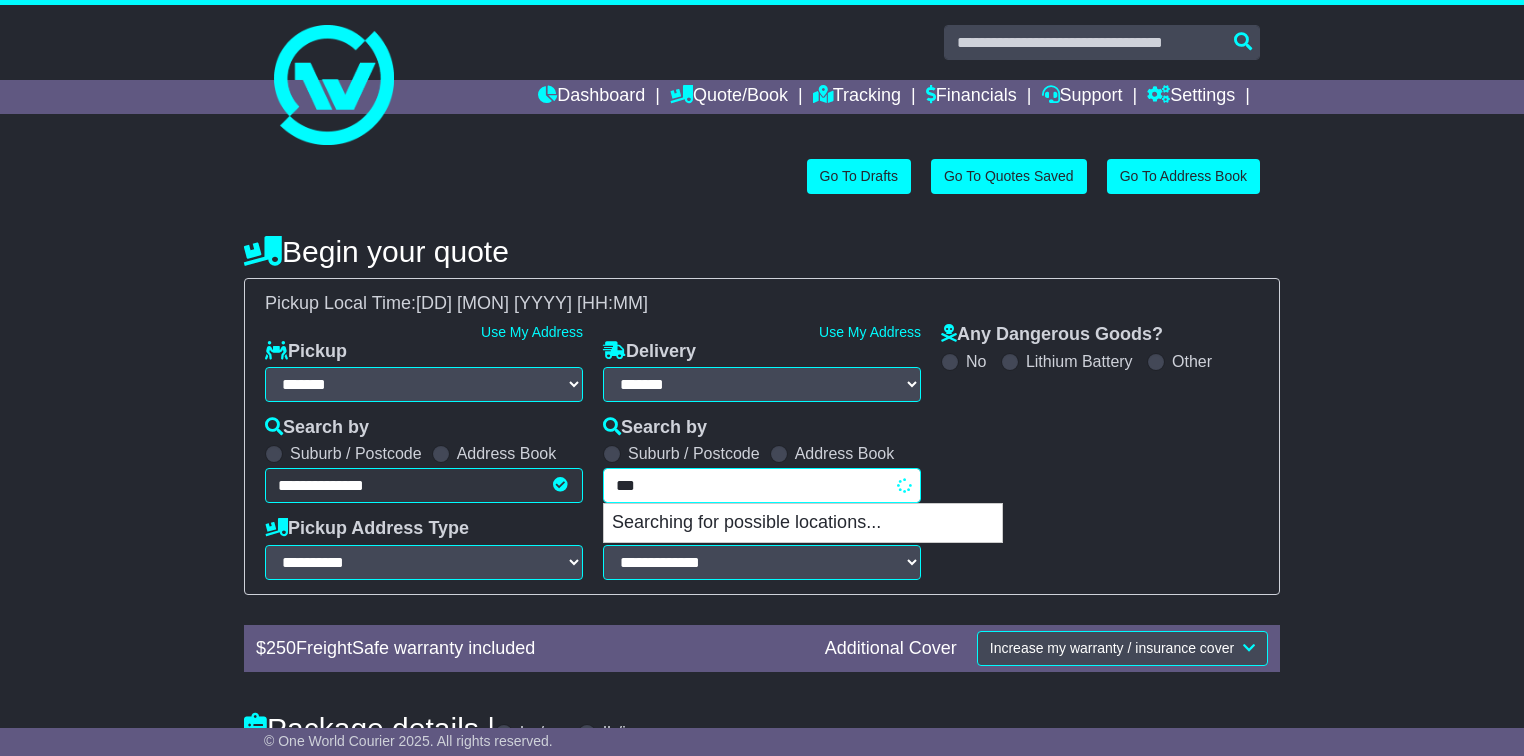 type on "****" 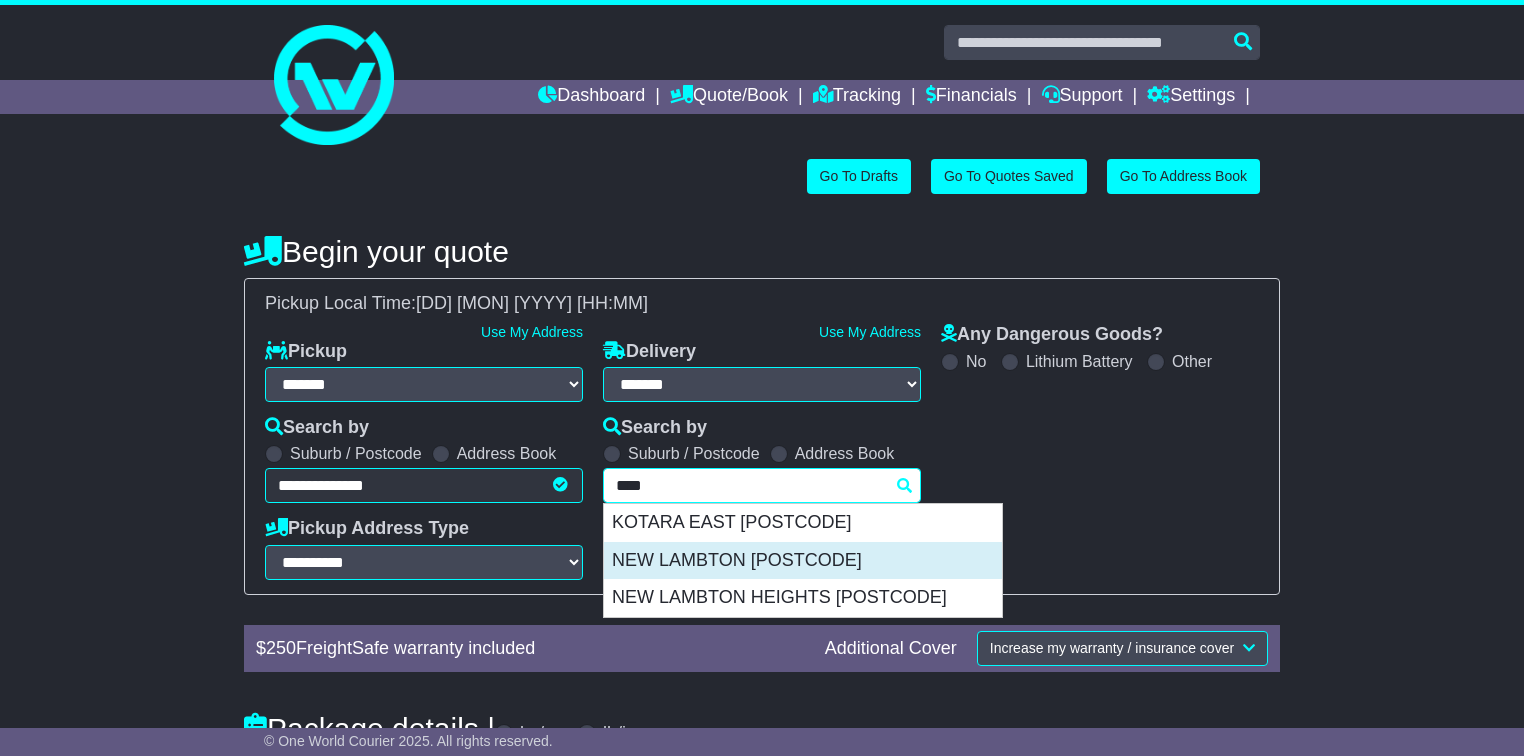 click on "NEW LAMBTON 2305" at bounding box center (803, 561) 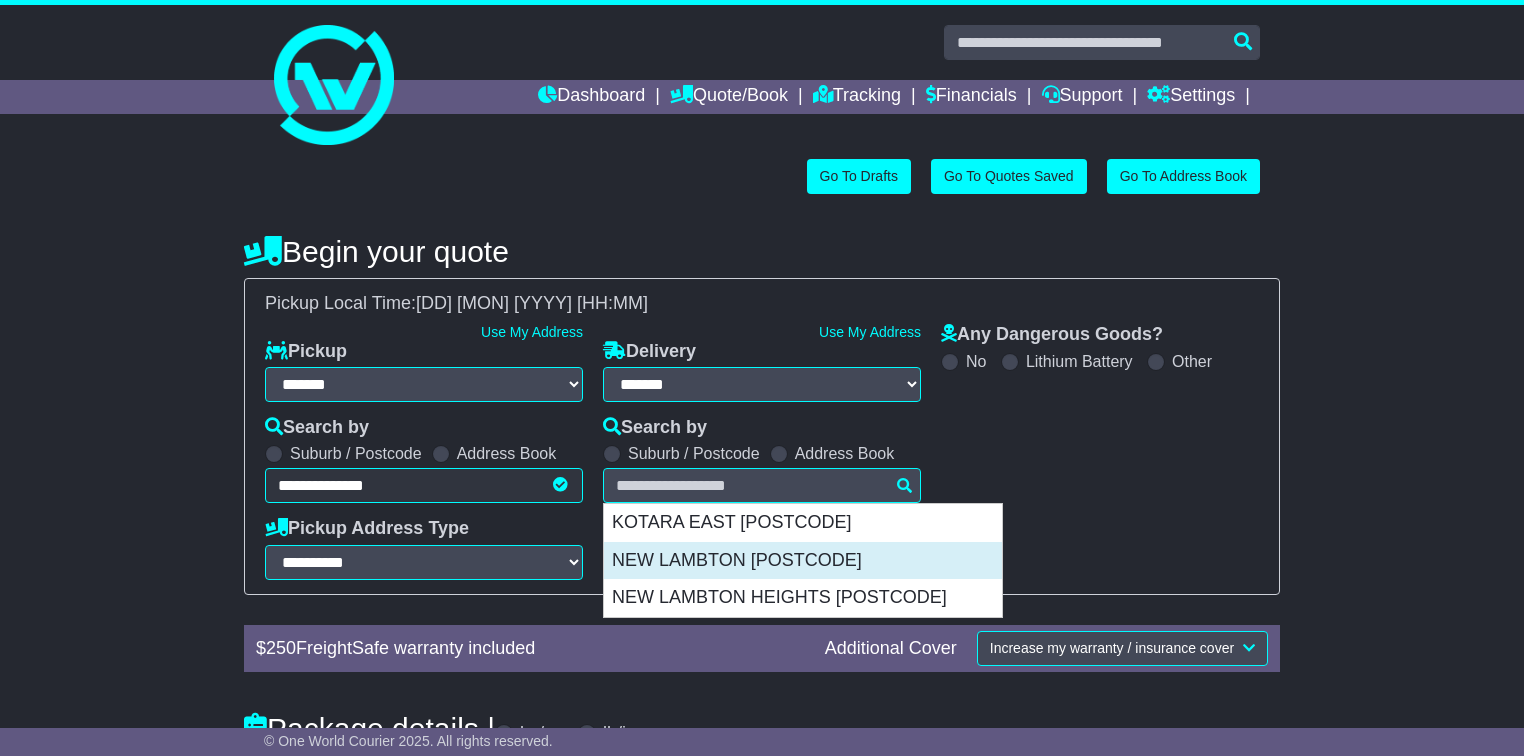 type on "**********" 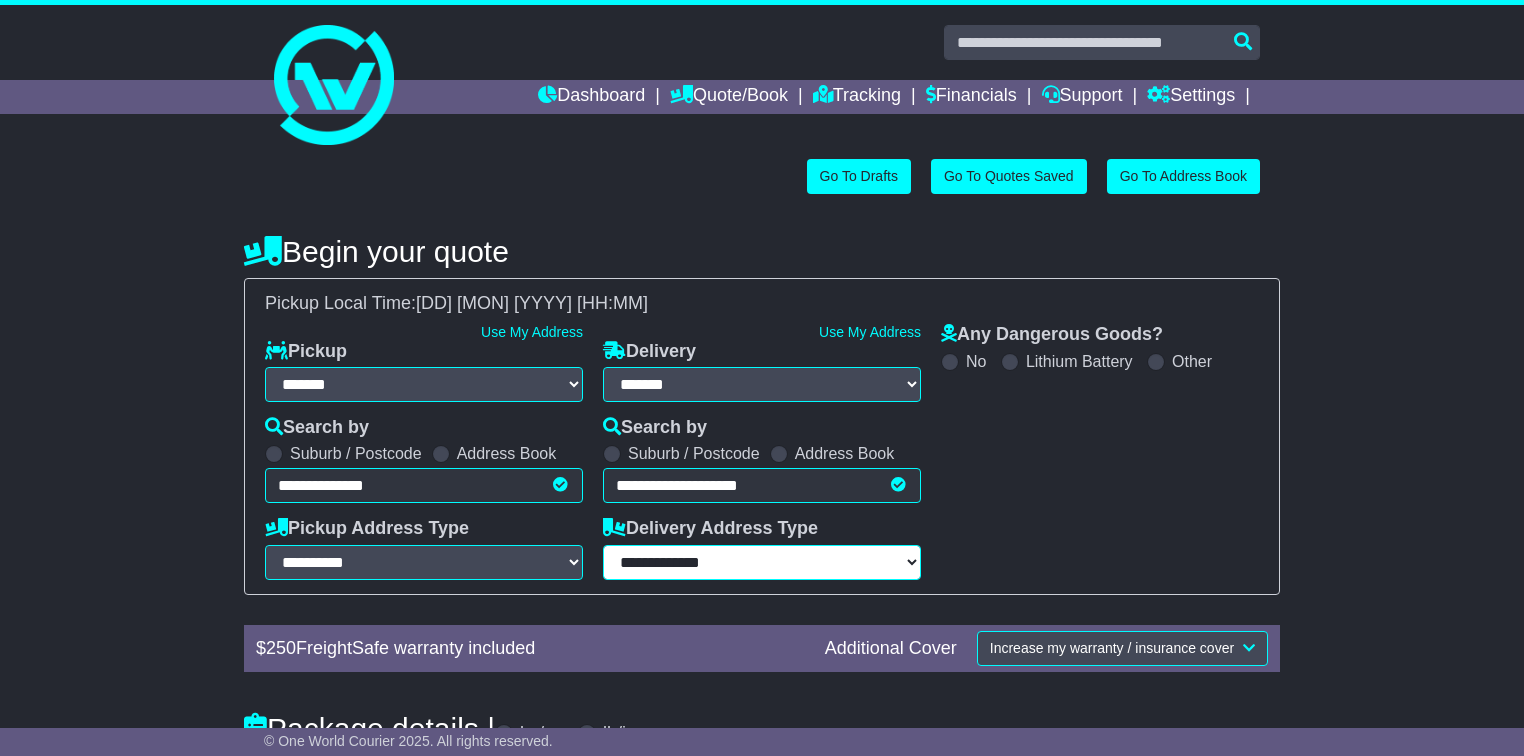 click on "**********" at bounding box center (762, 562) 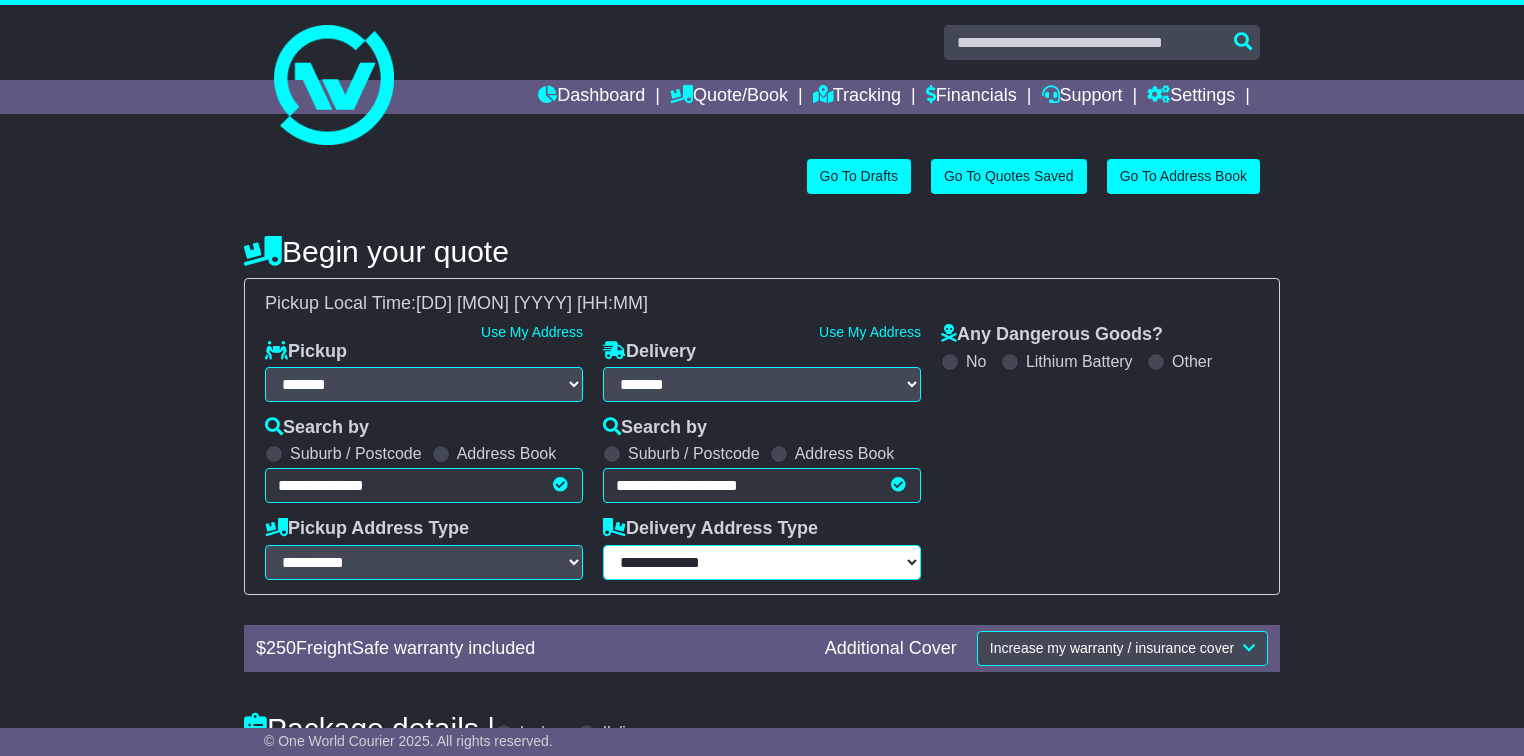 select on "**********" 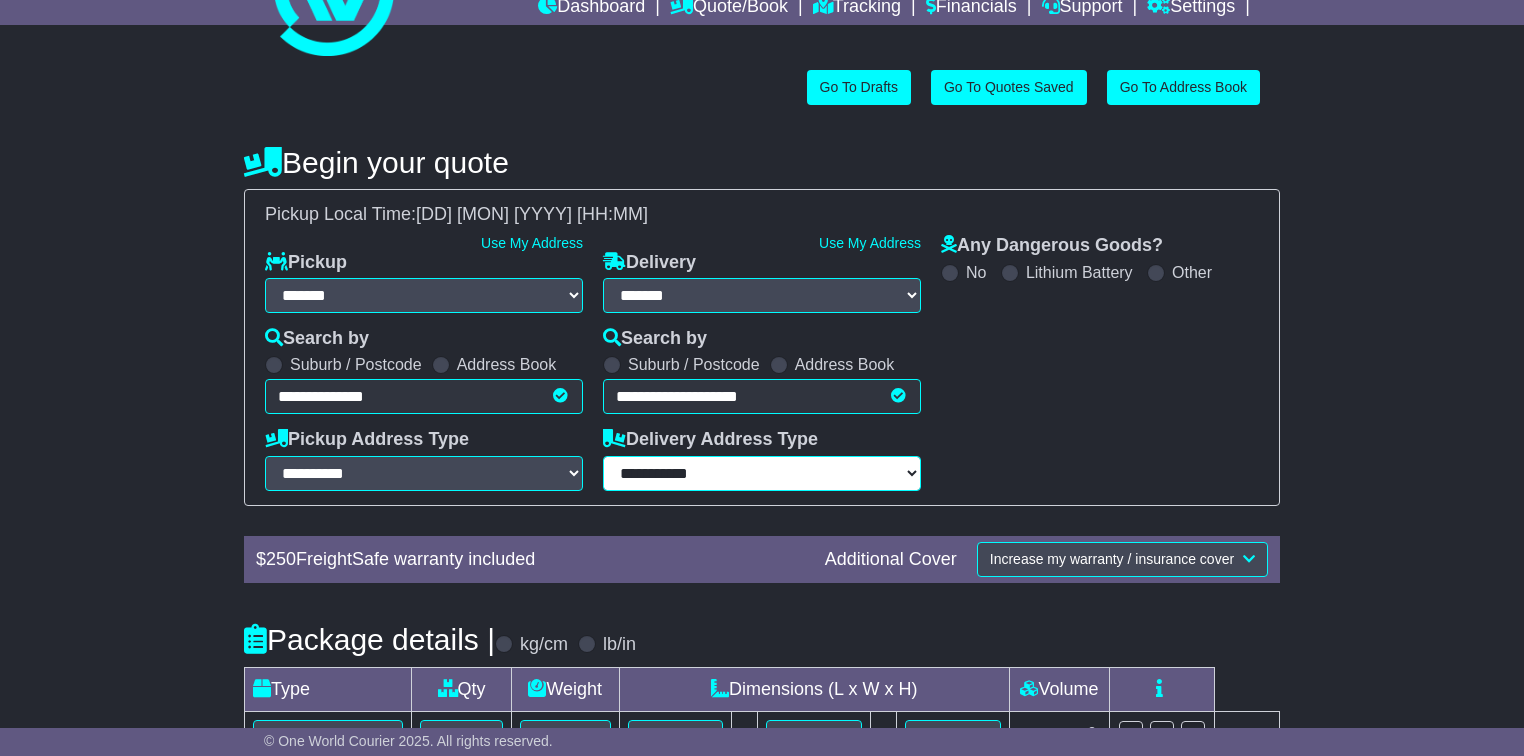 scroll, scrollTop: 240, scrollLeft: 0, axis: vertical 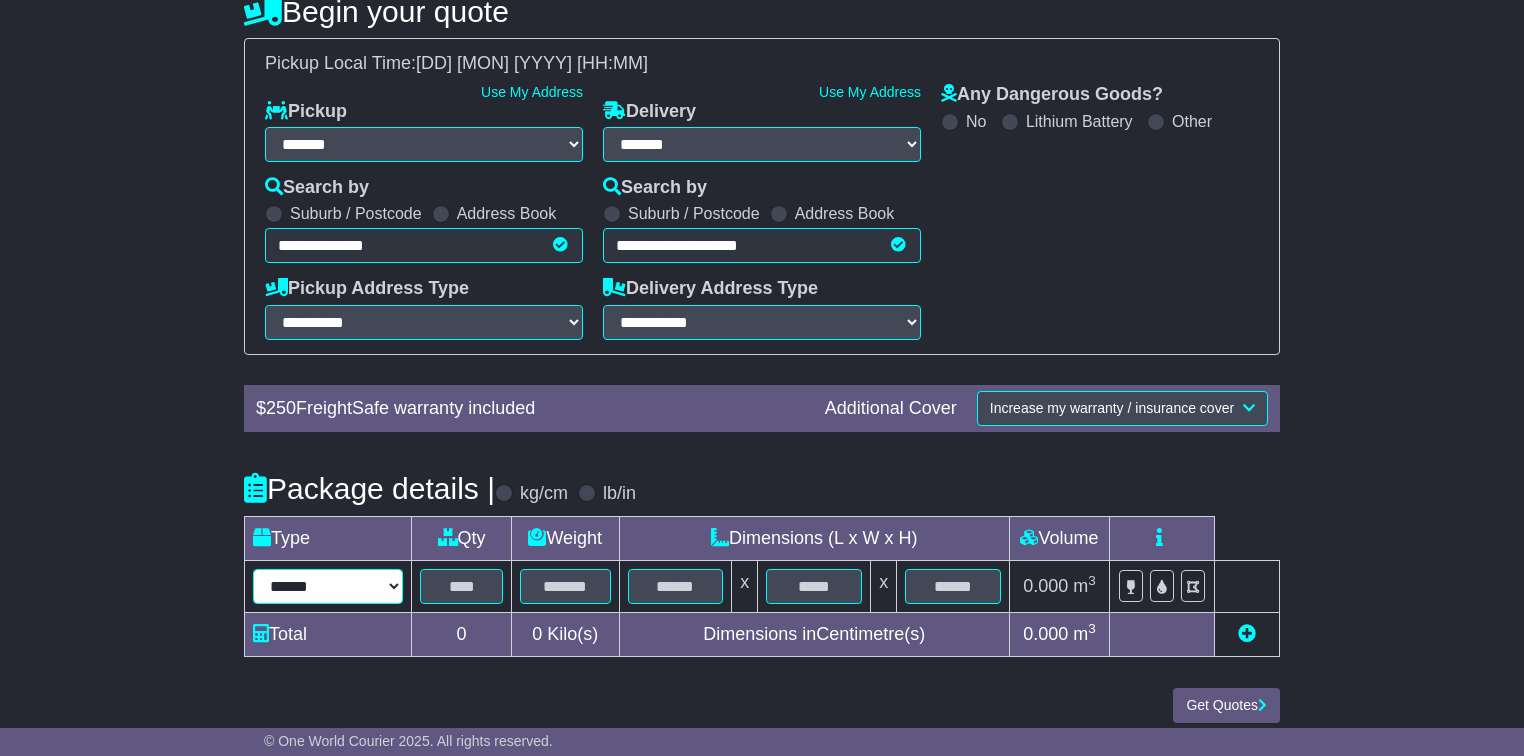 click on "****** ****** *** ******** ***** **** **** ****** *** *******" at bounding box center (328, 586) 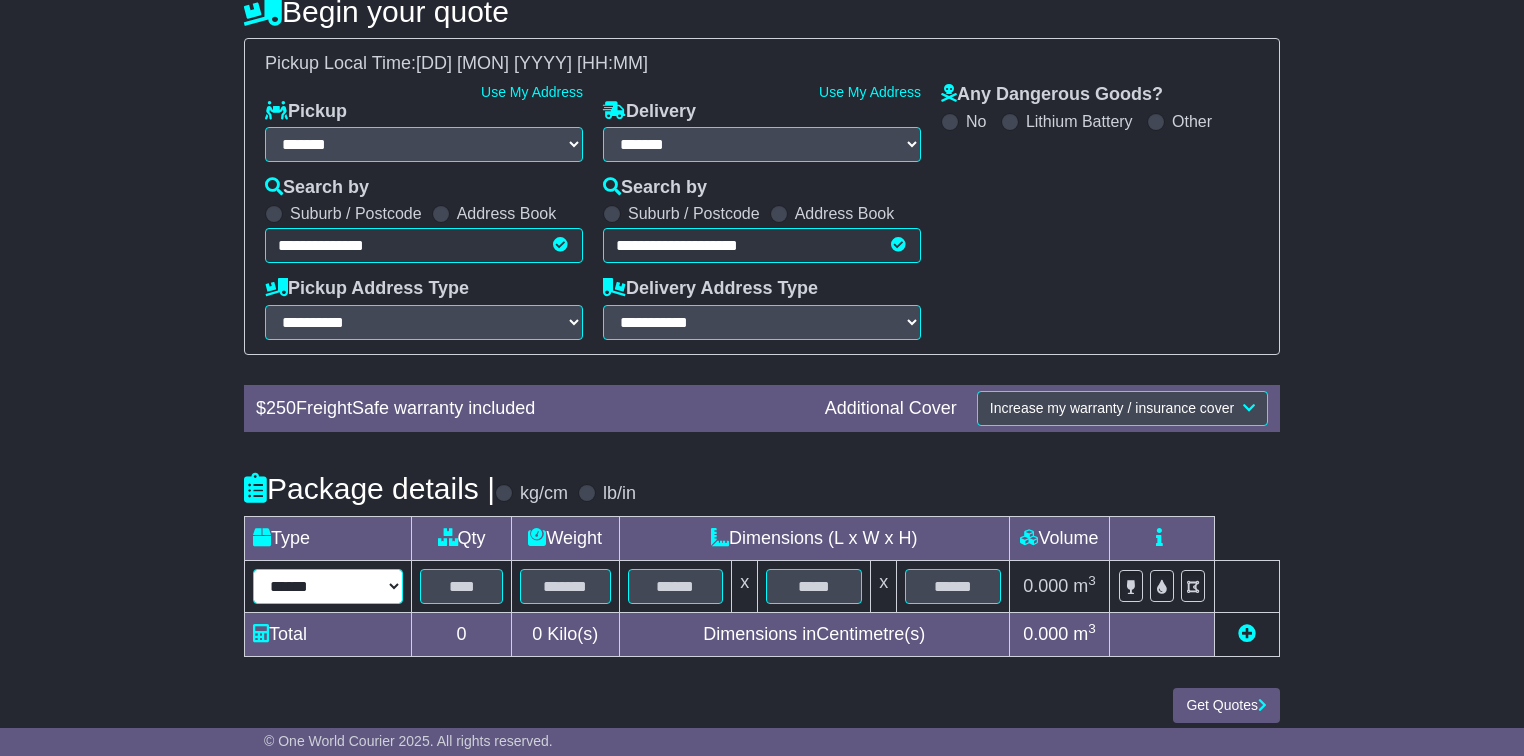 select on "*****" 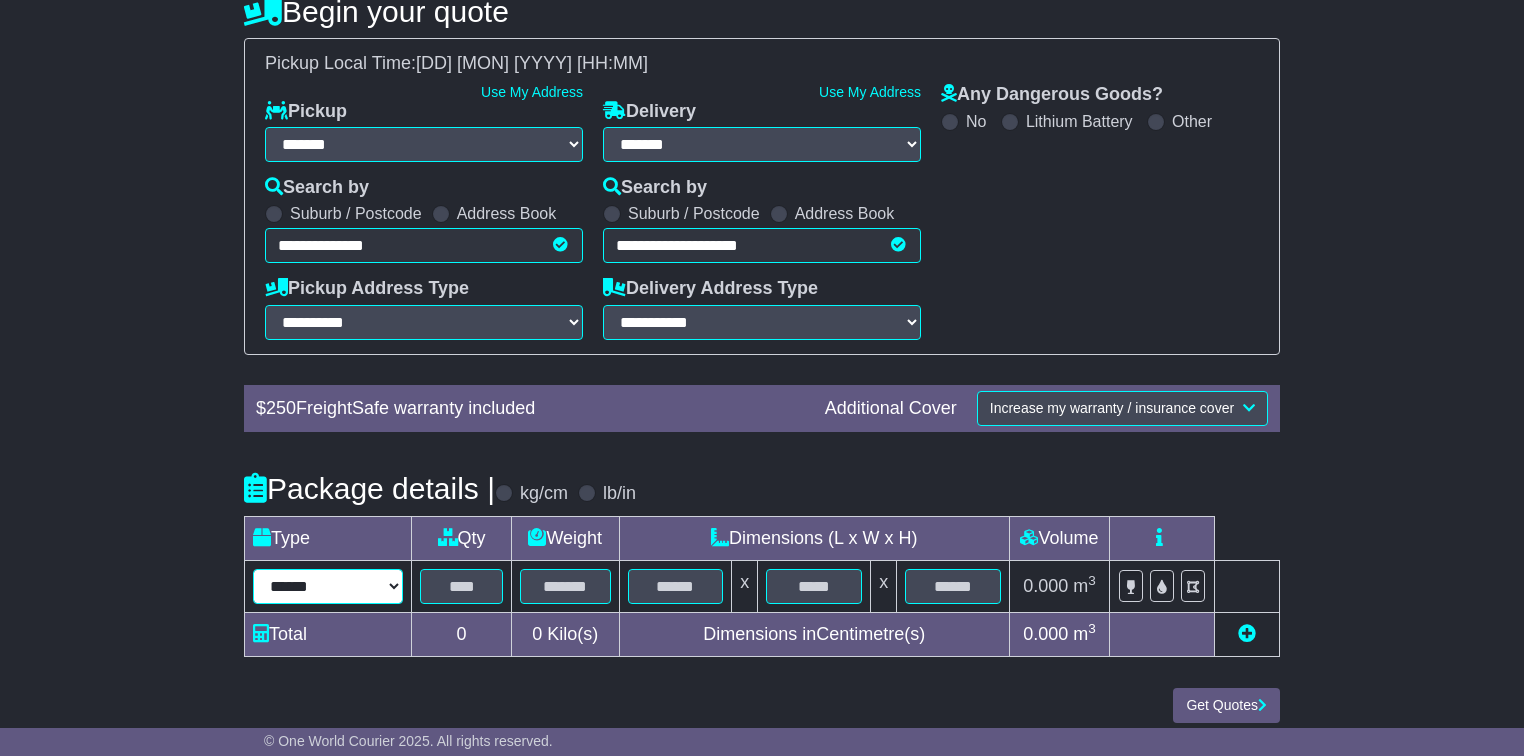 click on "****** ****** *** ******** ***** **** **** ****** *** *******" at bounding box center [328, 586] 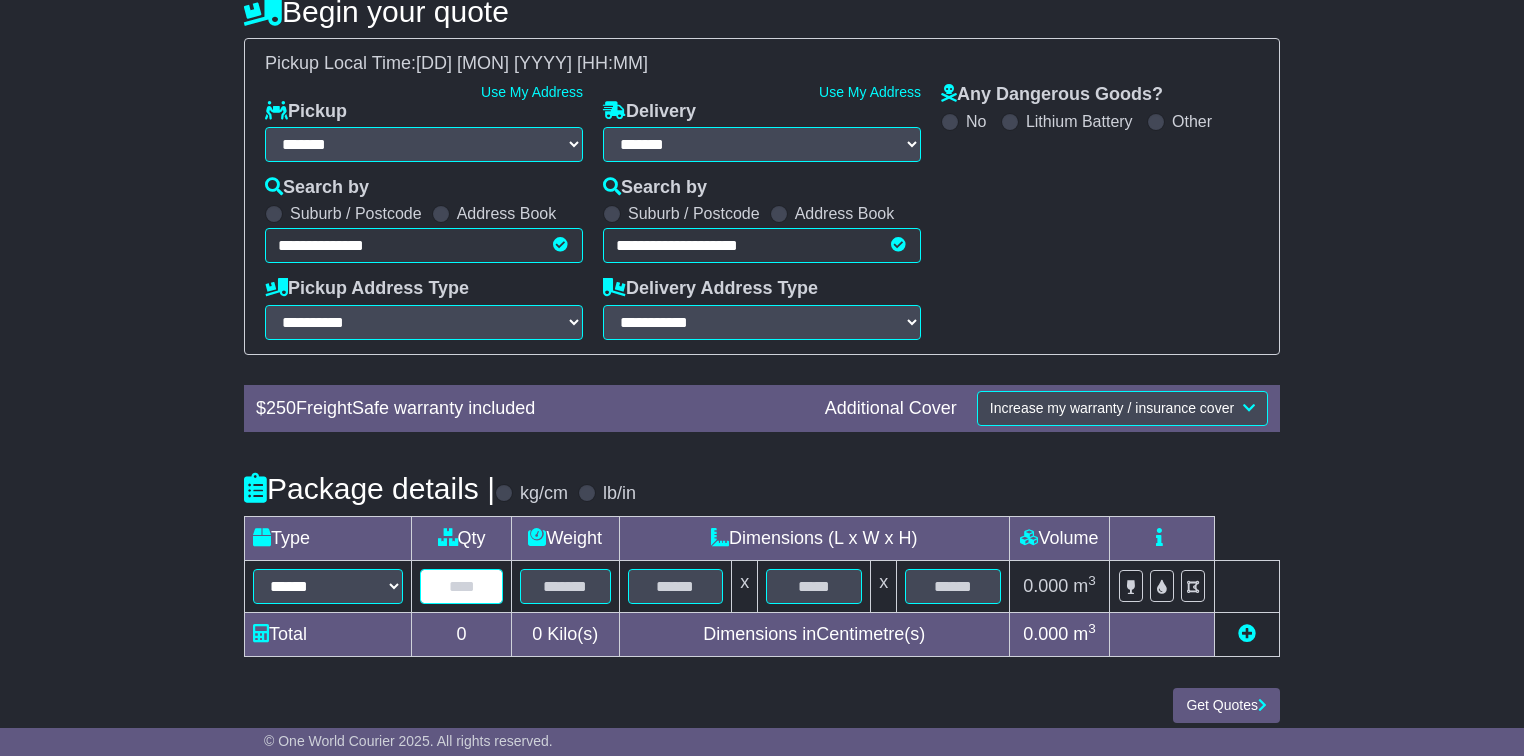 click at bounding box center [461, 586] 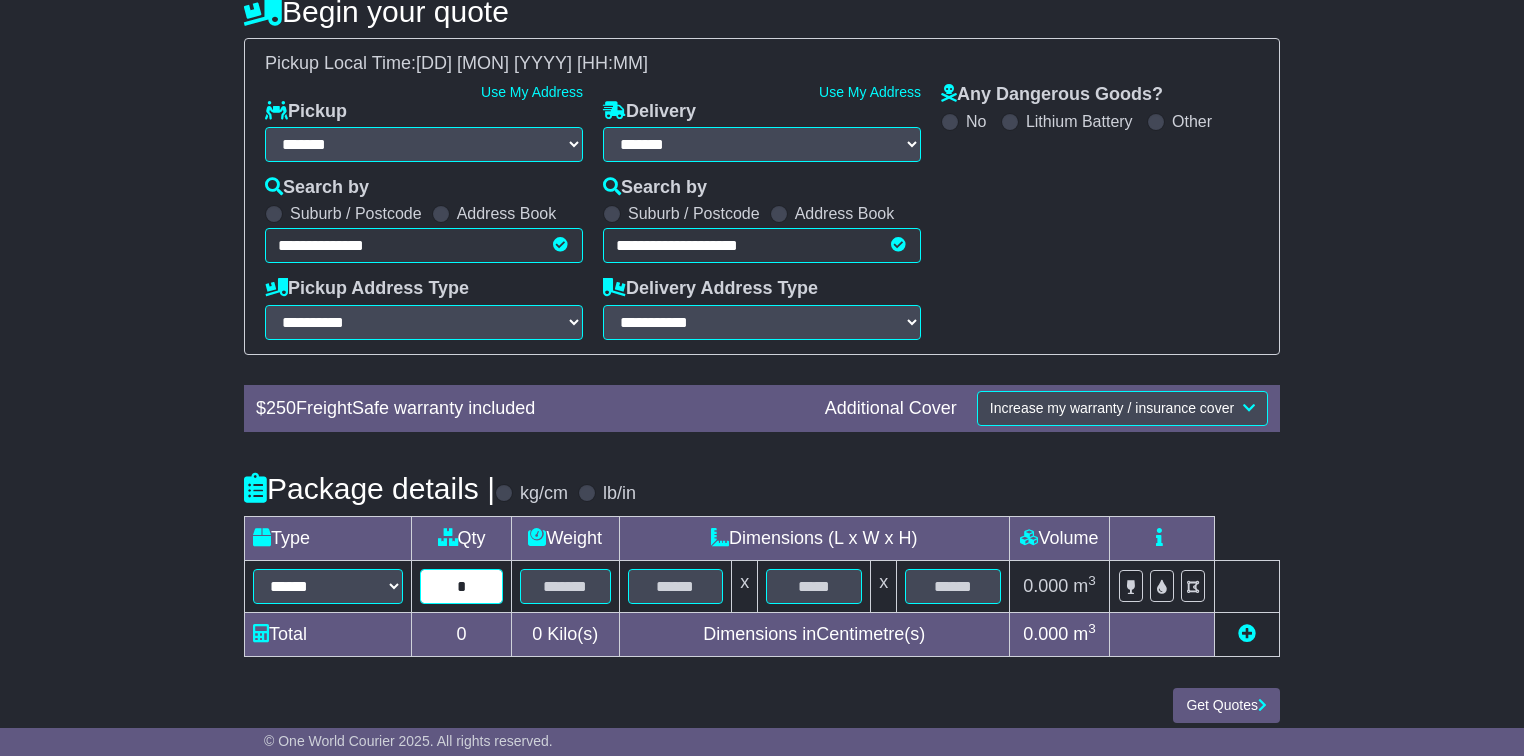 type on "*" 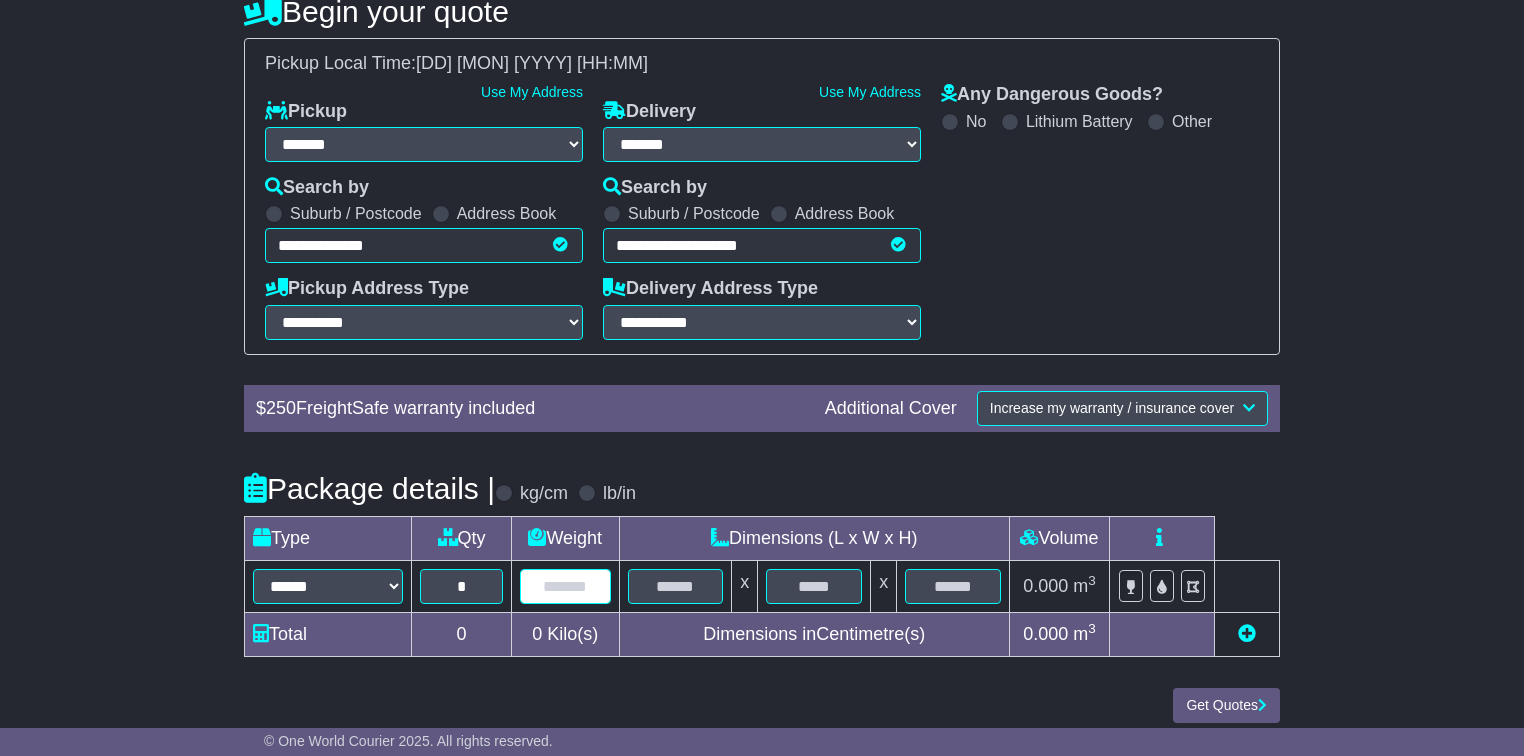click at bounding box center [565, 586] 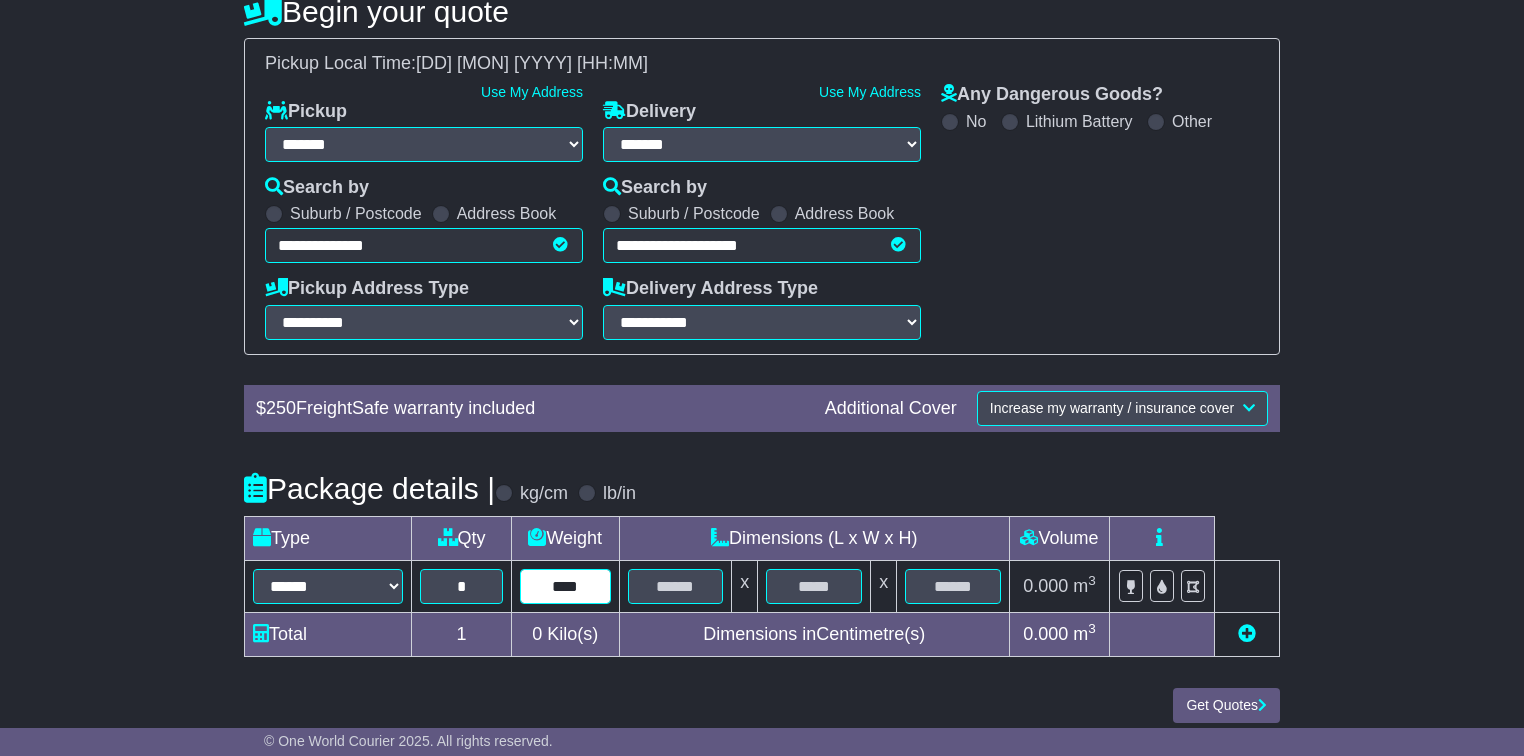 type on "****" 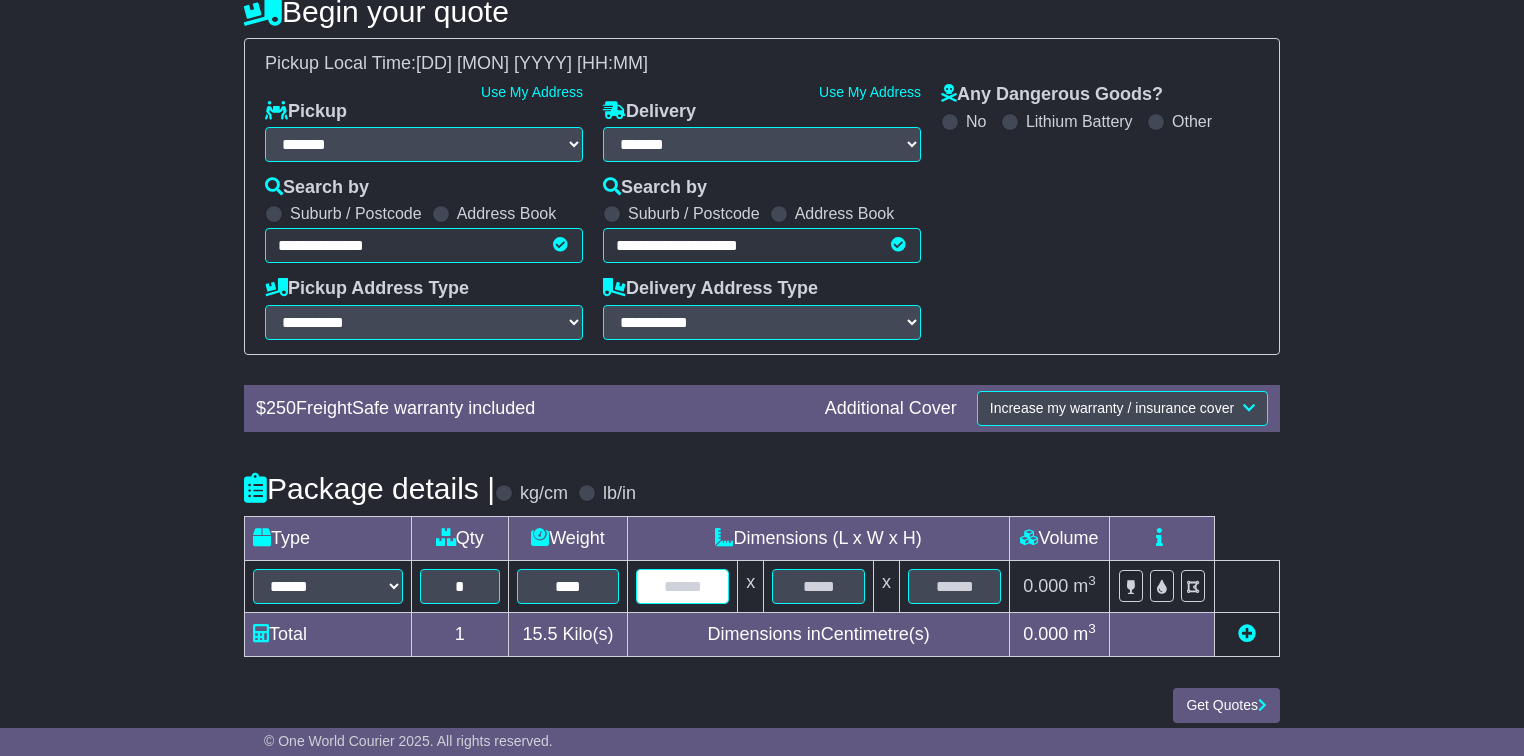 click at bounding box center [682, 586] 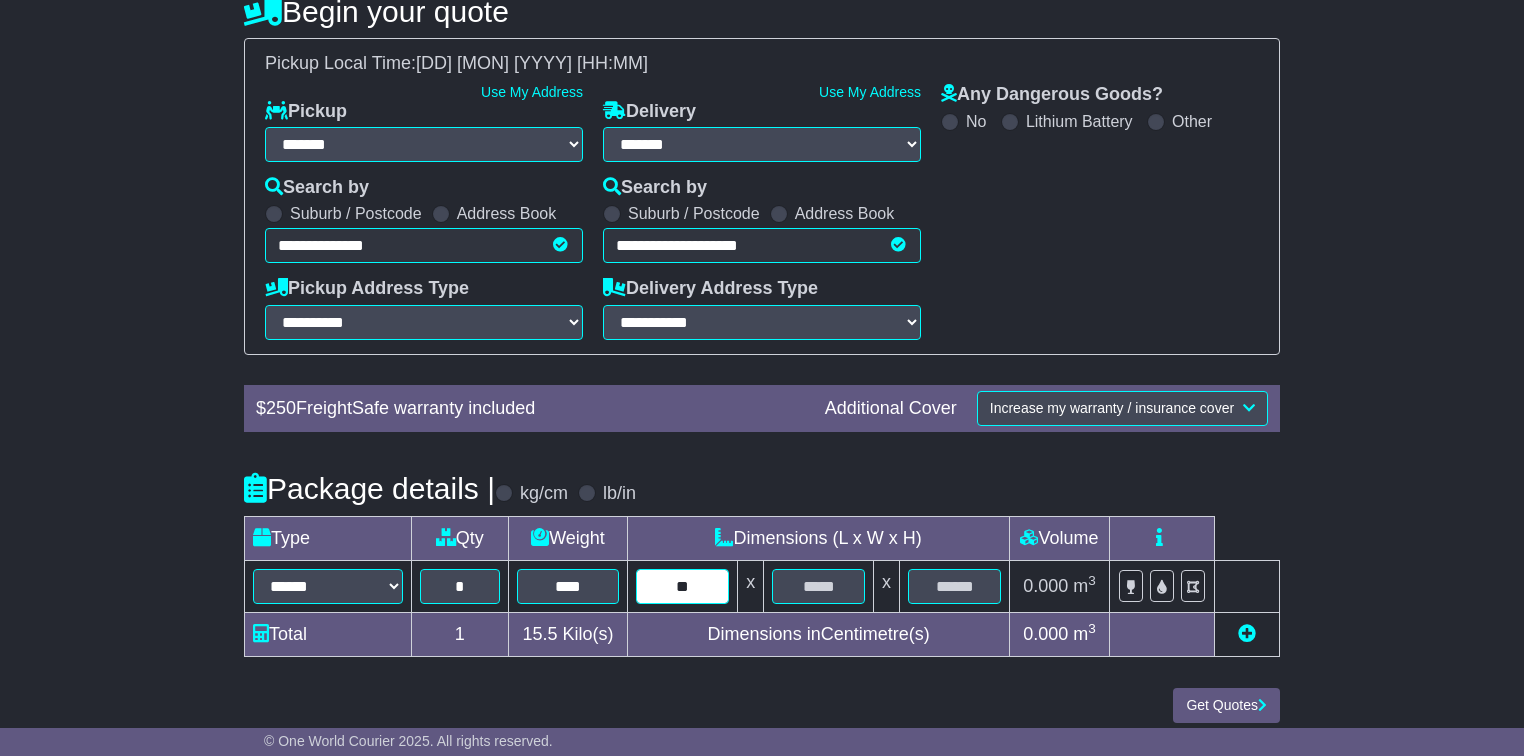 type on "**" 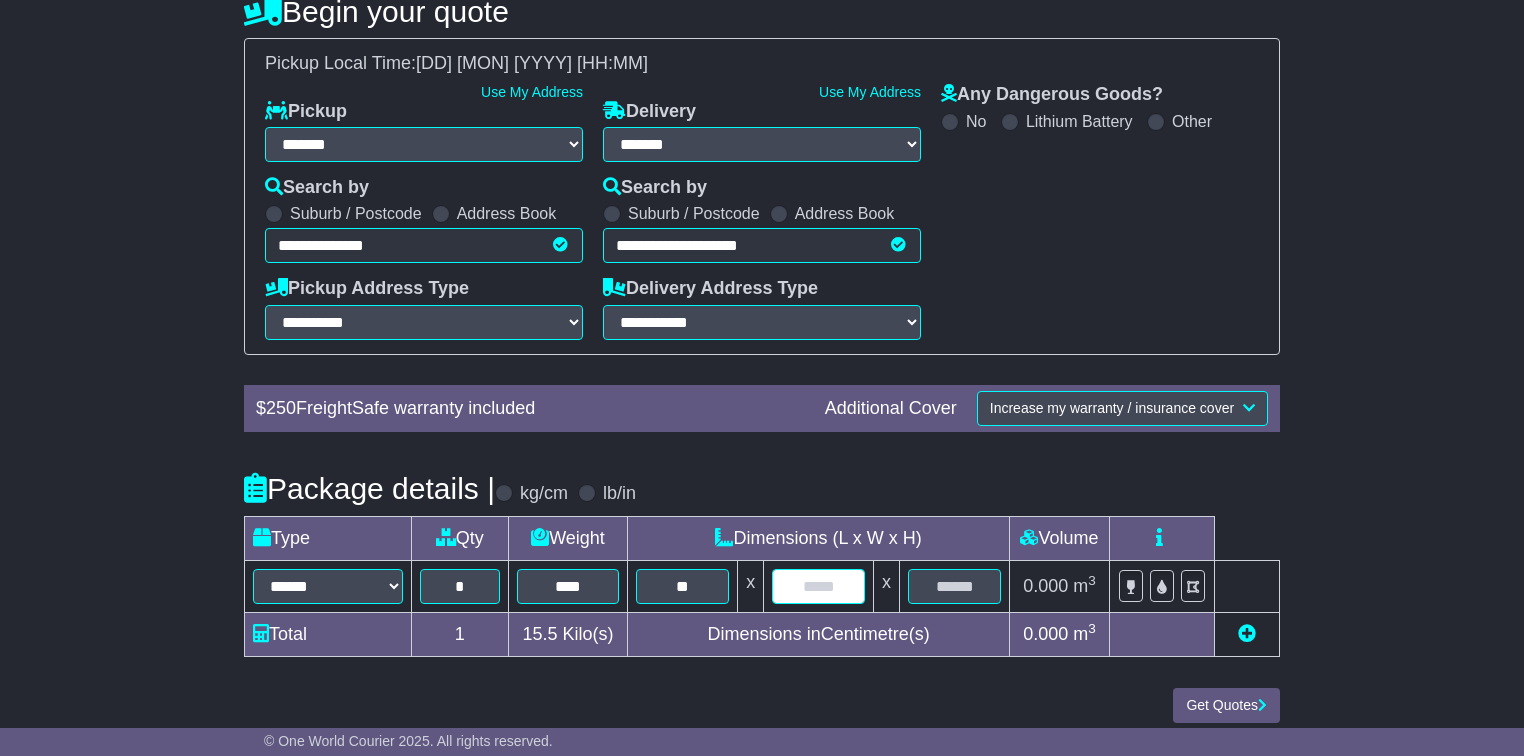 click at bounding box center [818, 586] 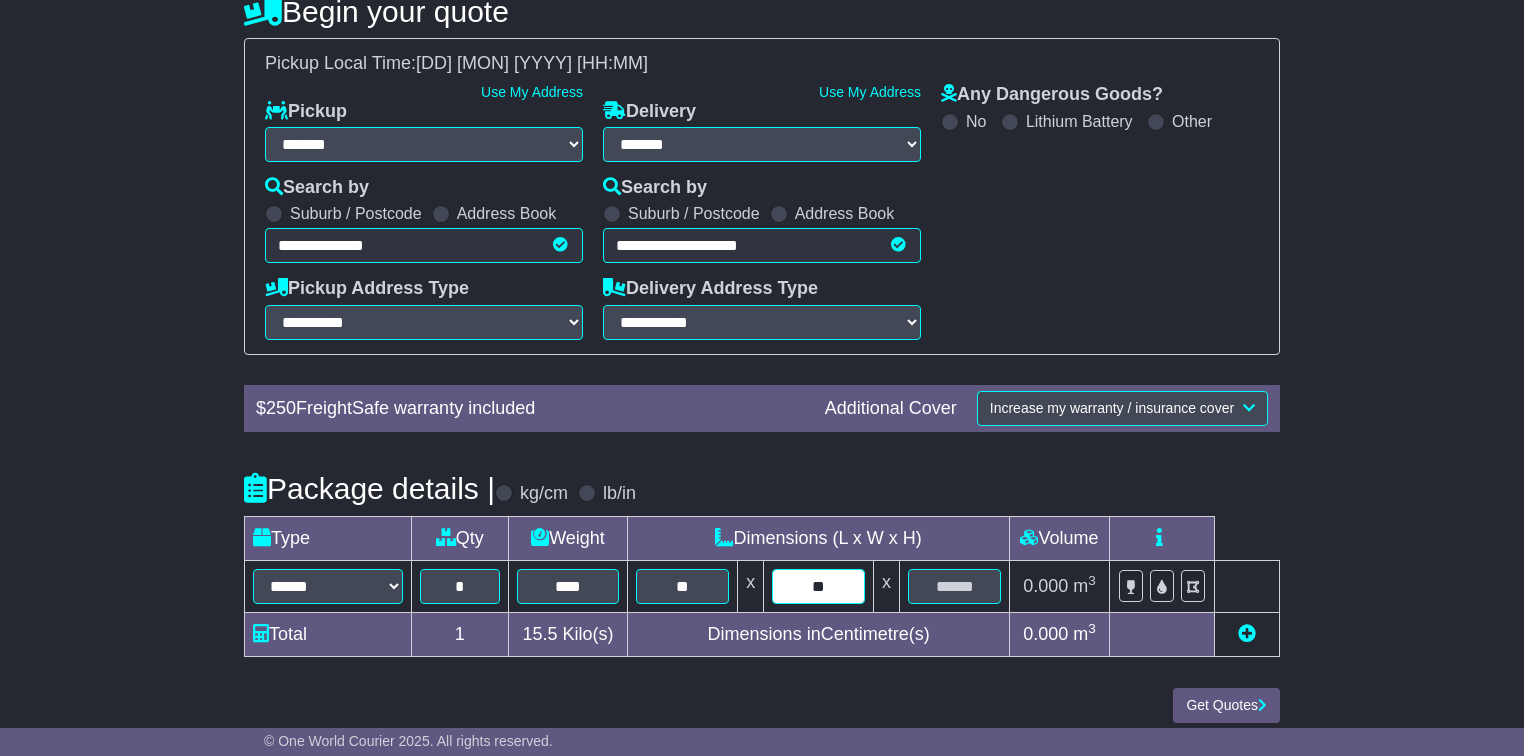 type on "**" 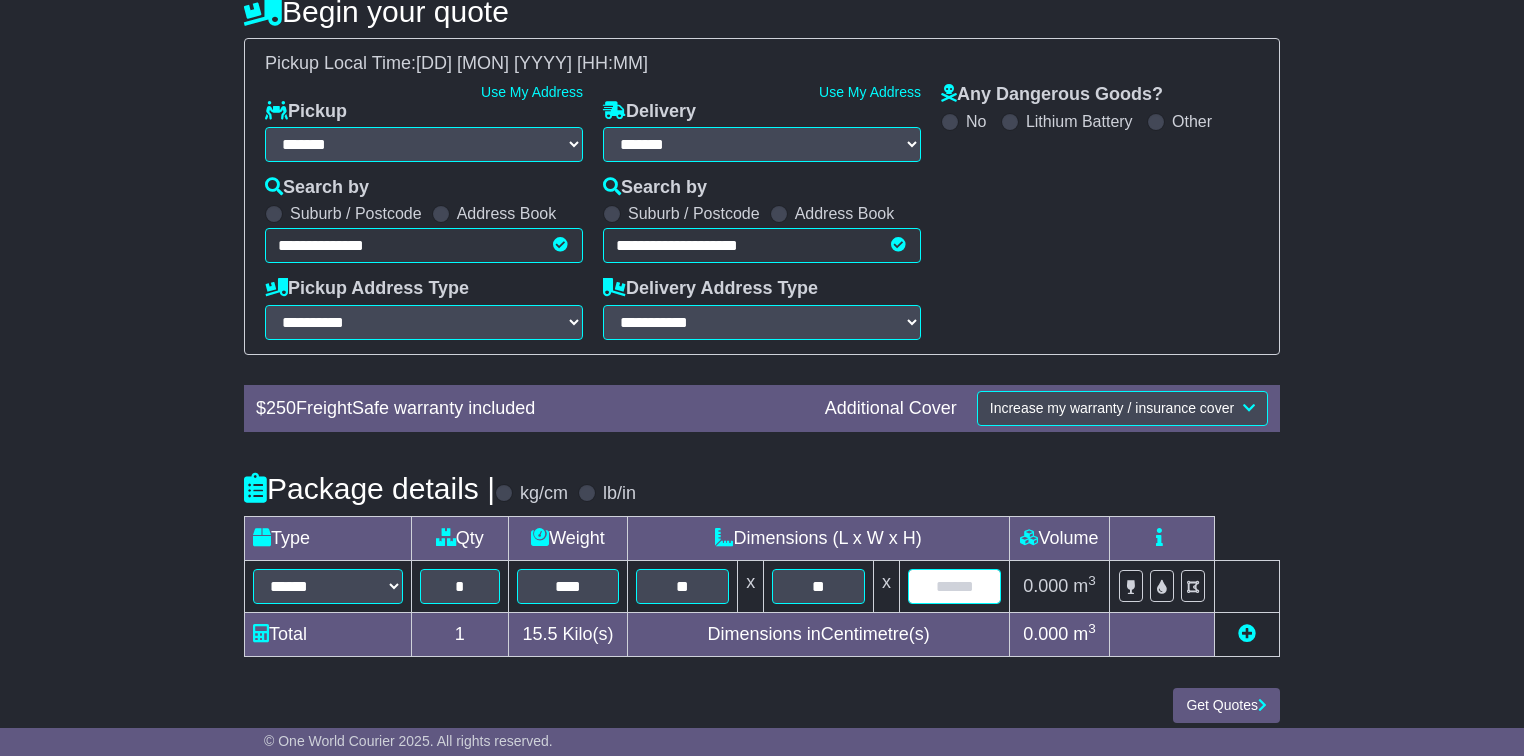 click at bounding box center [954, 586] 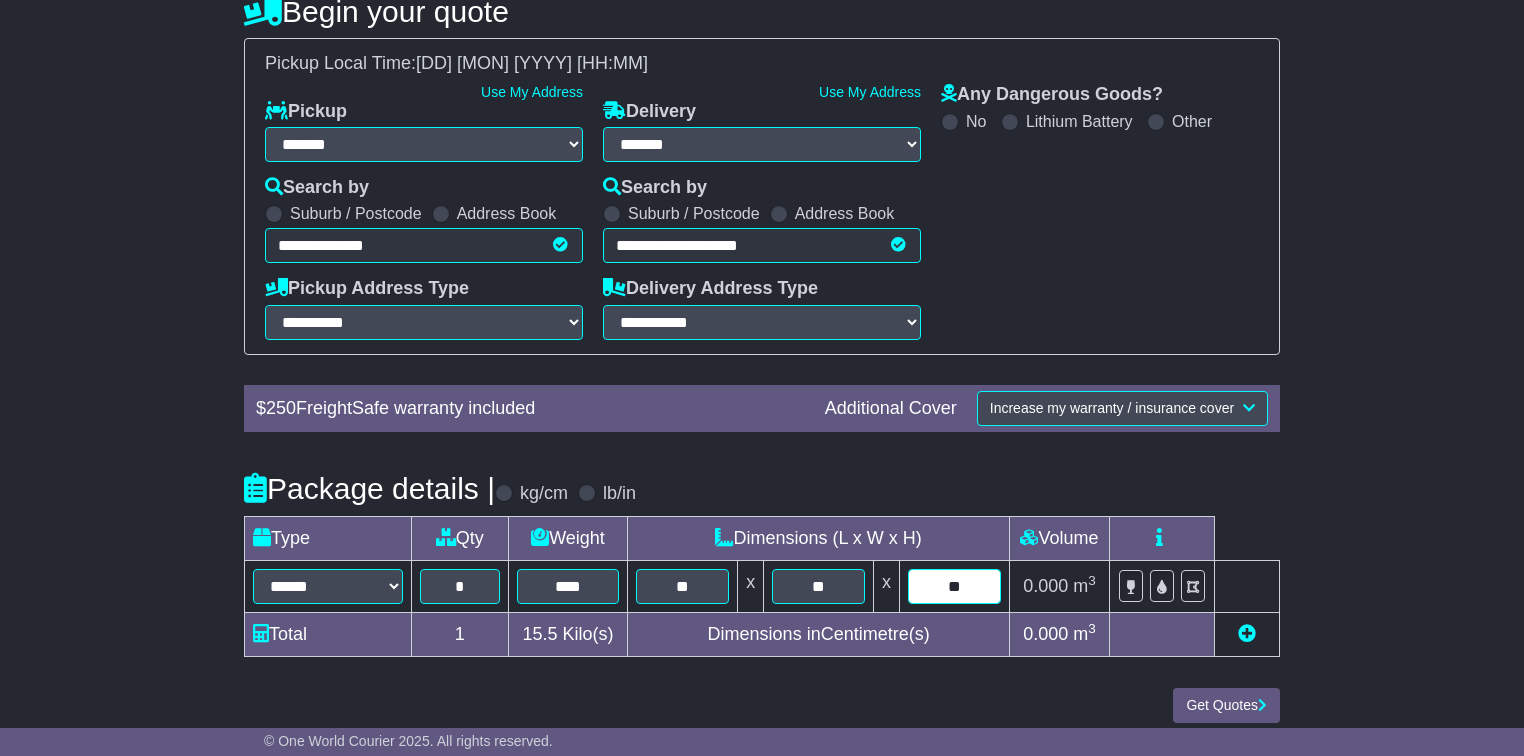 type on "**" 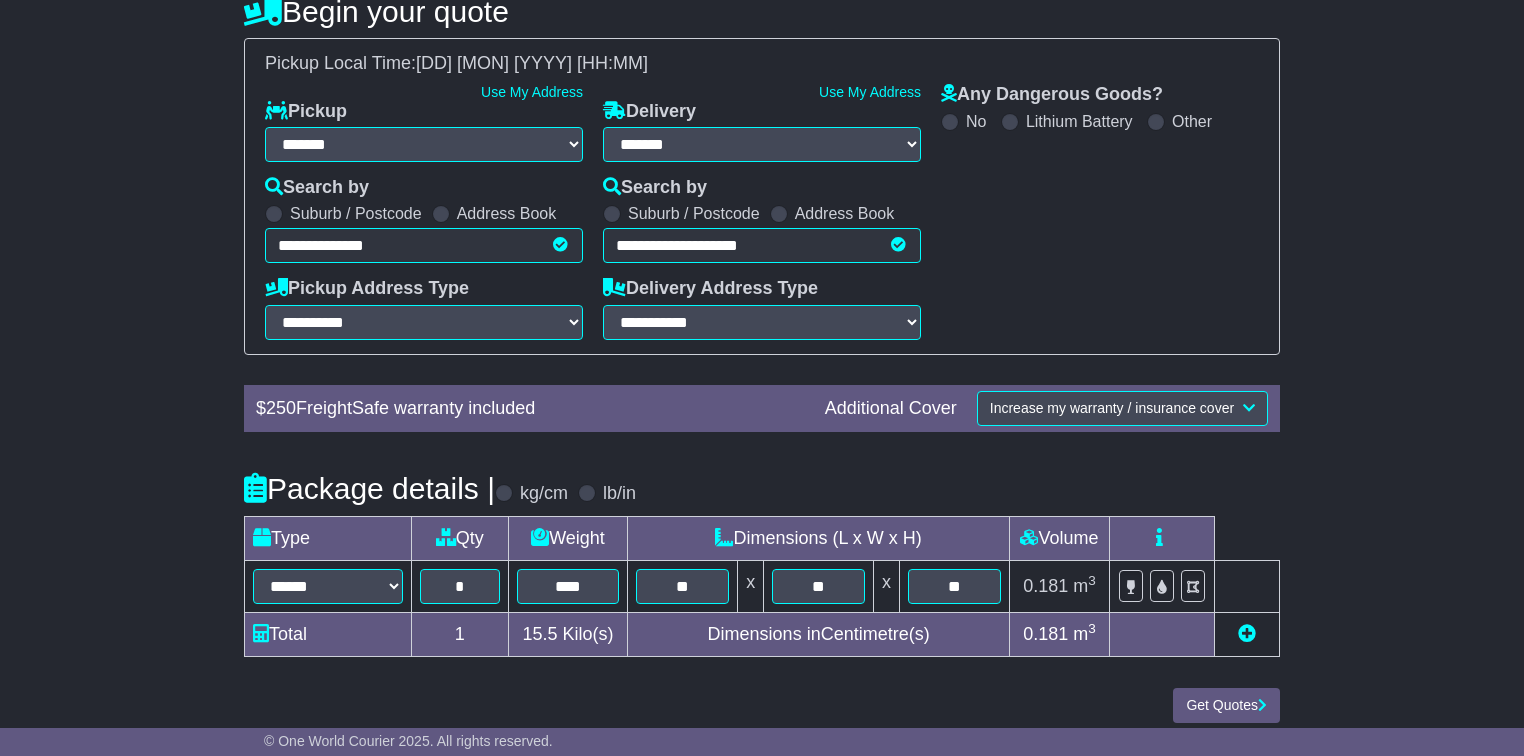 click on "Get Quotes" at bounding box center (762, 705) 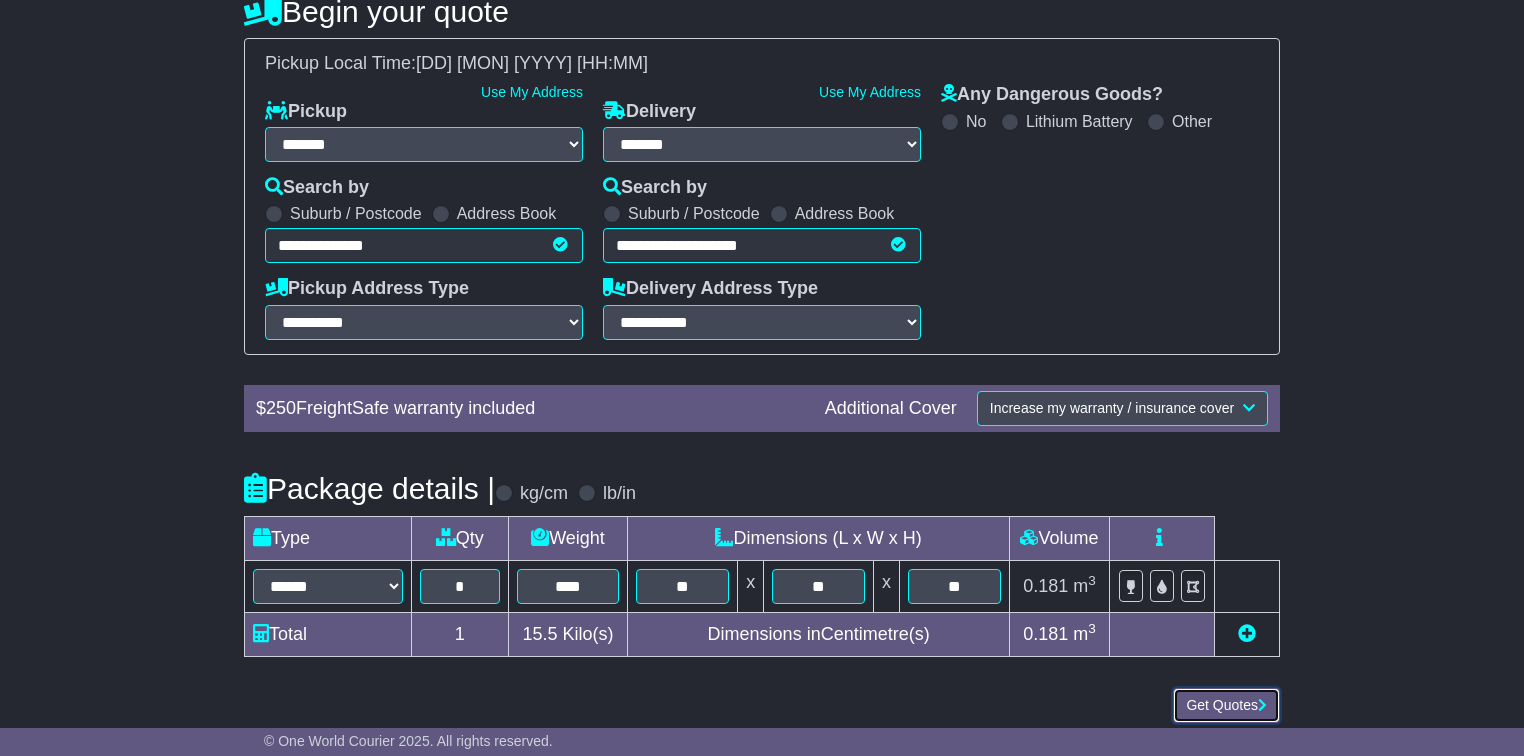 click on "Get Quotes" at bounding box center (1226, 705) 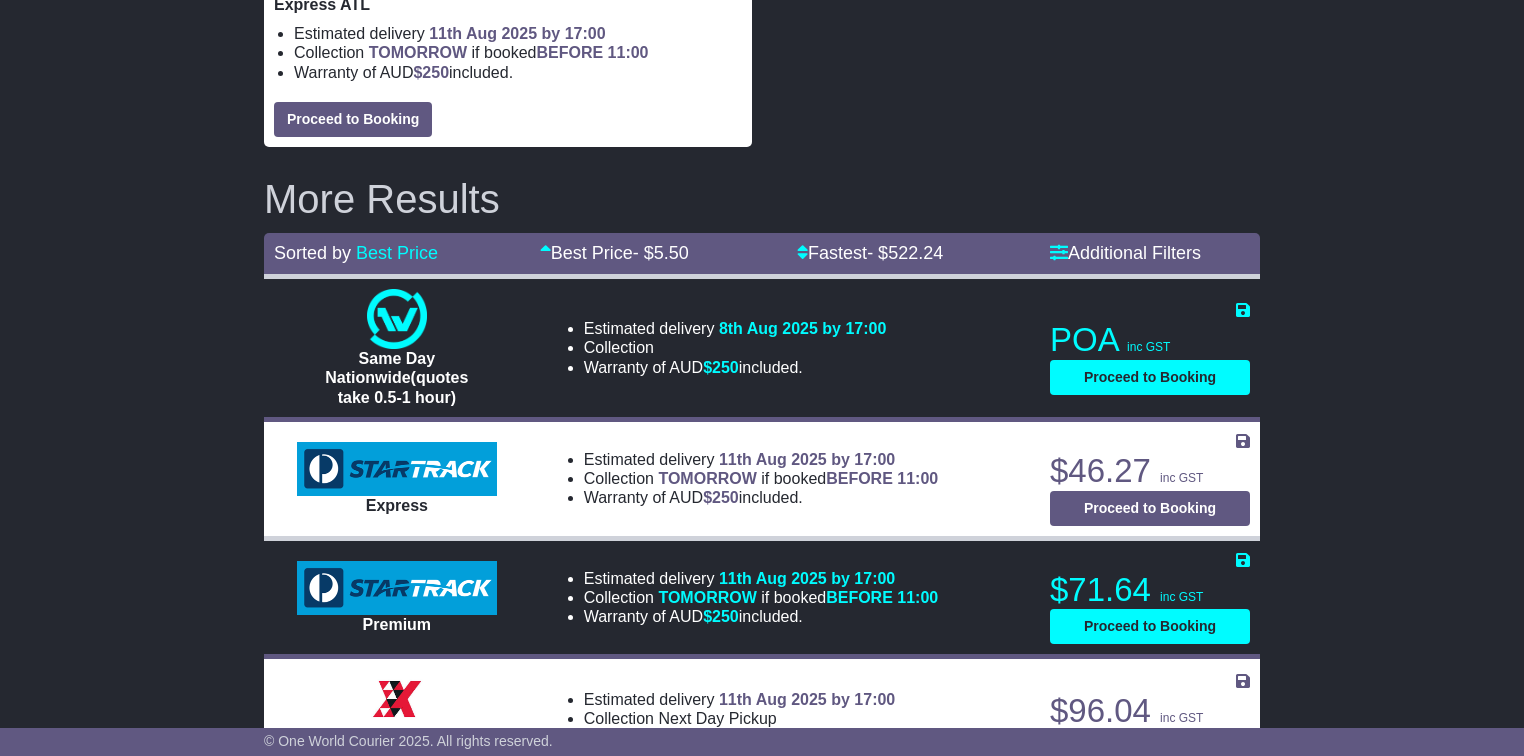 scroll, scrollTop: 640, scrollLeft: 0, axis: vertical 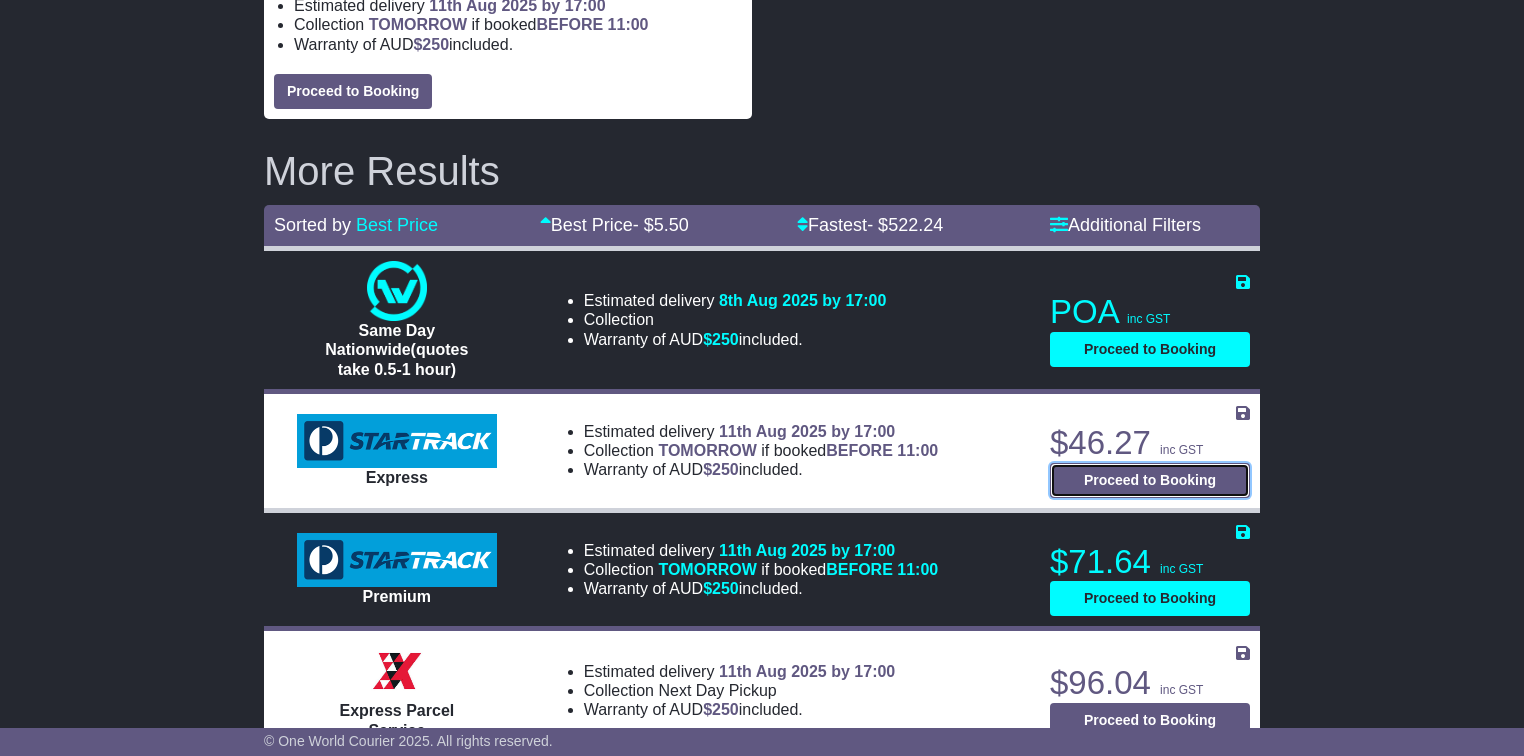 click on "Proceed to Booking" at bounding box center [1150, 480] 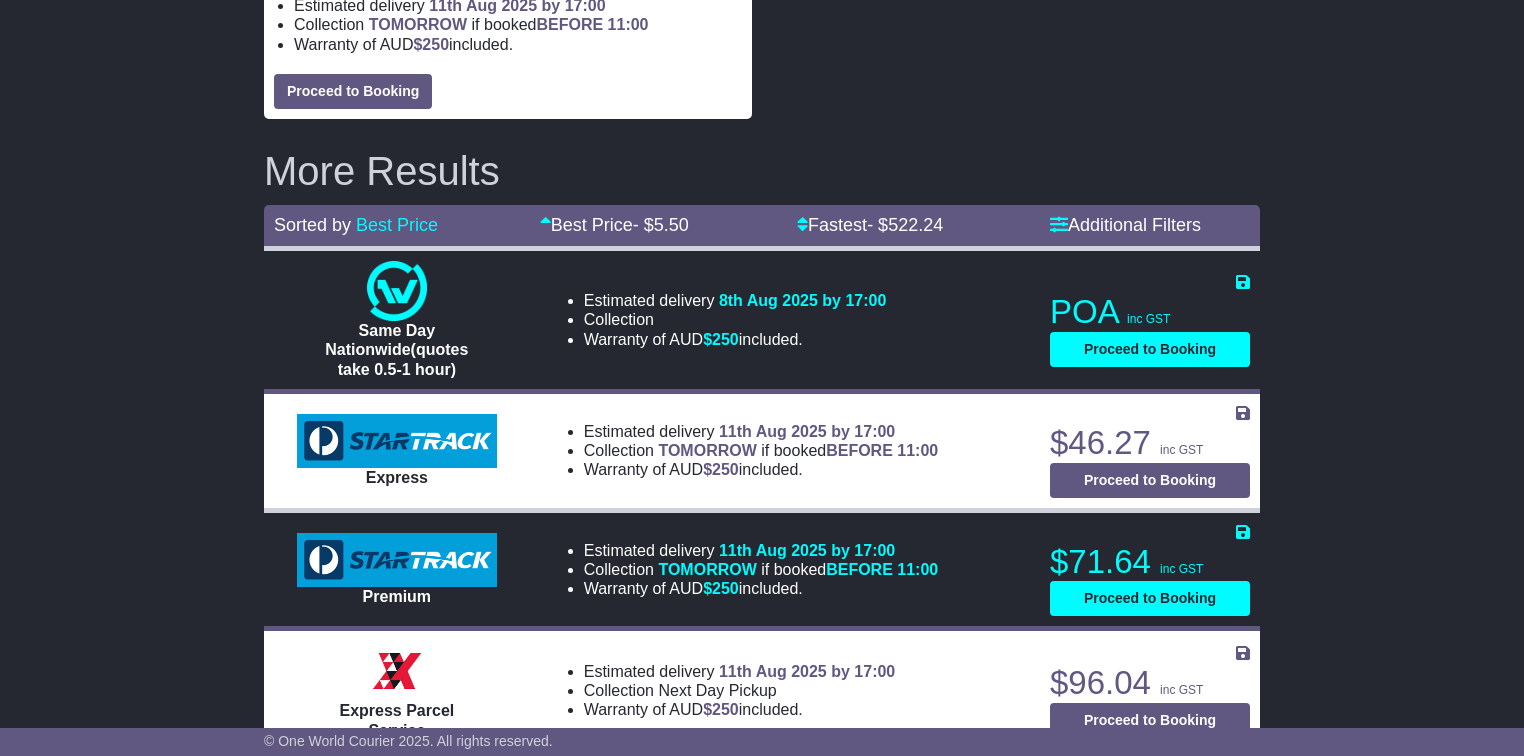 select on "**********" 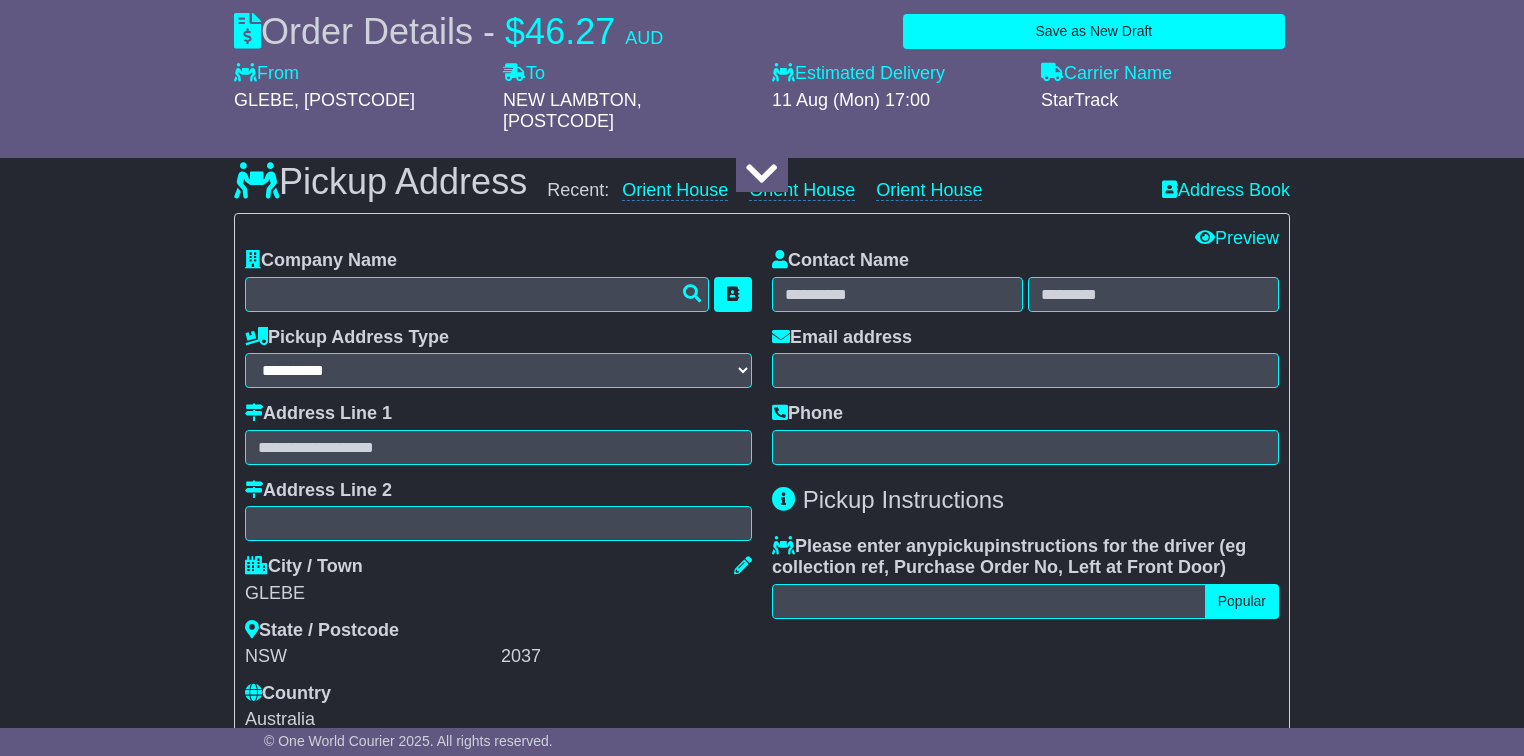 scroll, scrollTop: 320, scrollLeft: 0, axis: vertical 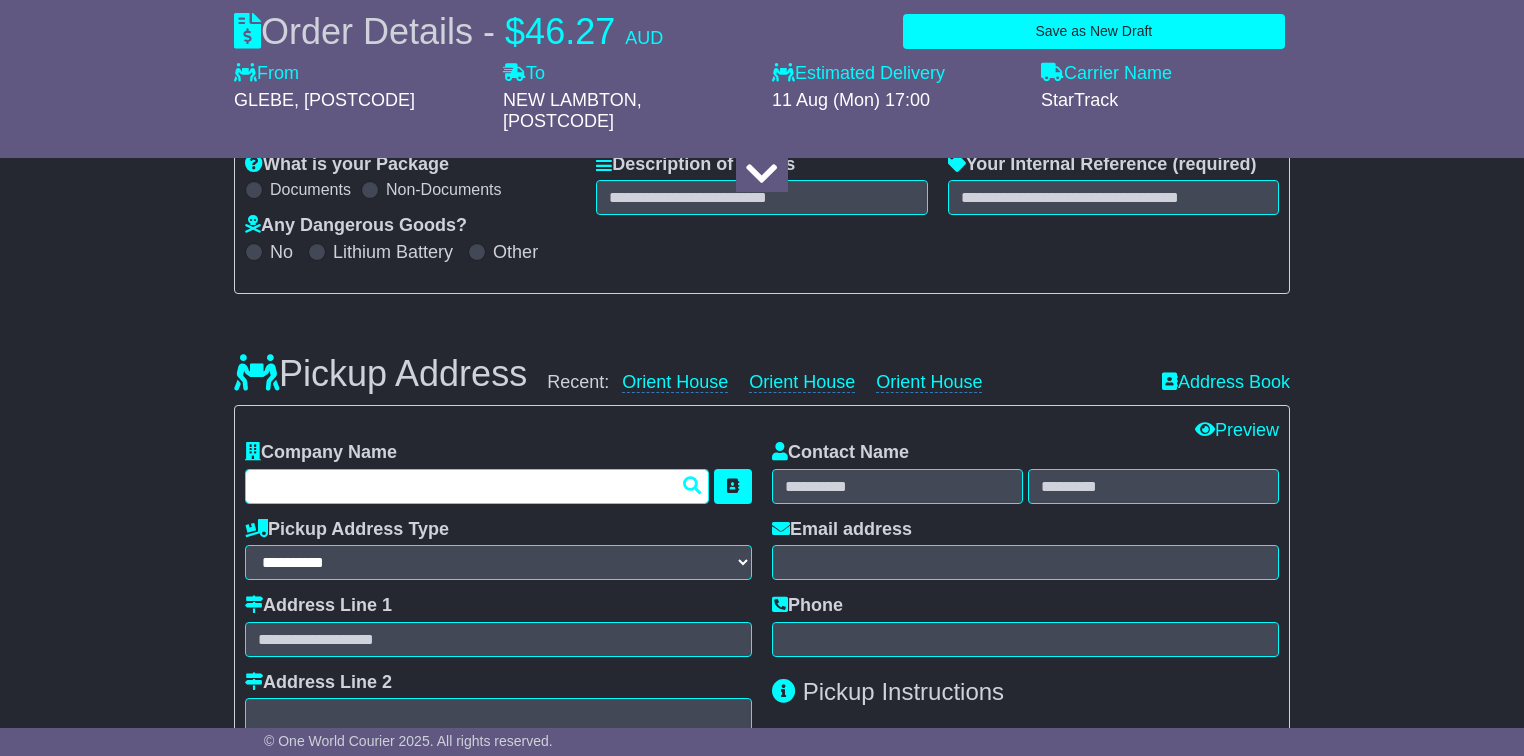 click at bounding box center [477, 486] 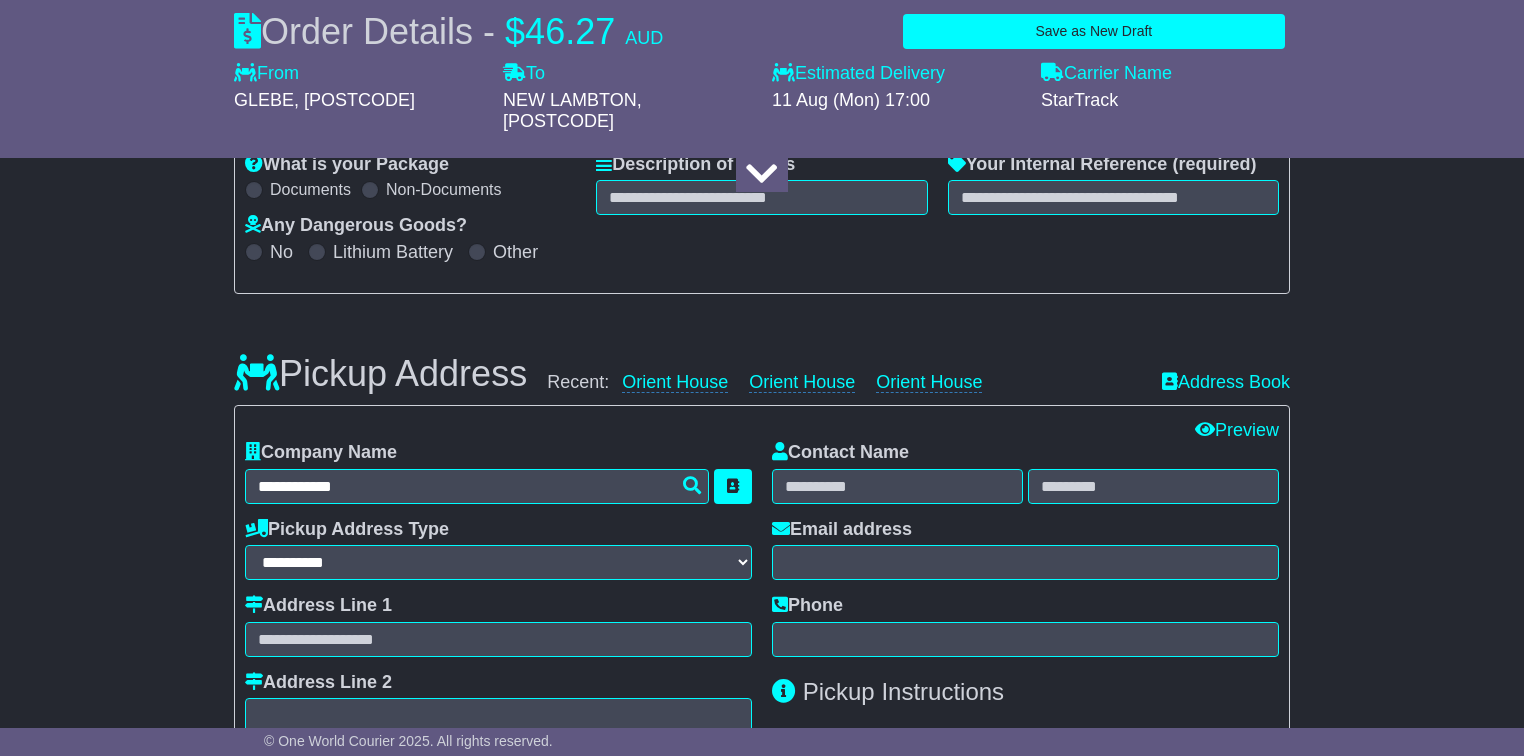 type on "**********" 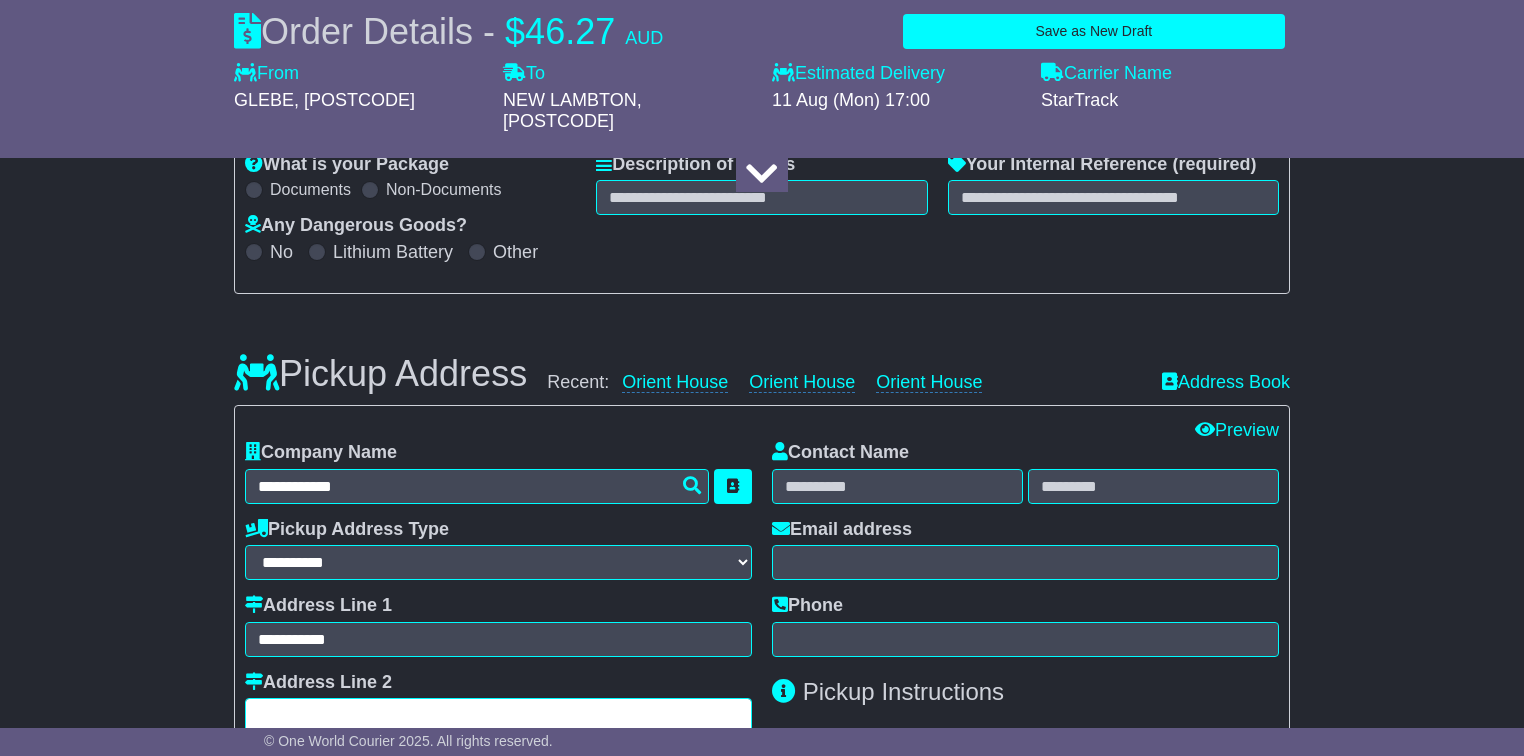 type on "*****" 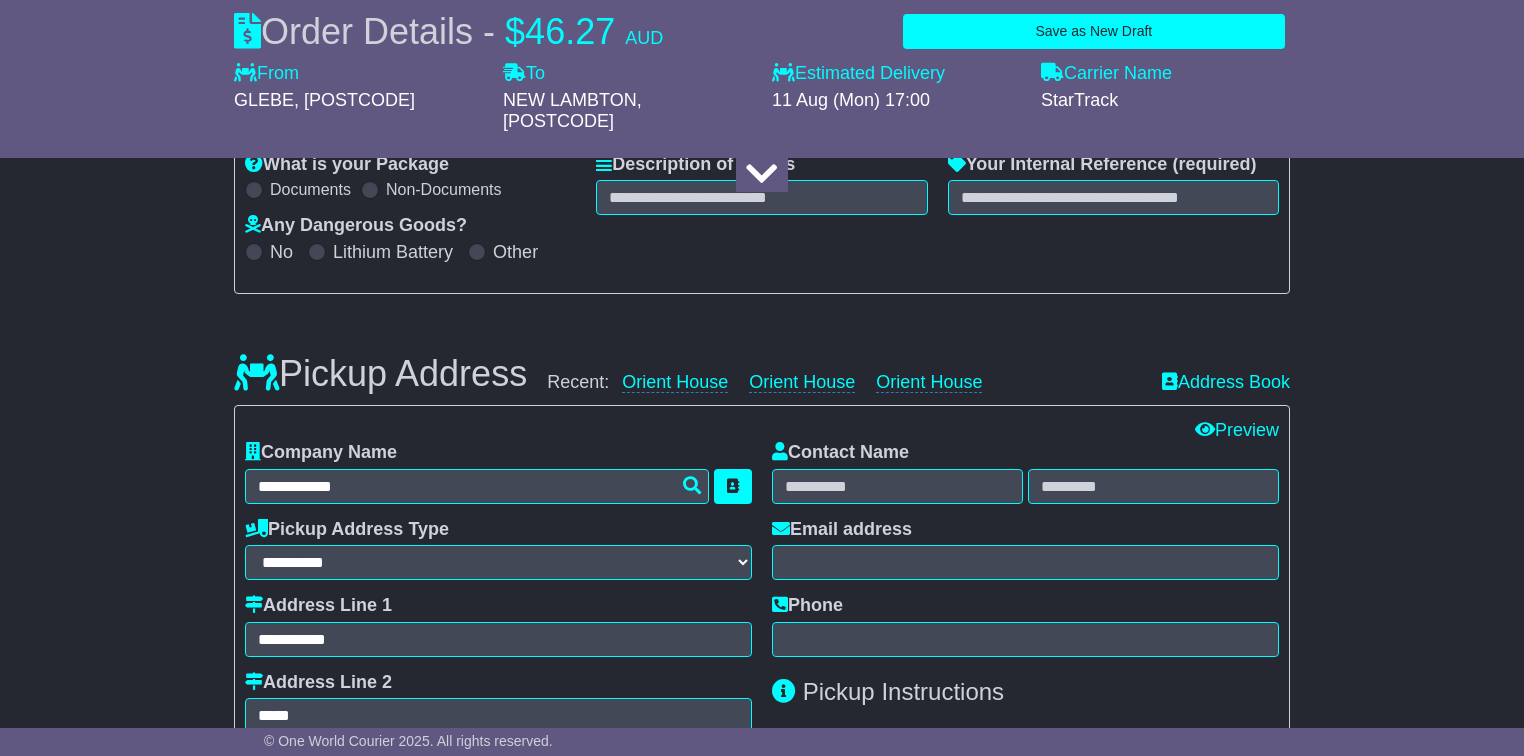 type on "****" 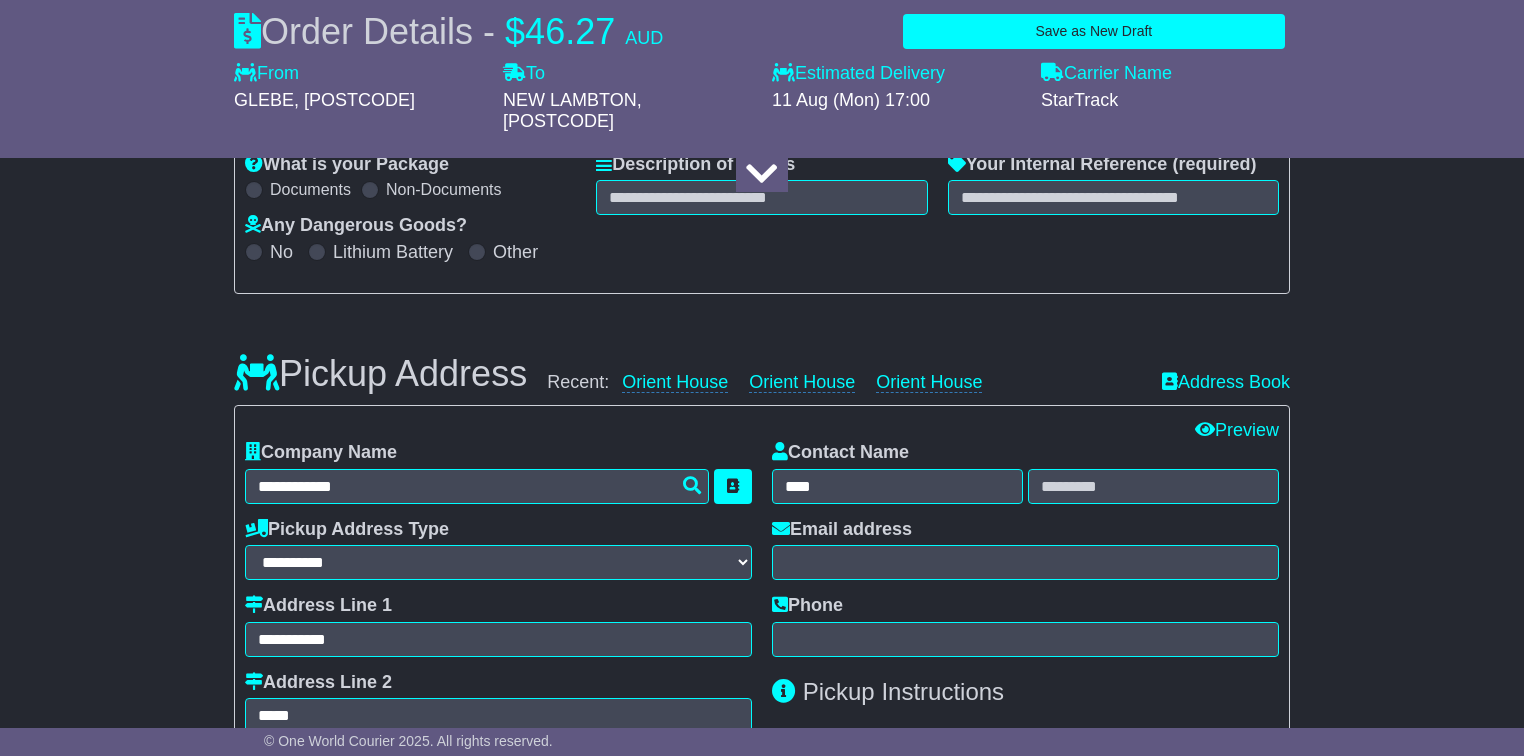 type on "*******" 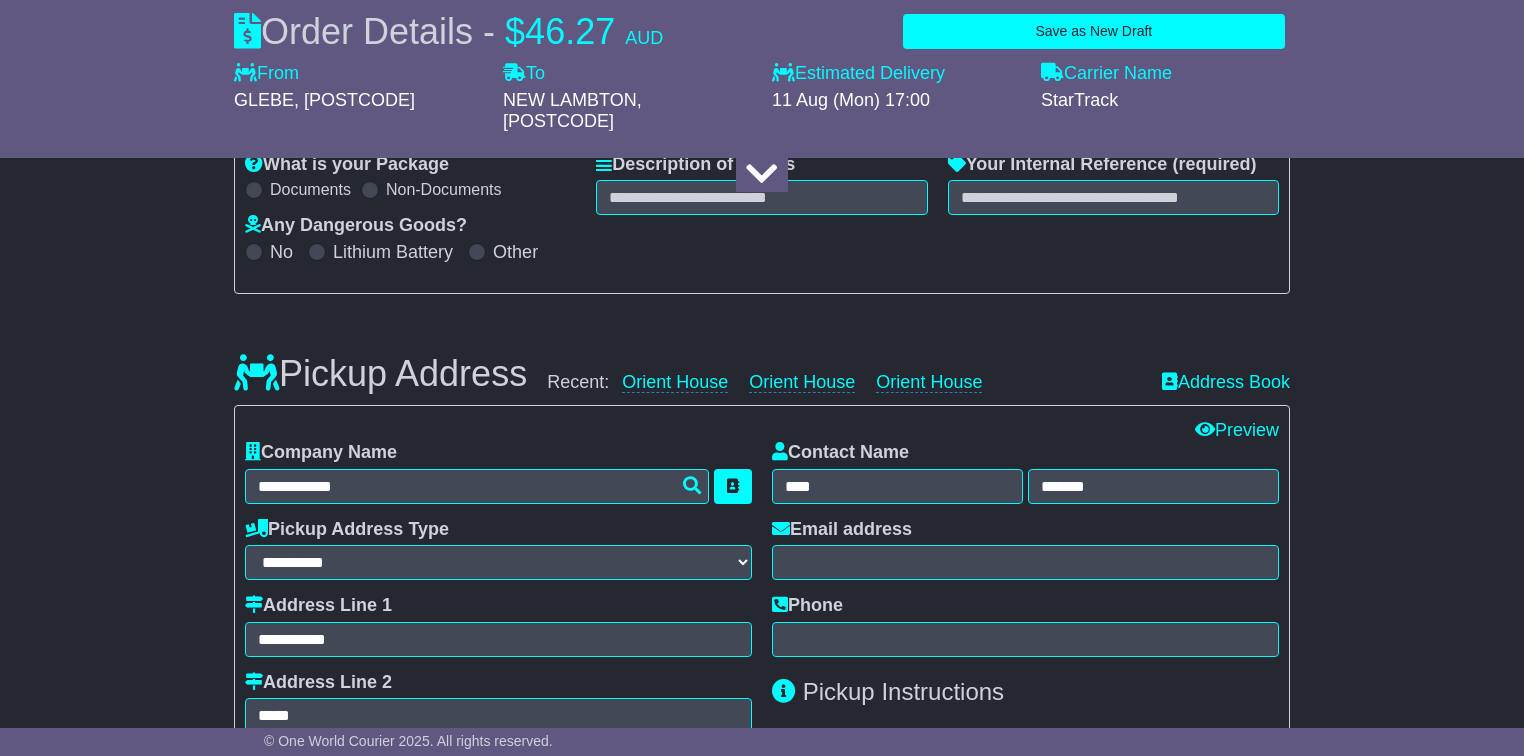 type on "**********" 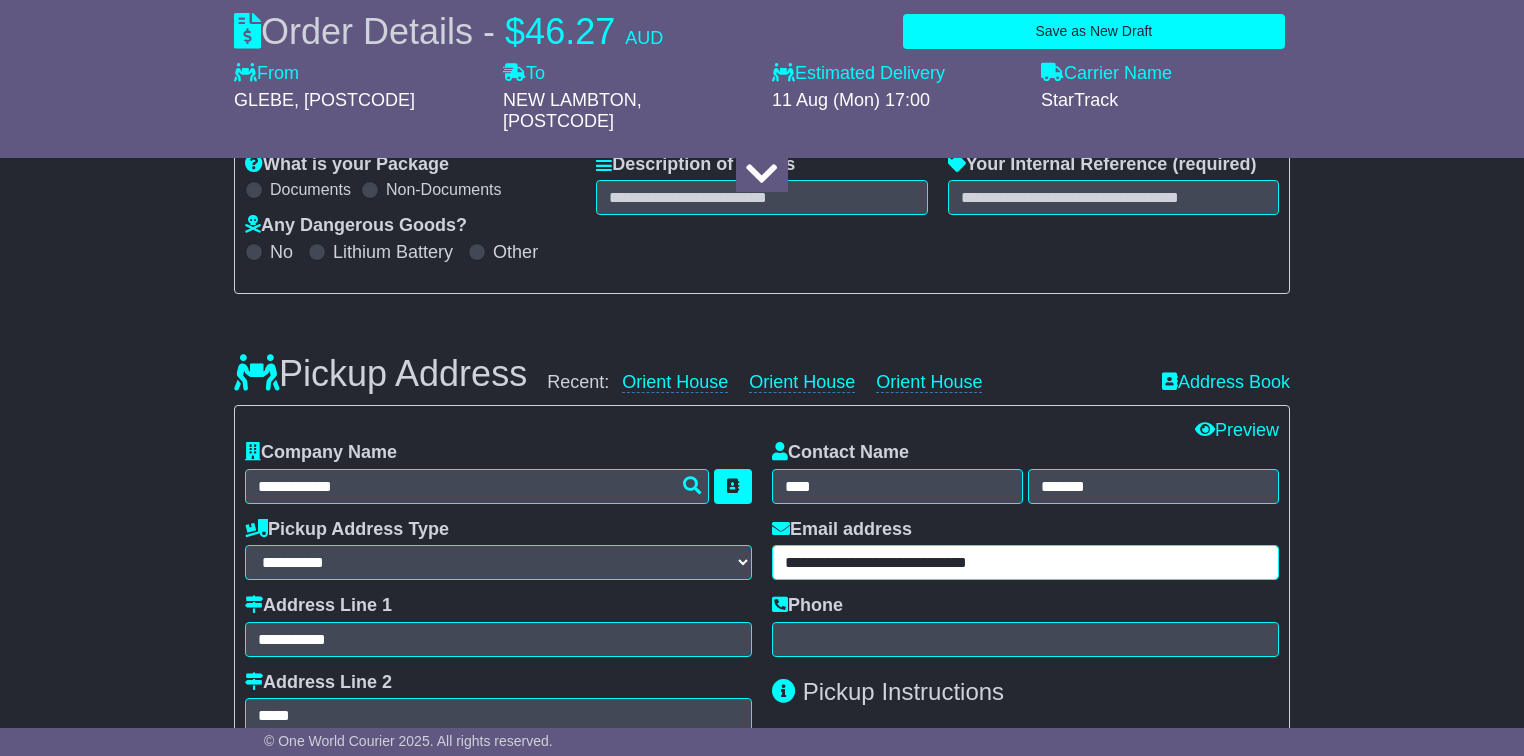 type on "**********" 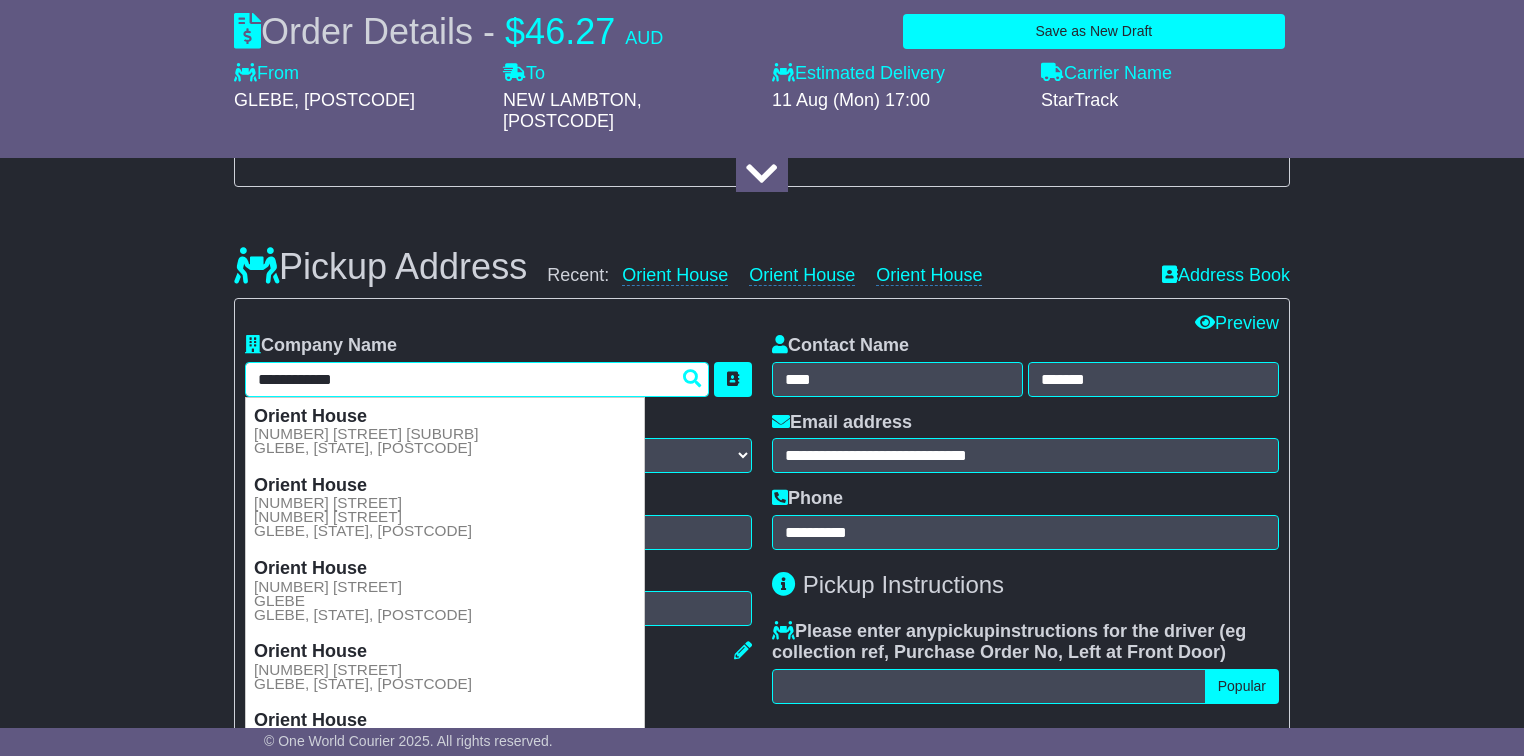scroll, scrollTop: 640, scrollLeft: 0, axis: vertical 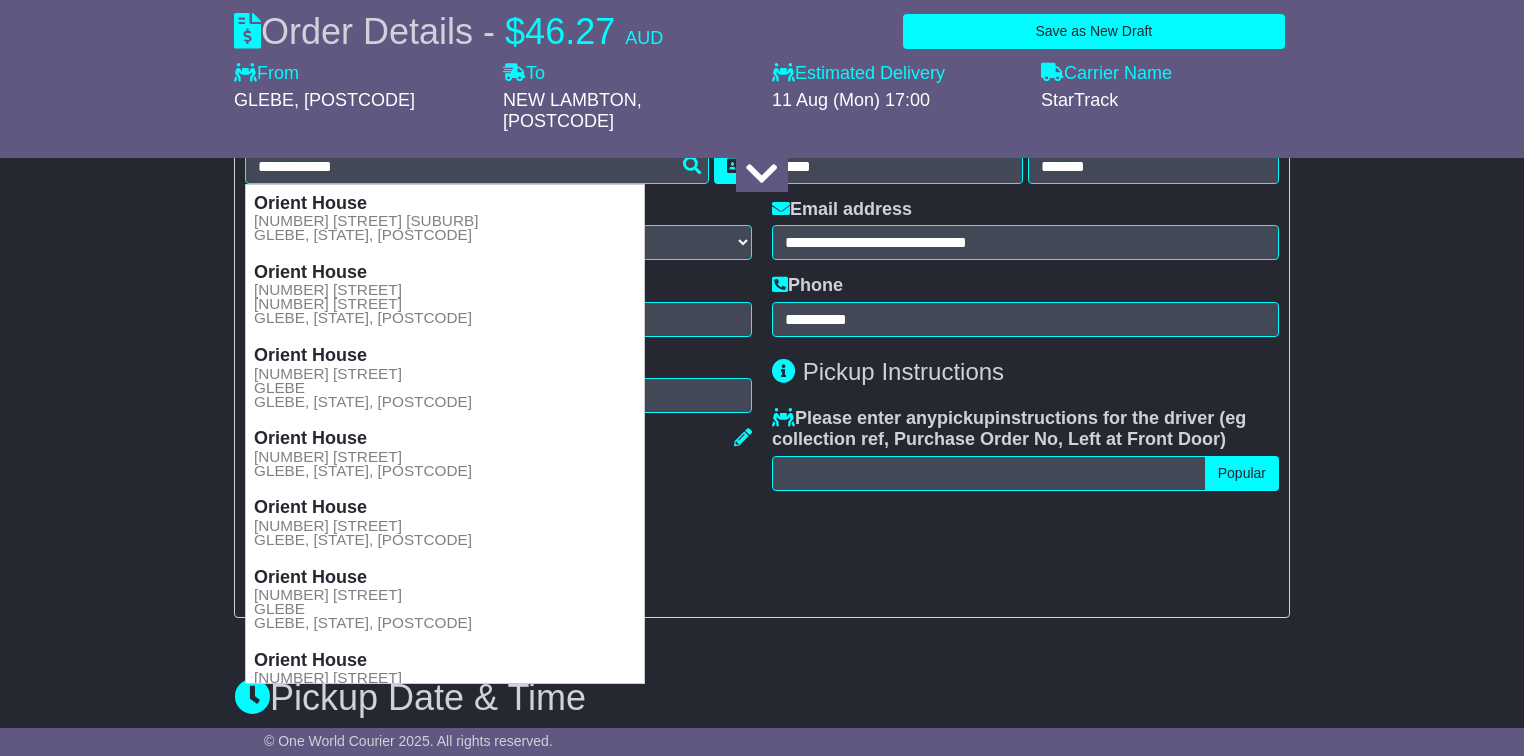 click on "**********" at bounding box center [1025, 362] 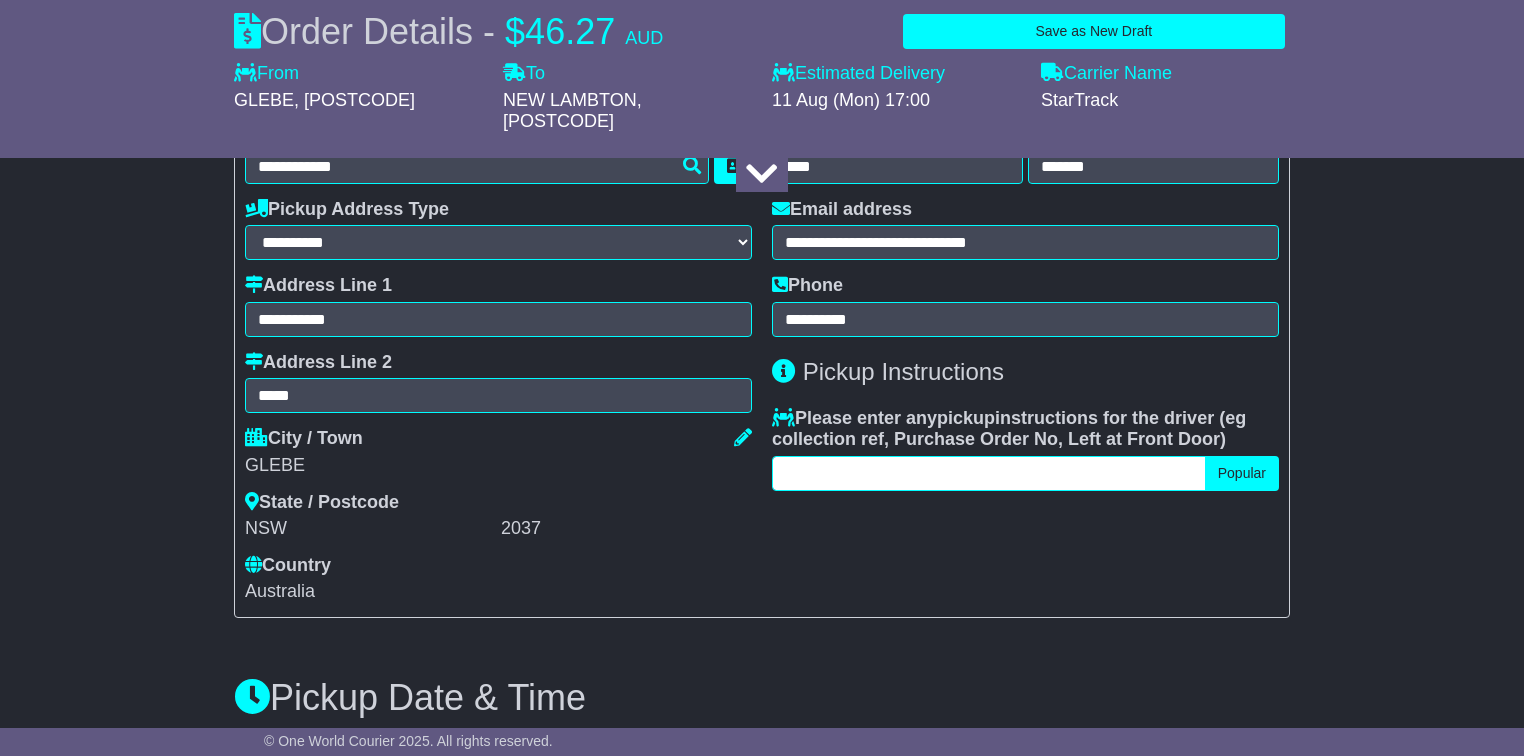 click at bounding box center [989, 473] 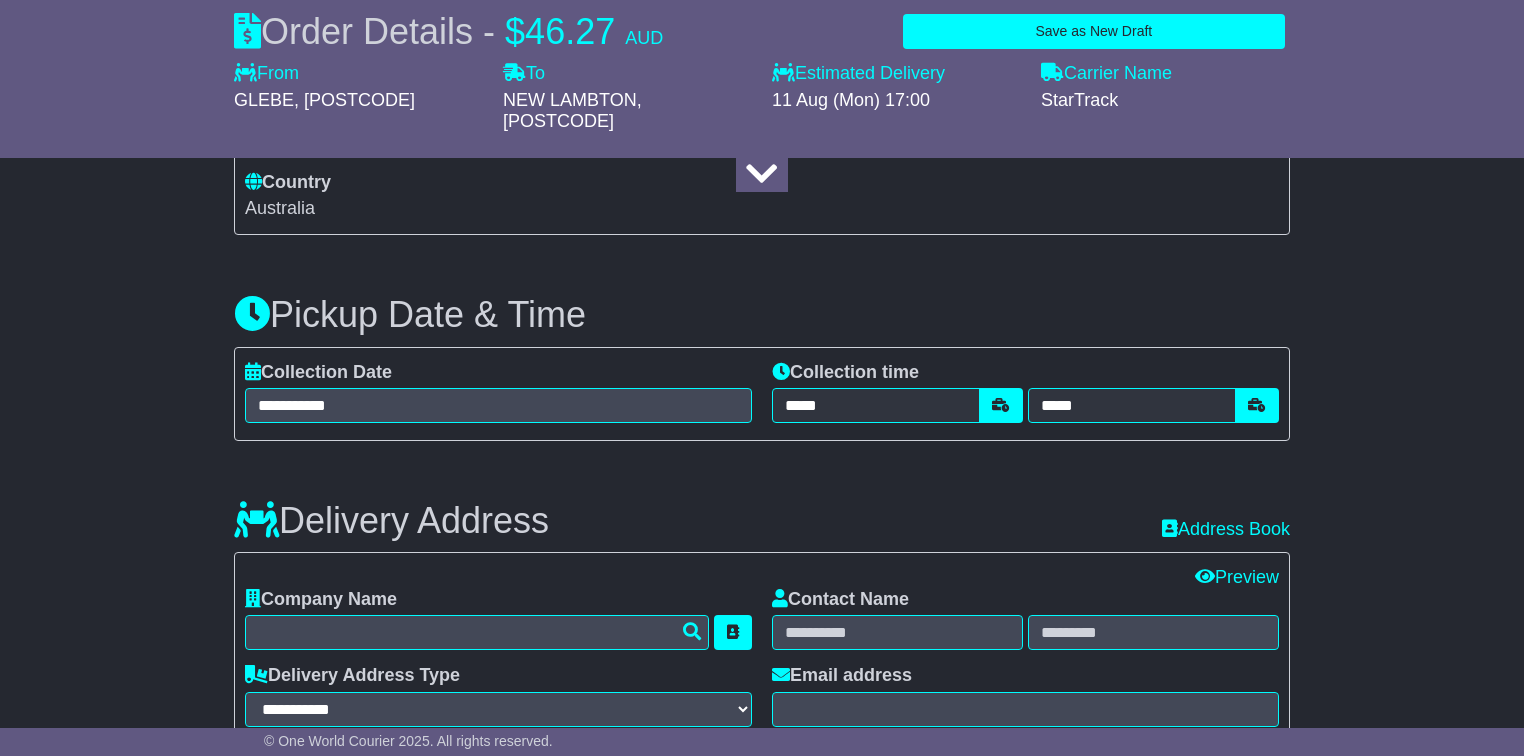 scroll, scrollTop: 1200, scrollLeft: 0, axis: vertical 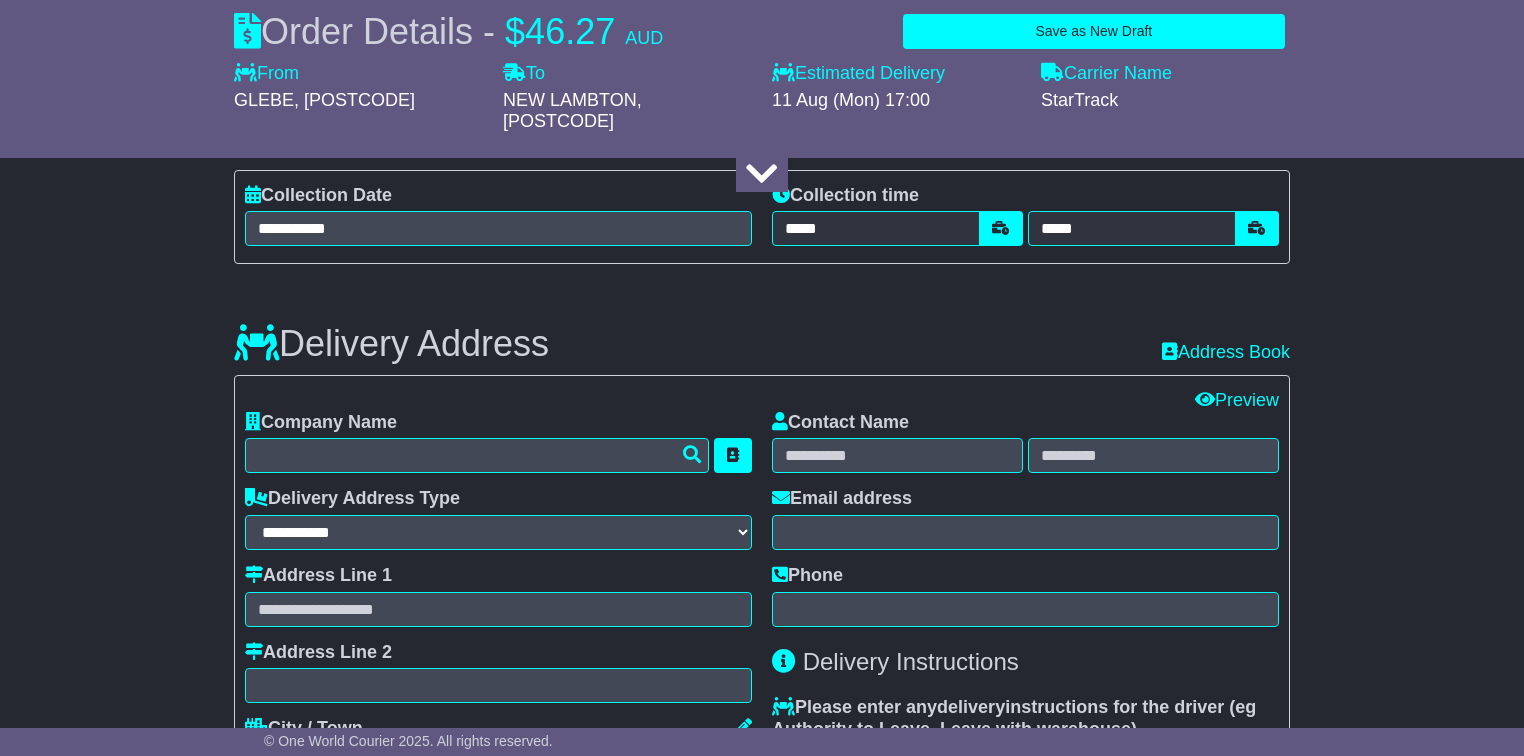 type on "**********" 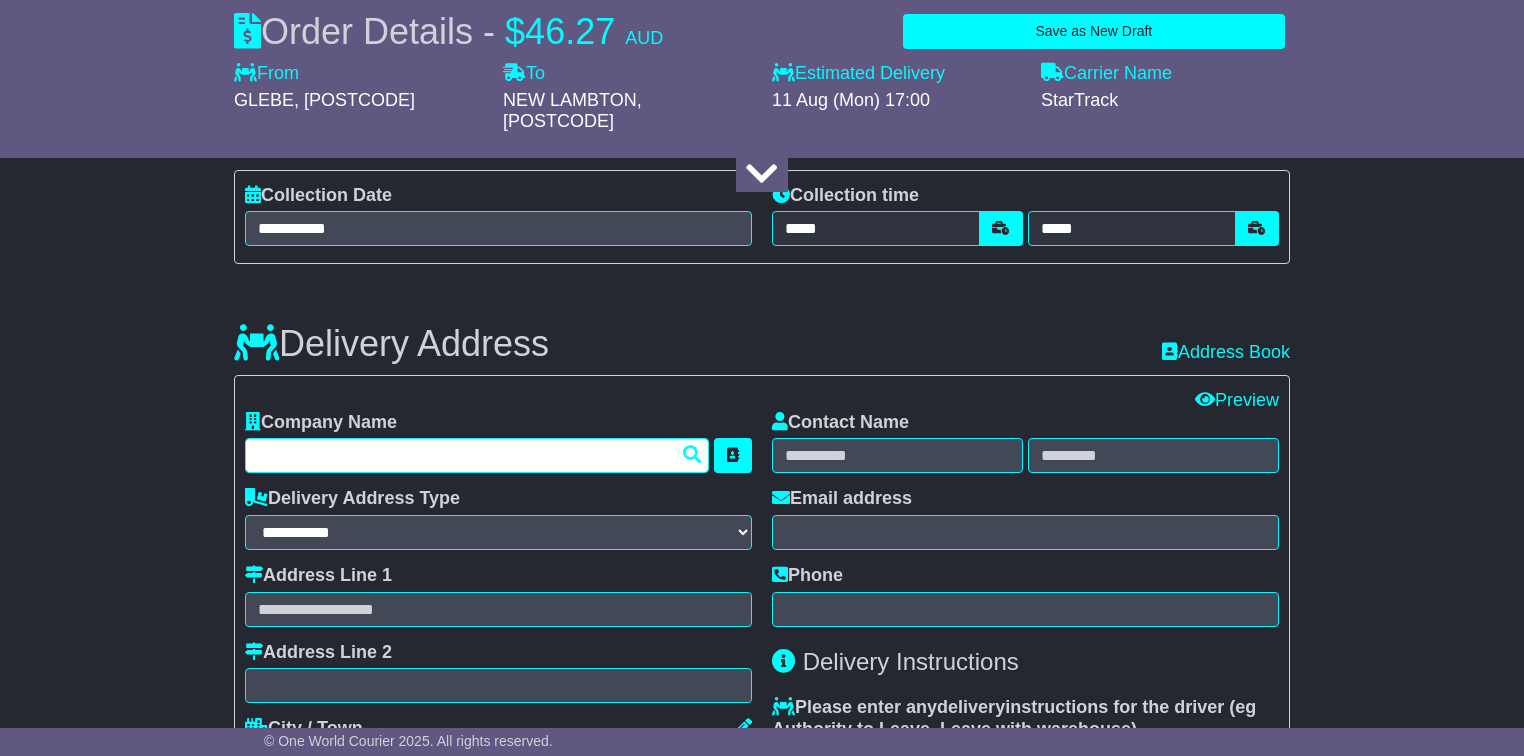 click at bounding box center [477, 455] 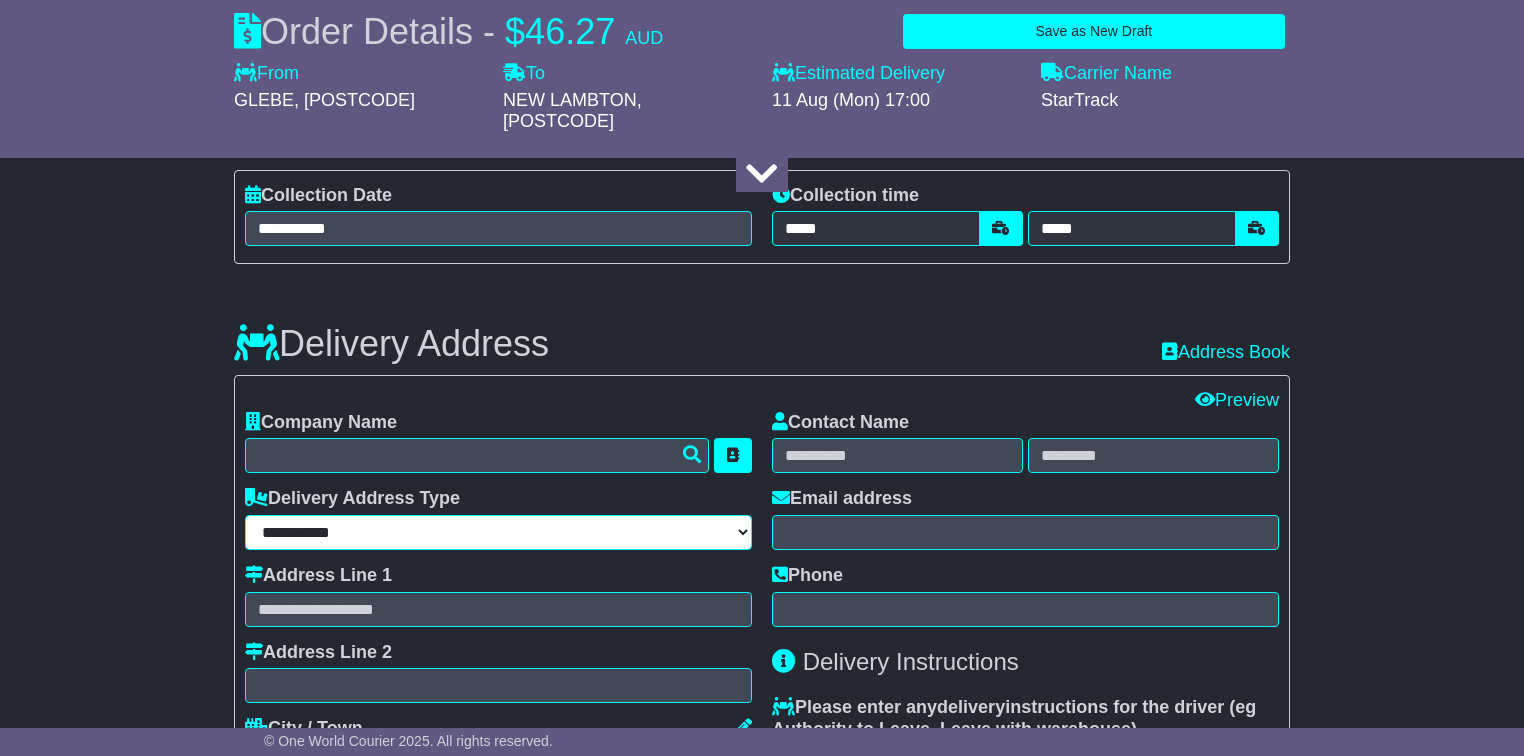 click on "**********" at bounding box center (498, 532) 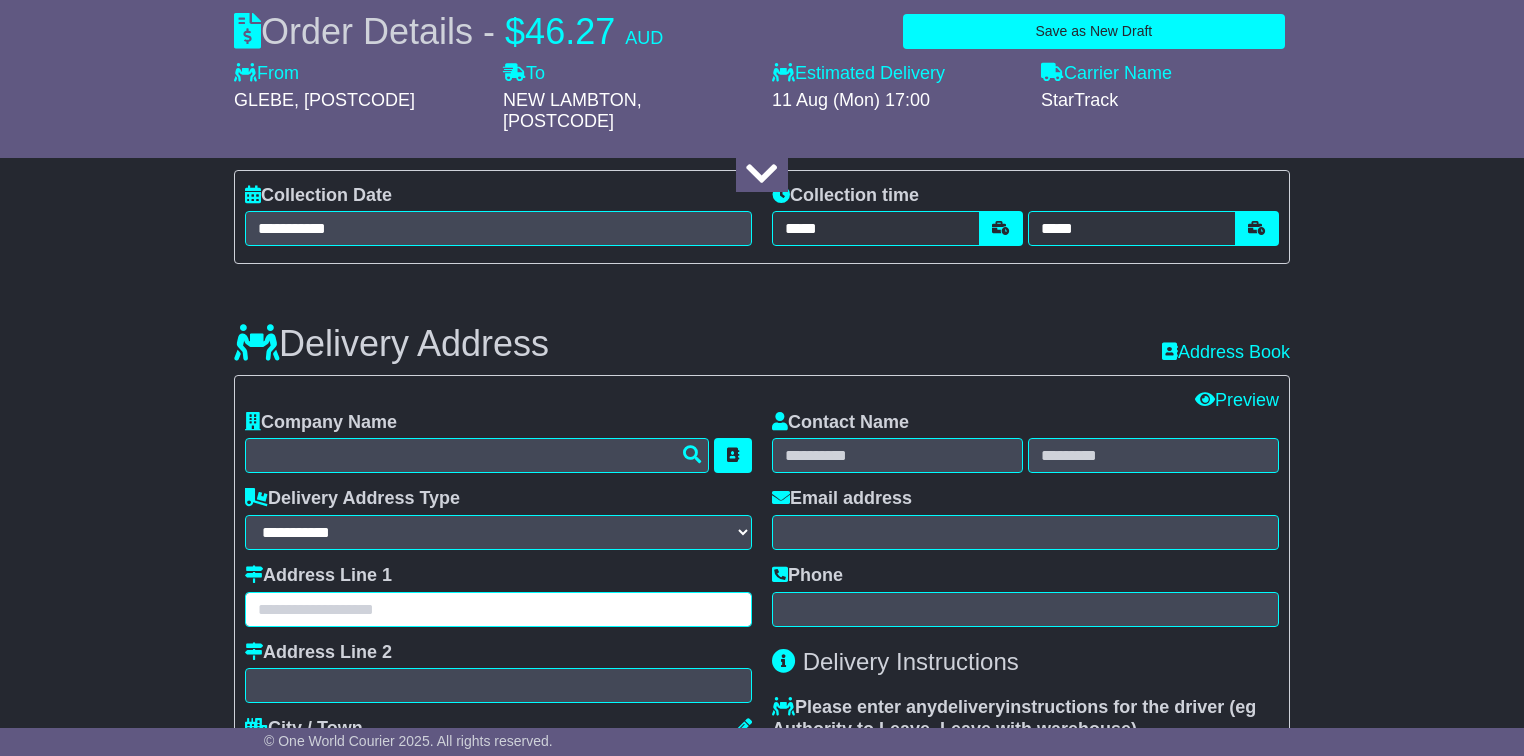 click at bounding box center (498, 609) 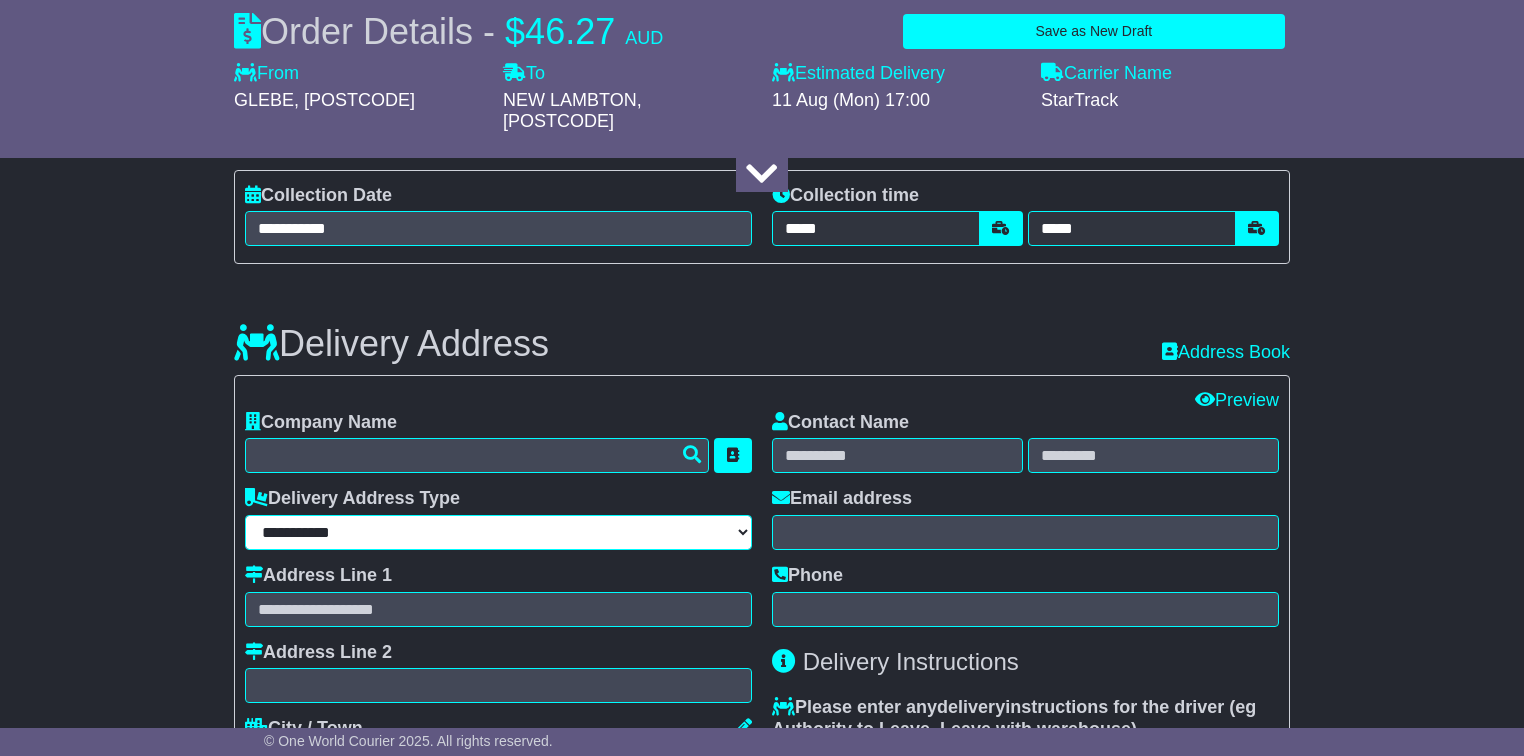 click on "**********" at bounding box center (498, 532) 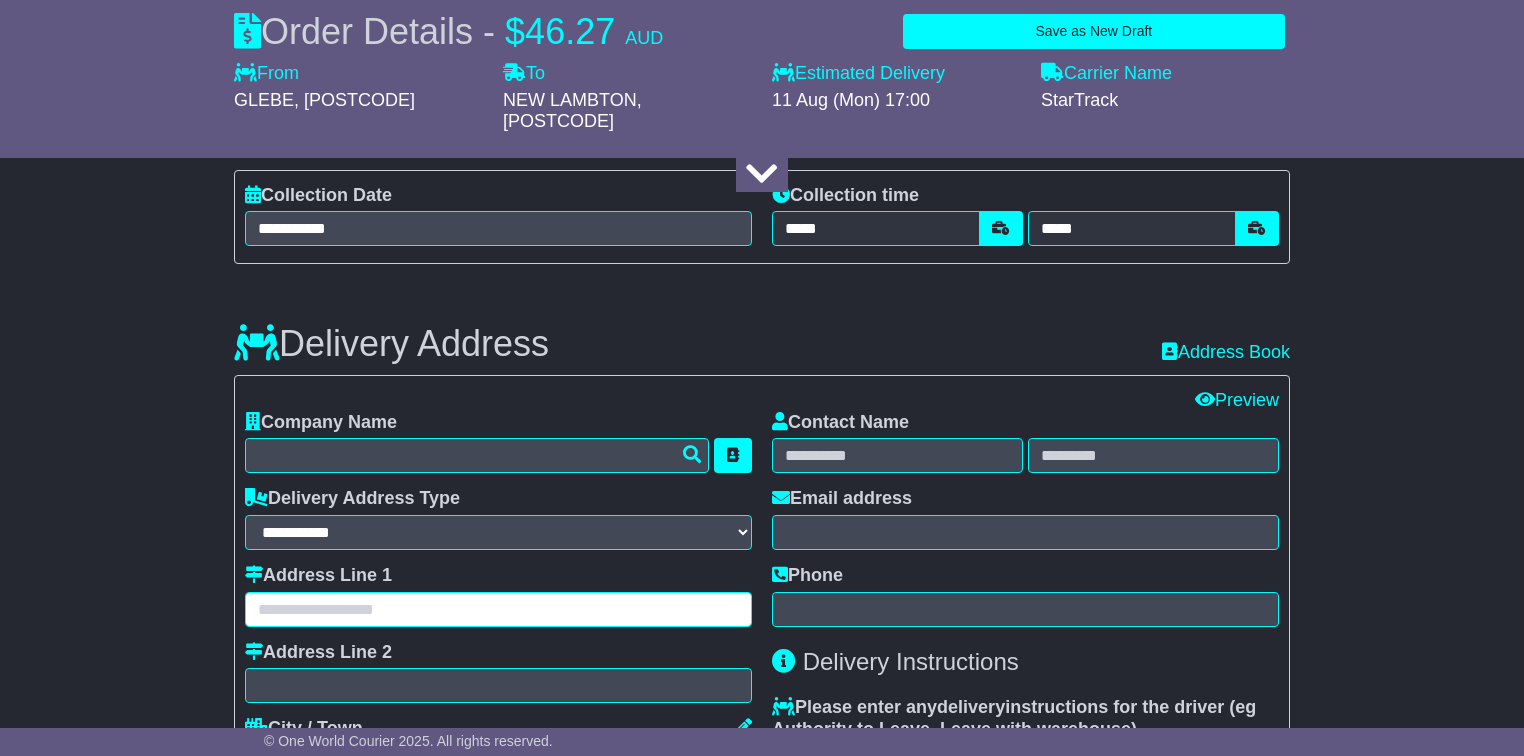 click at bounding box center [498, 609] 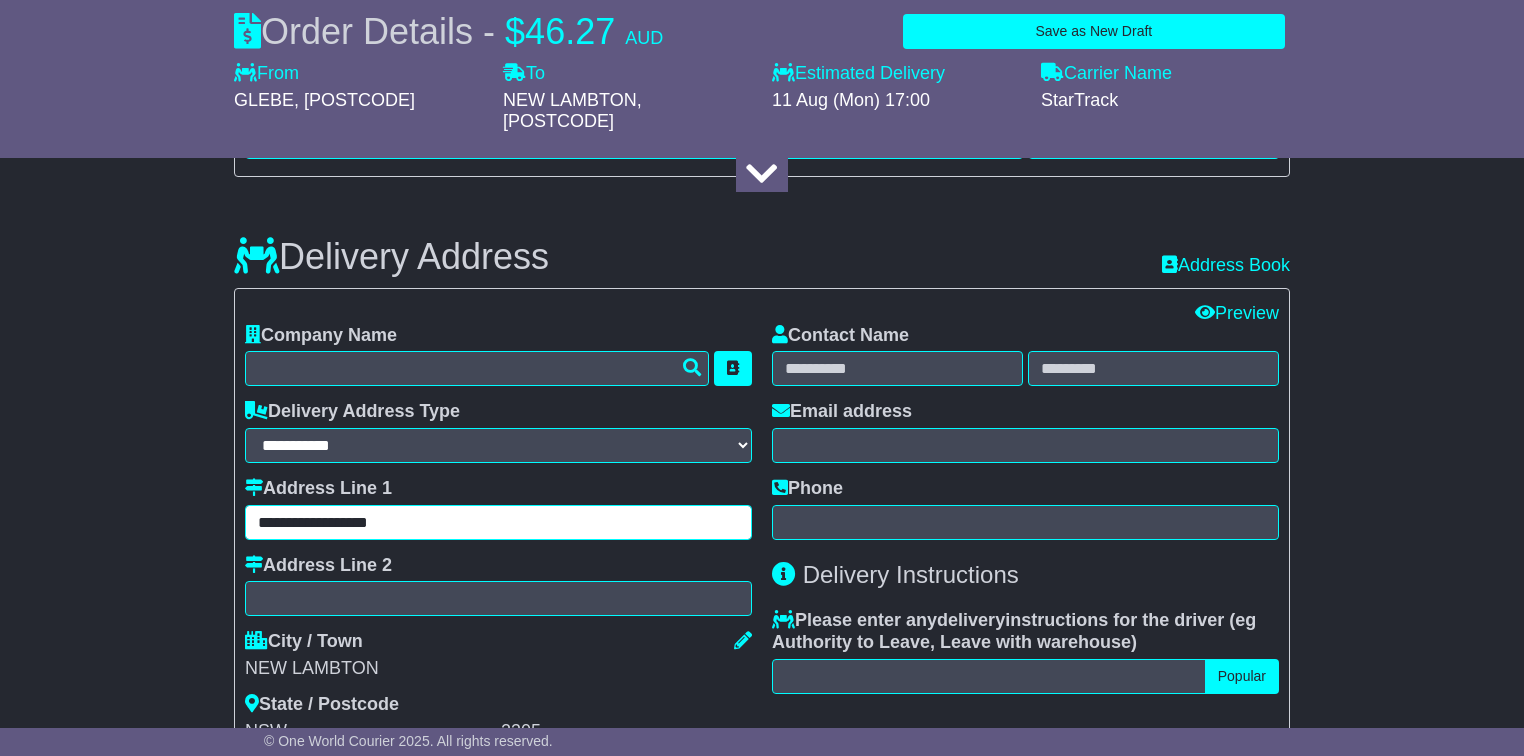 scroll, scrollTop: 1280, scrollLeft: 0, axis: vertical 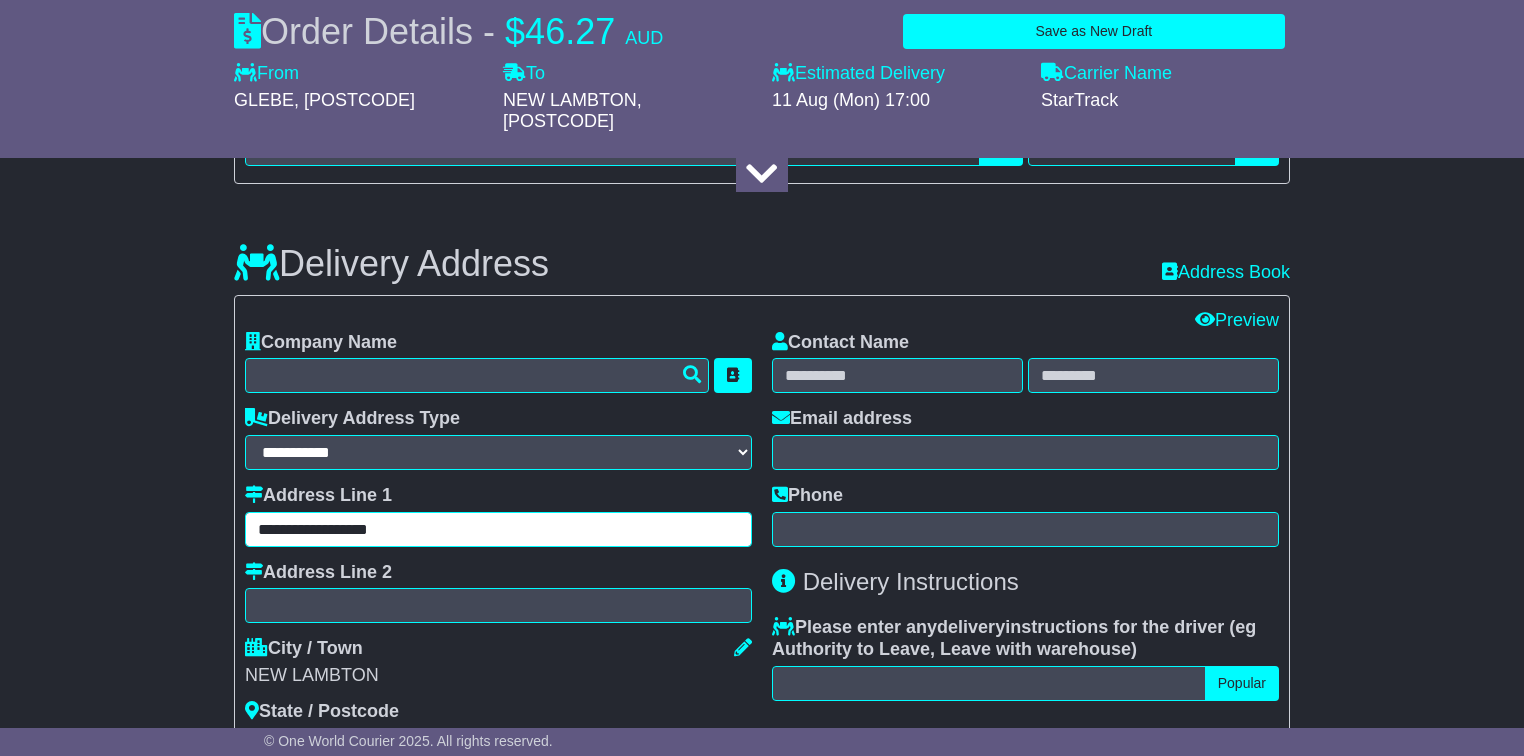 type on "**********" 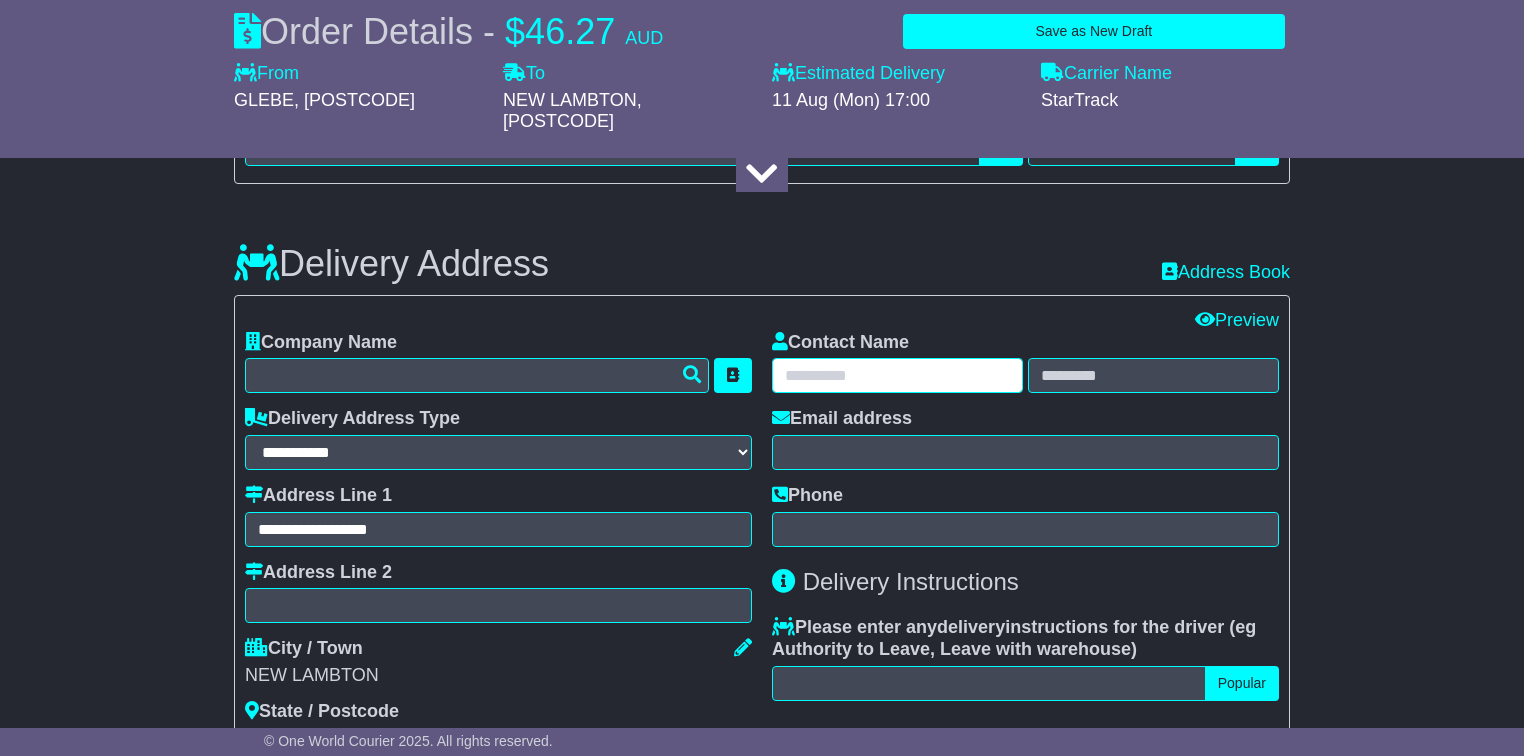 click at bounding box center (897, 375) 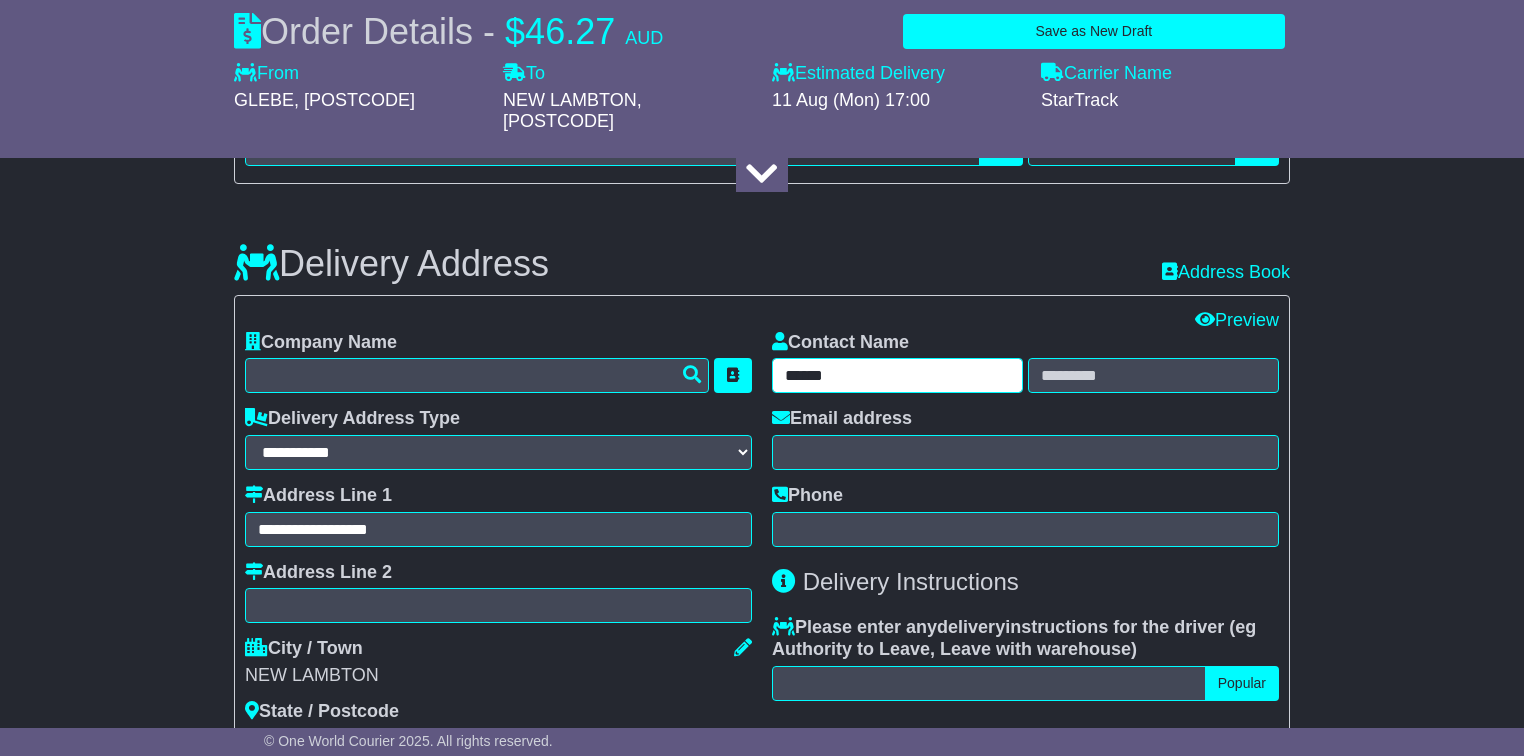 type on "*****" 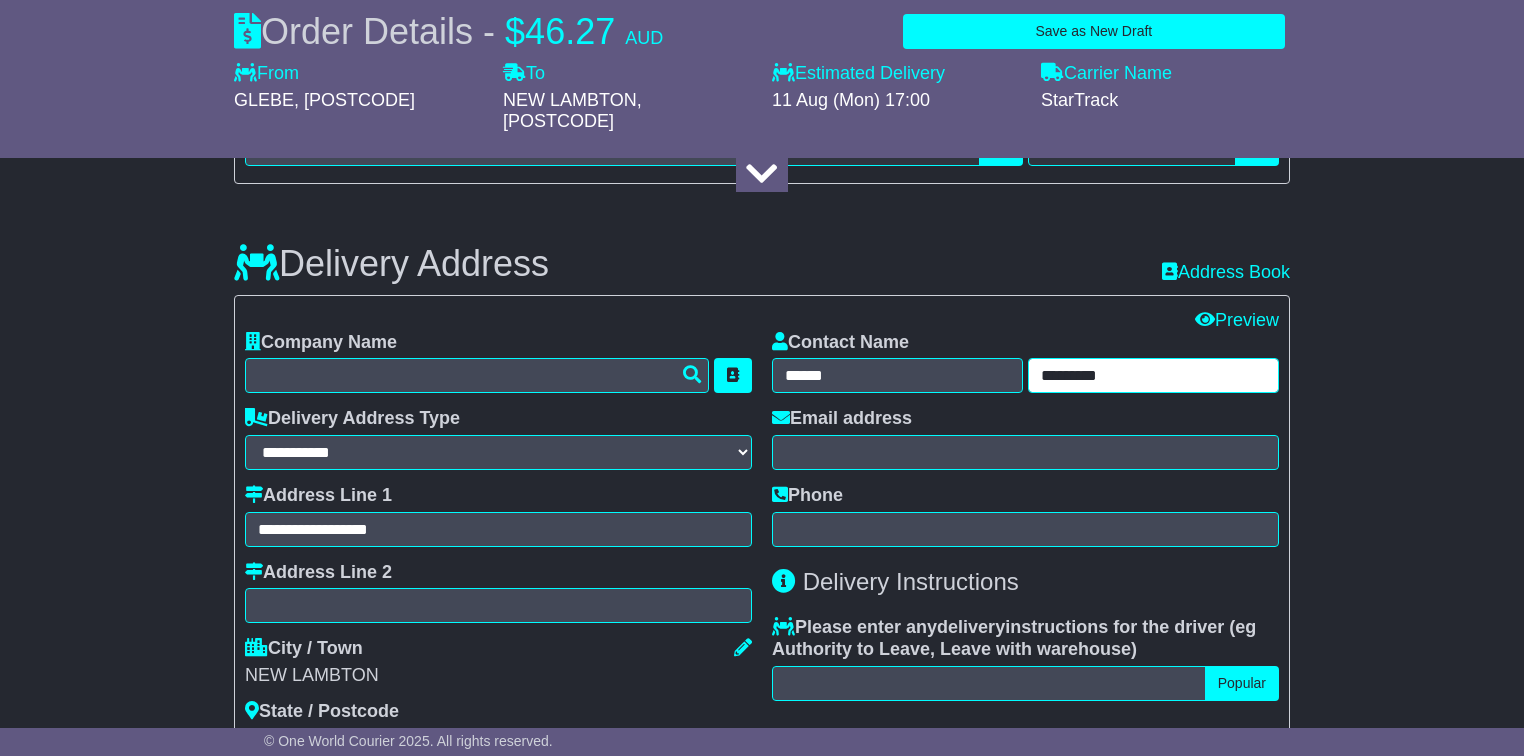 type on "*********" 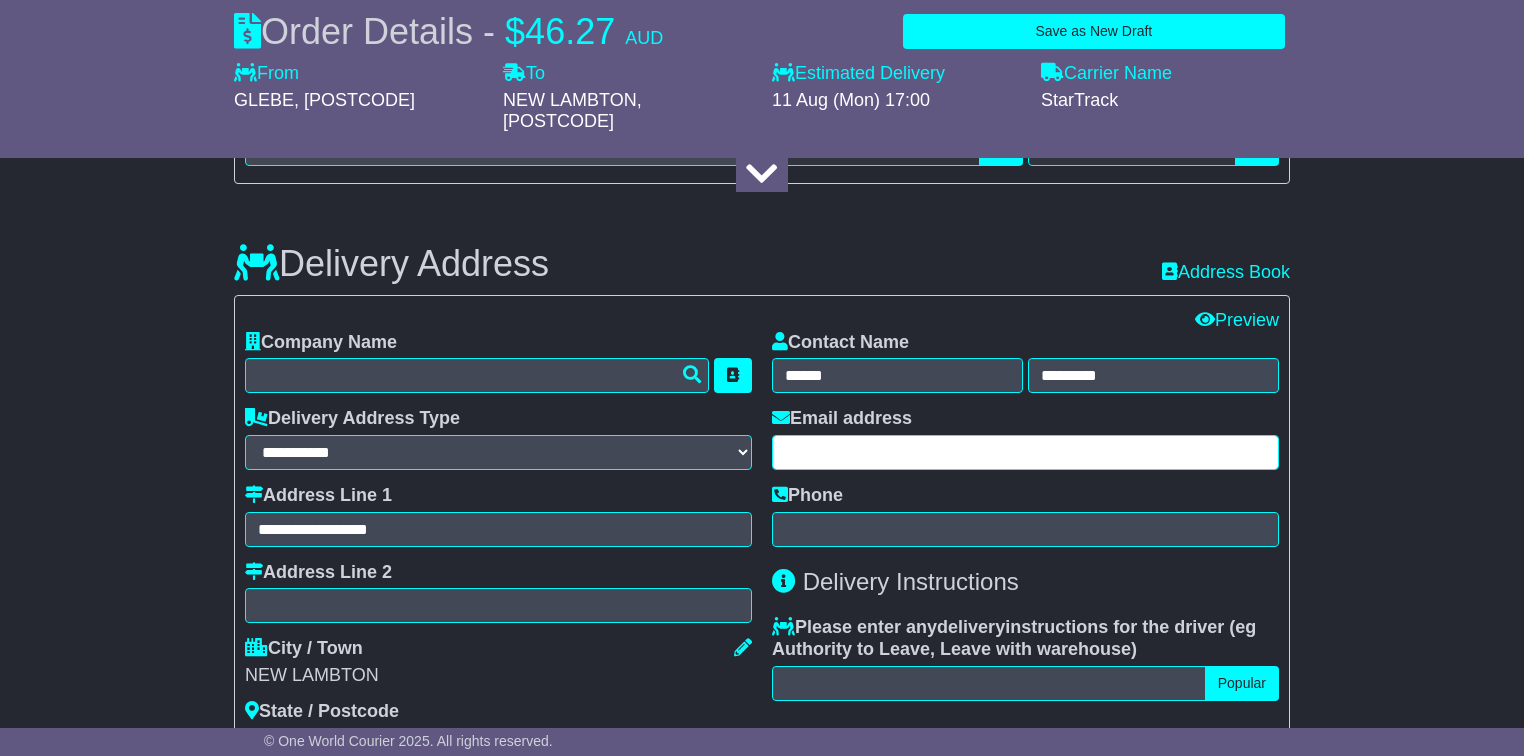 click at bounding box center [1025, 452] 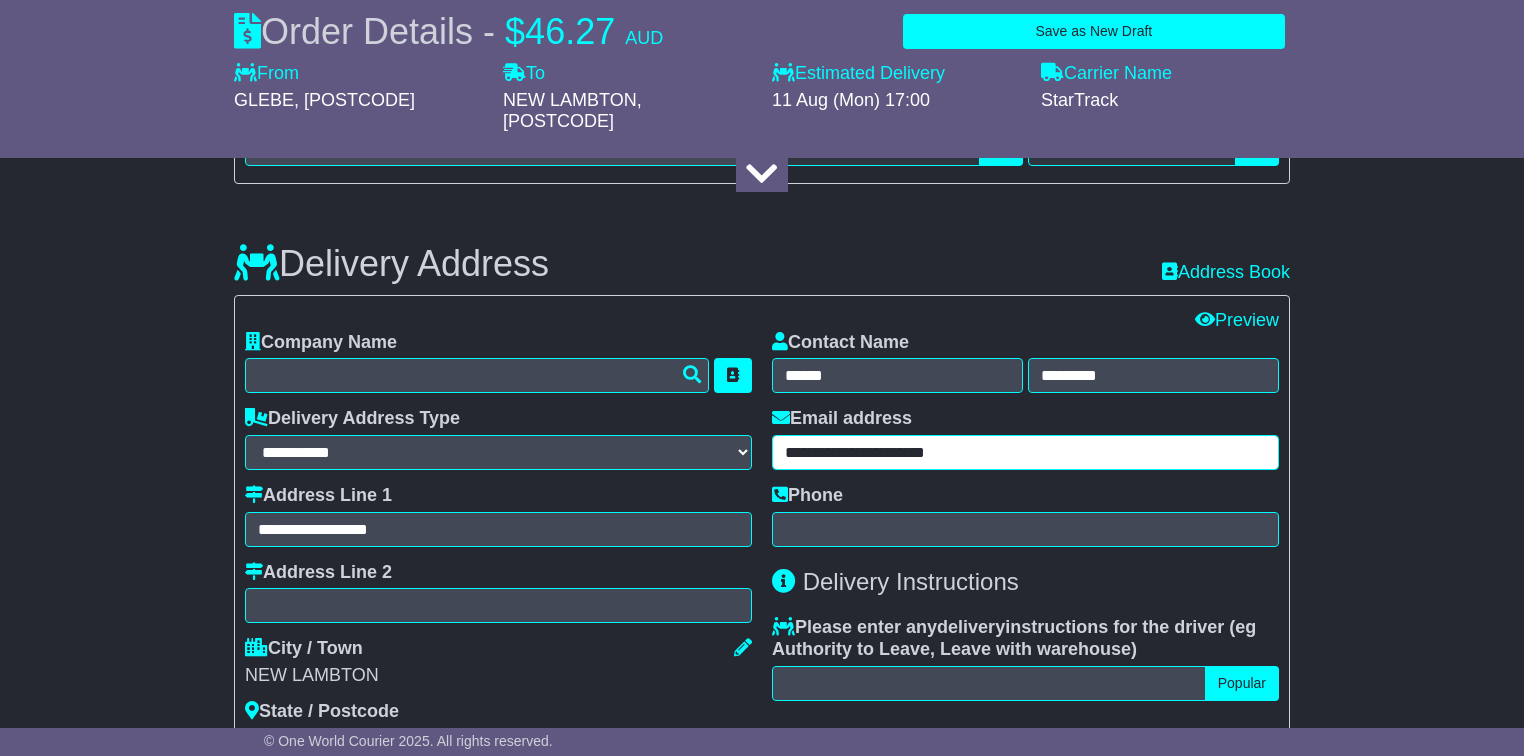 type on "**********" 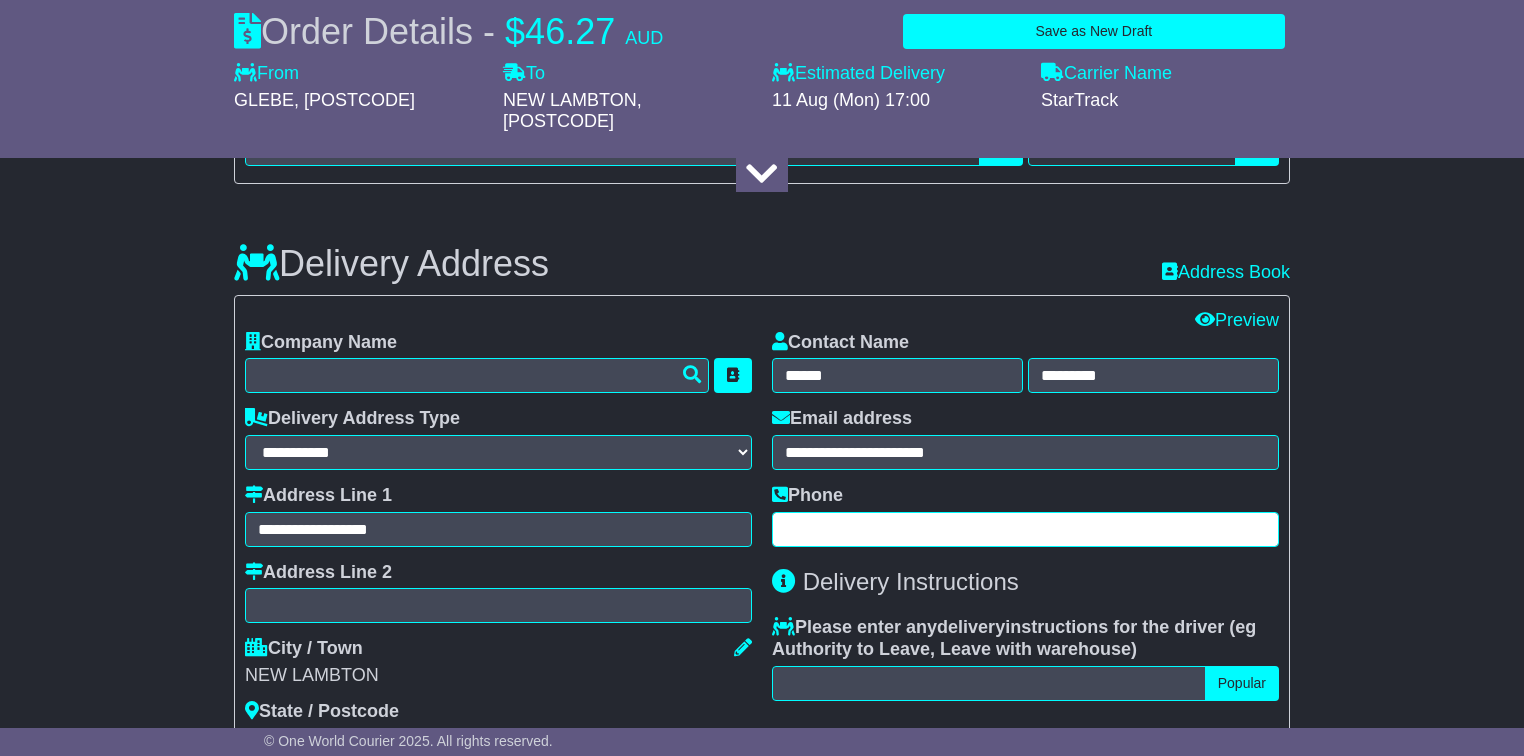 click at bounding box center (1025, 529) 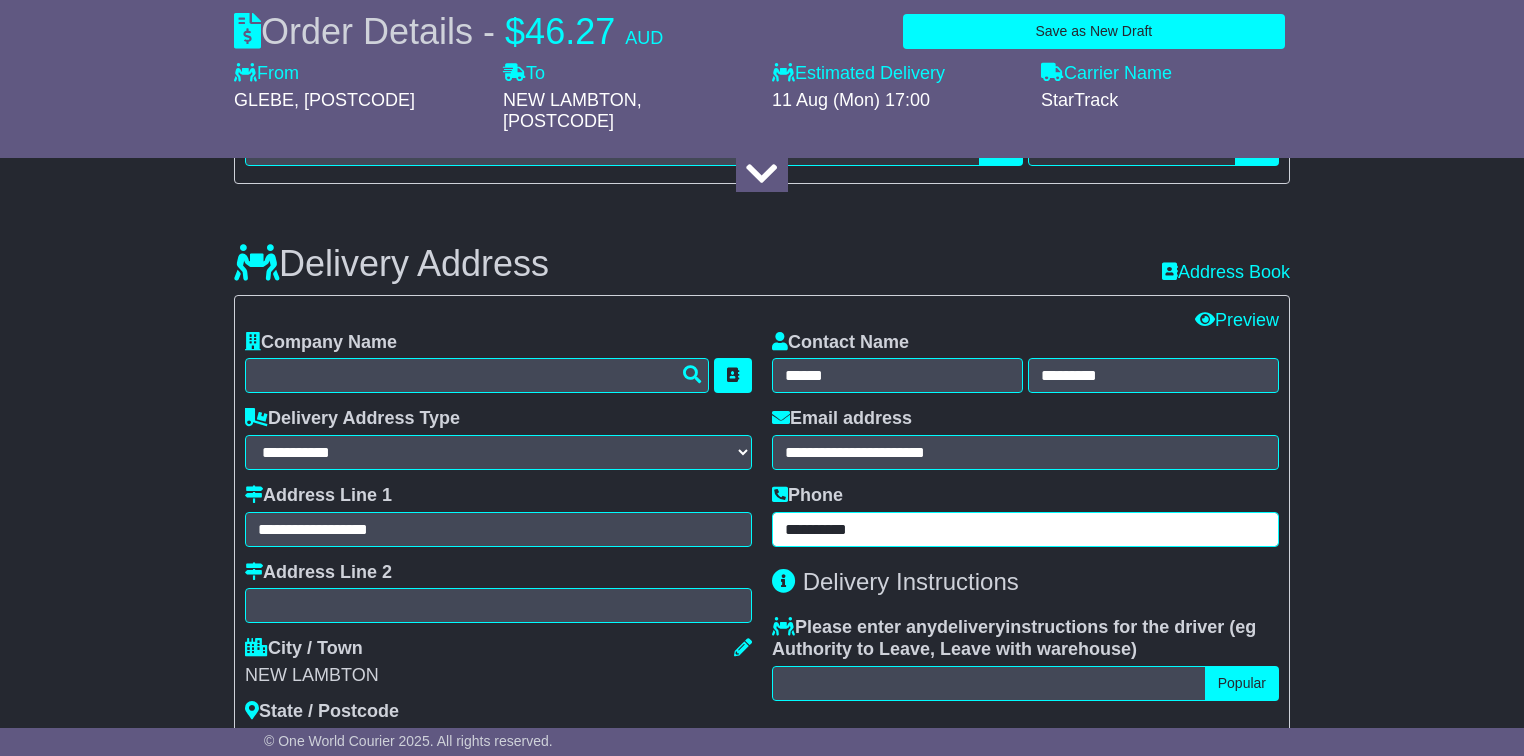 scroll, scrollTop: 1360, scrollLeft: 0, axis: vertical 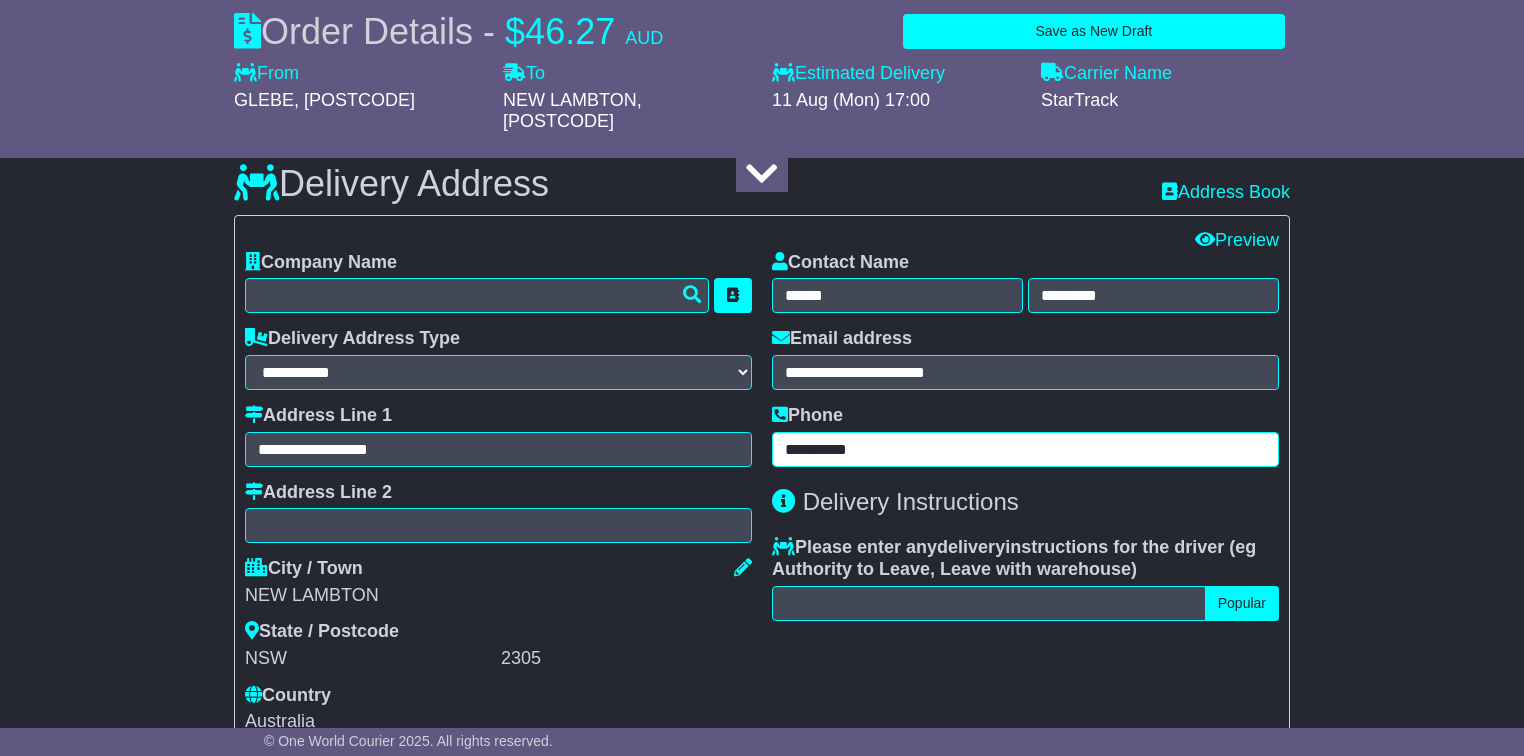 type on "**********" 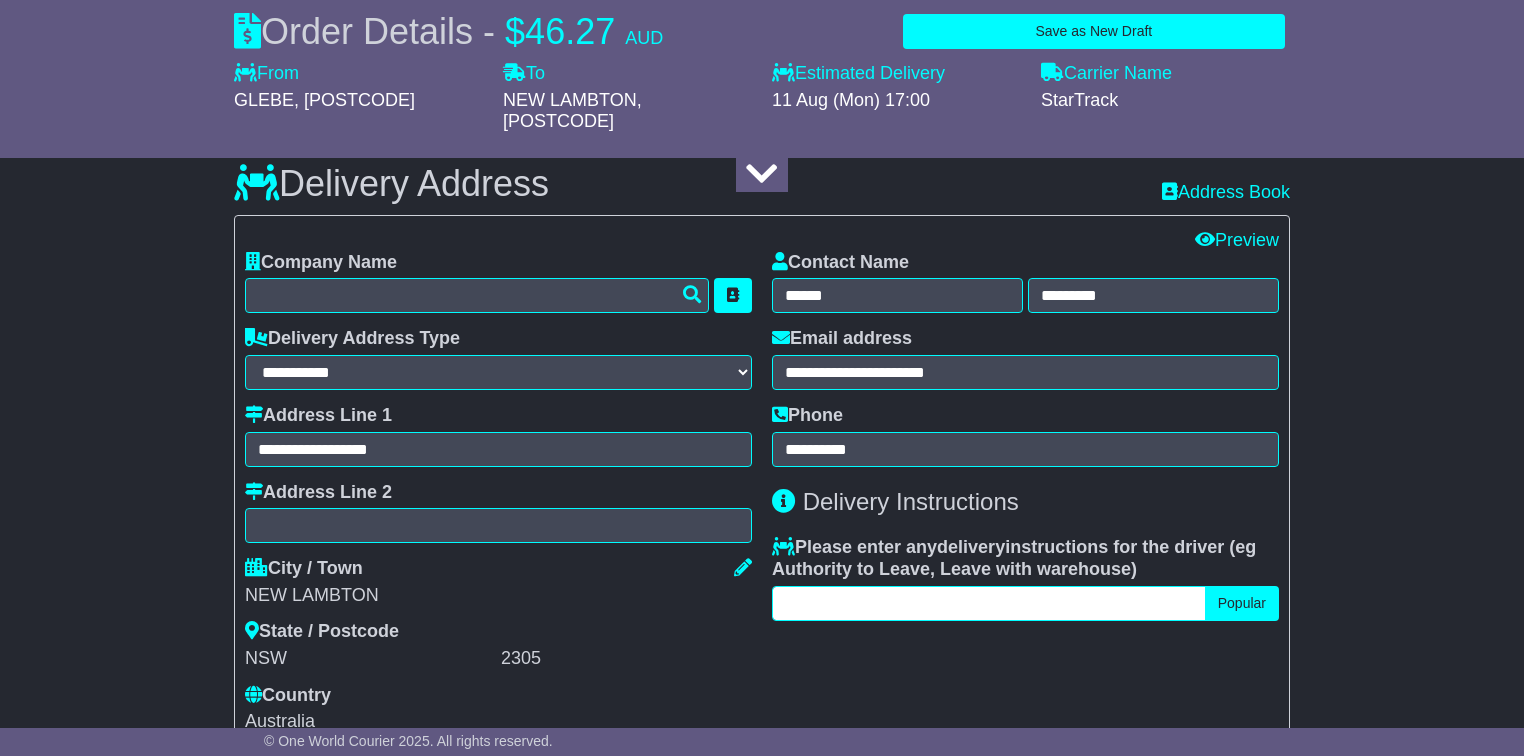 click at bounding box center [989, 603] 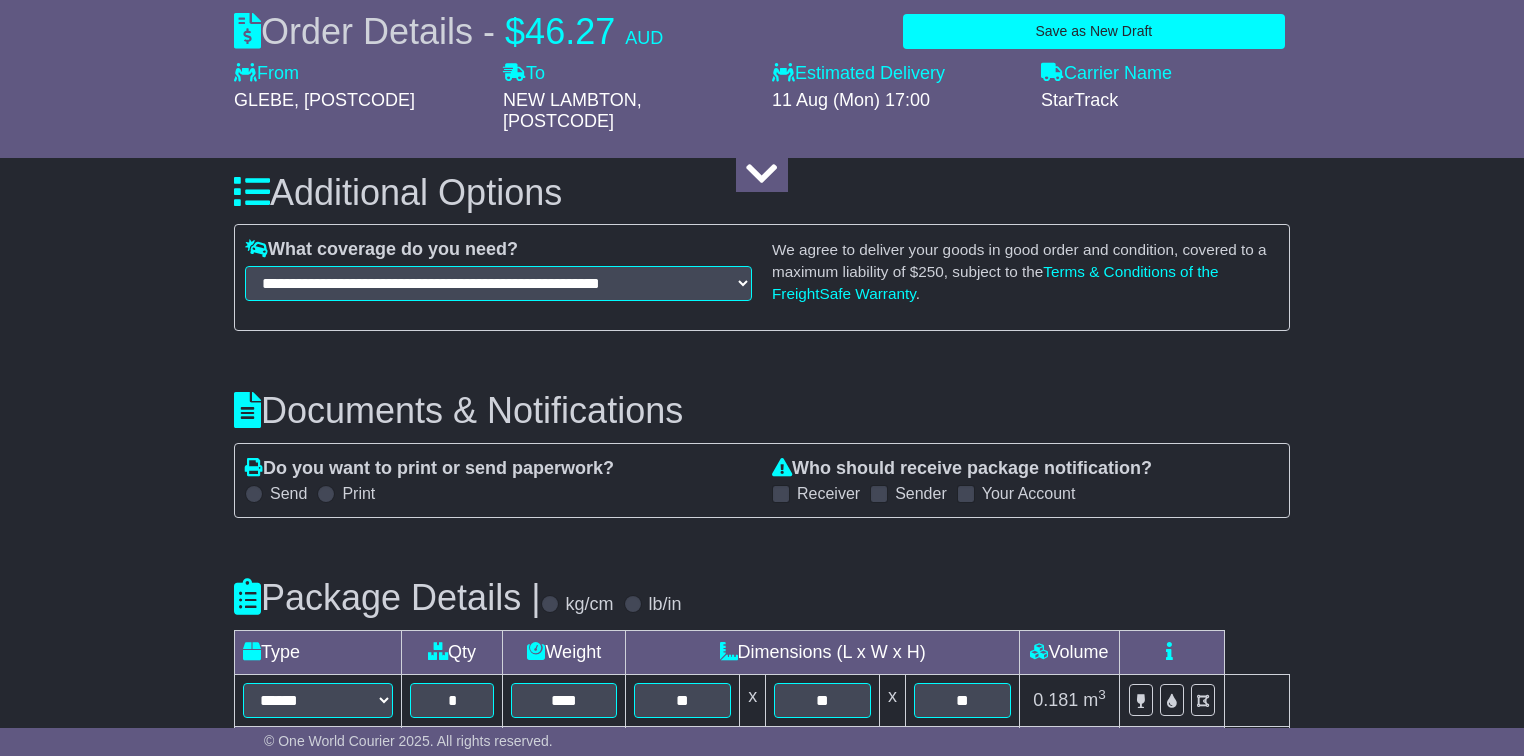 scroll, scrollTop: 2000, scrollLeft: 0, axis: vertical 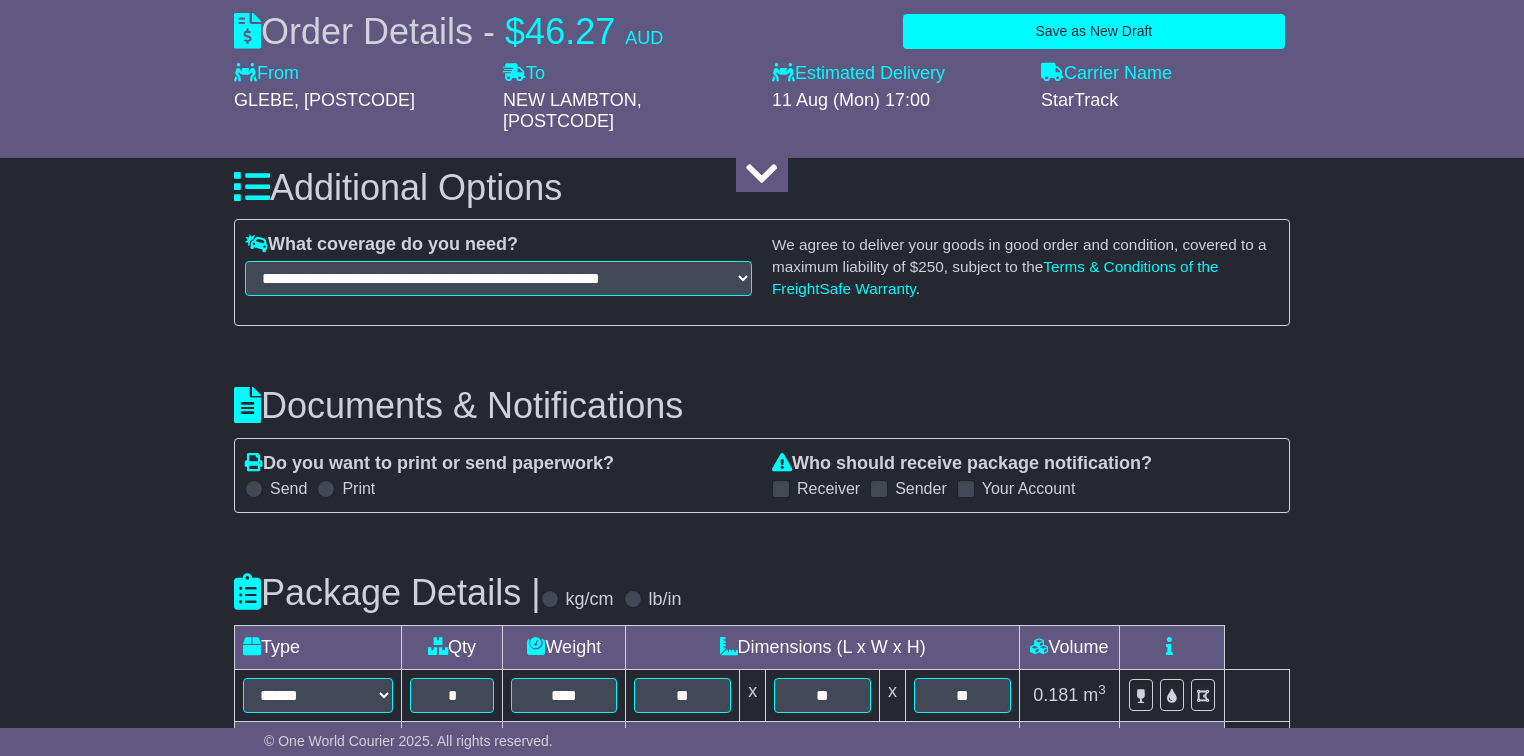 type on "***" 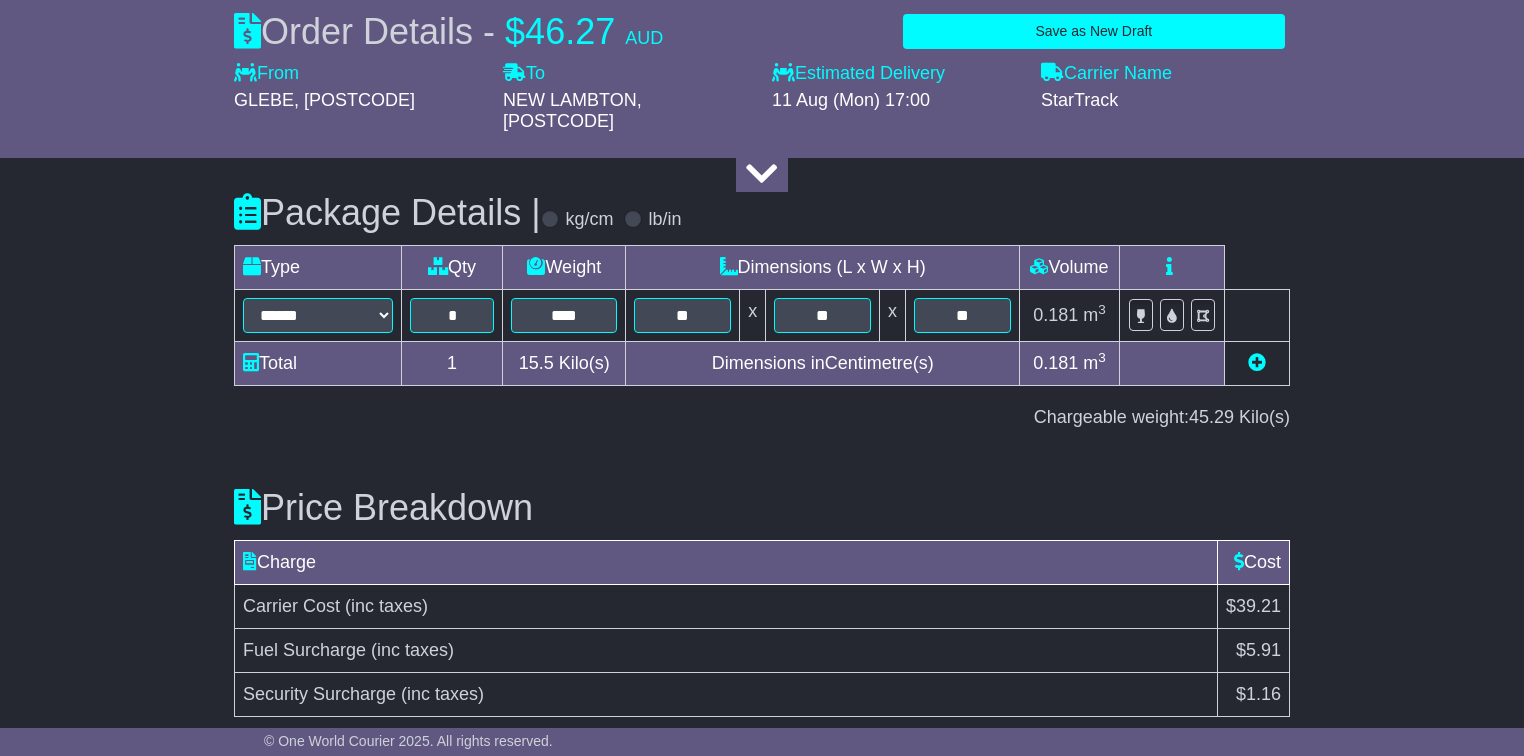 scroll, scrollTop: 2441, scrollLeft: 0, axis: vertical 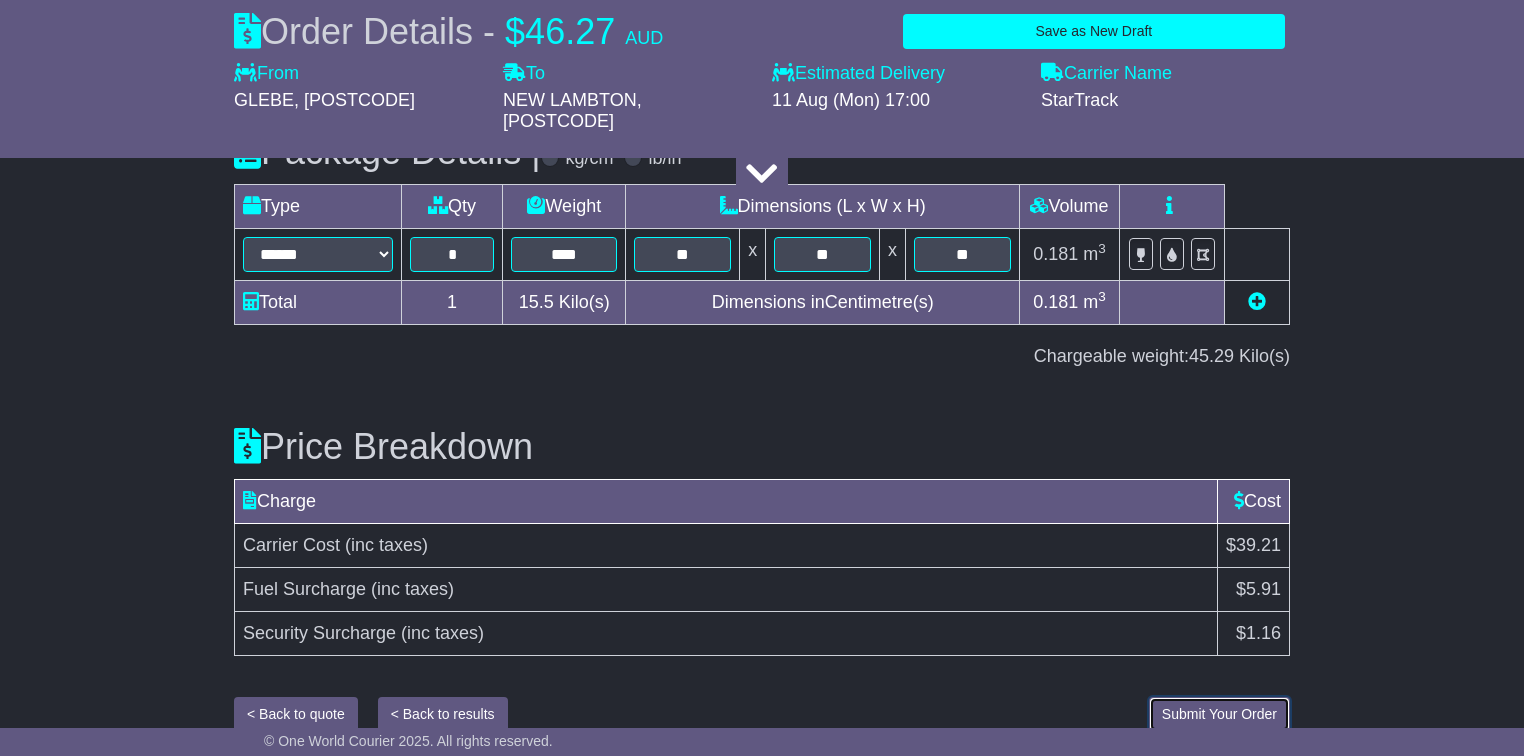 click on "Submit Your Order" at bounding box center [1219, 714] 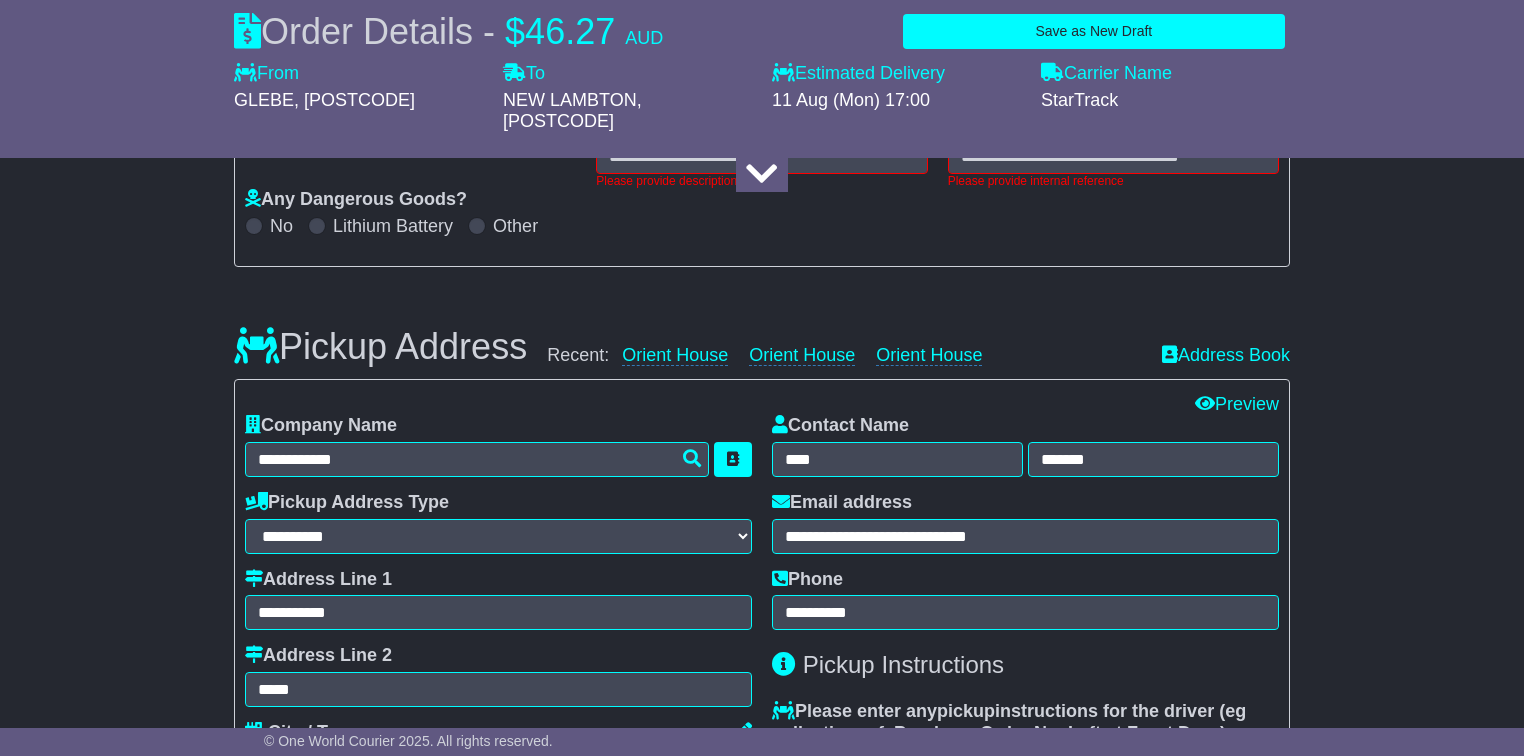 scroll, scrollTop: 292, scrollLeft: 0, axis: vertical 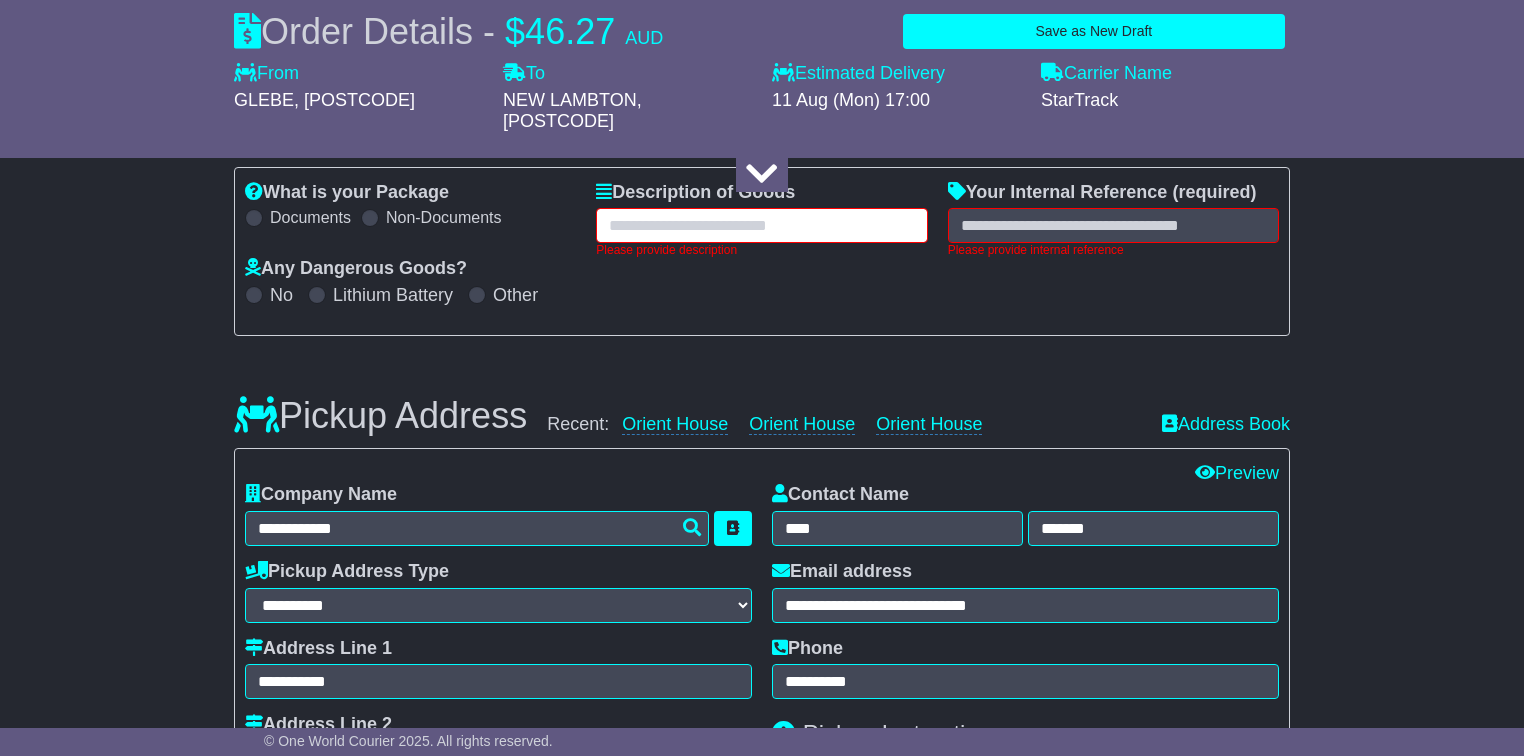 click at bounding box center [761, 225] 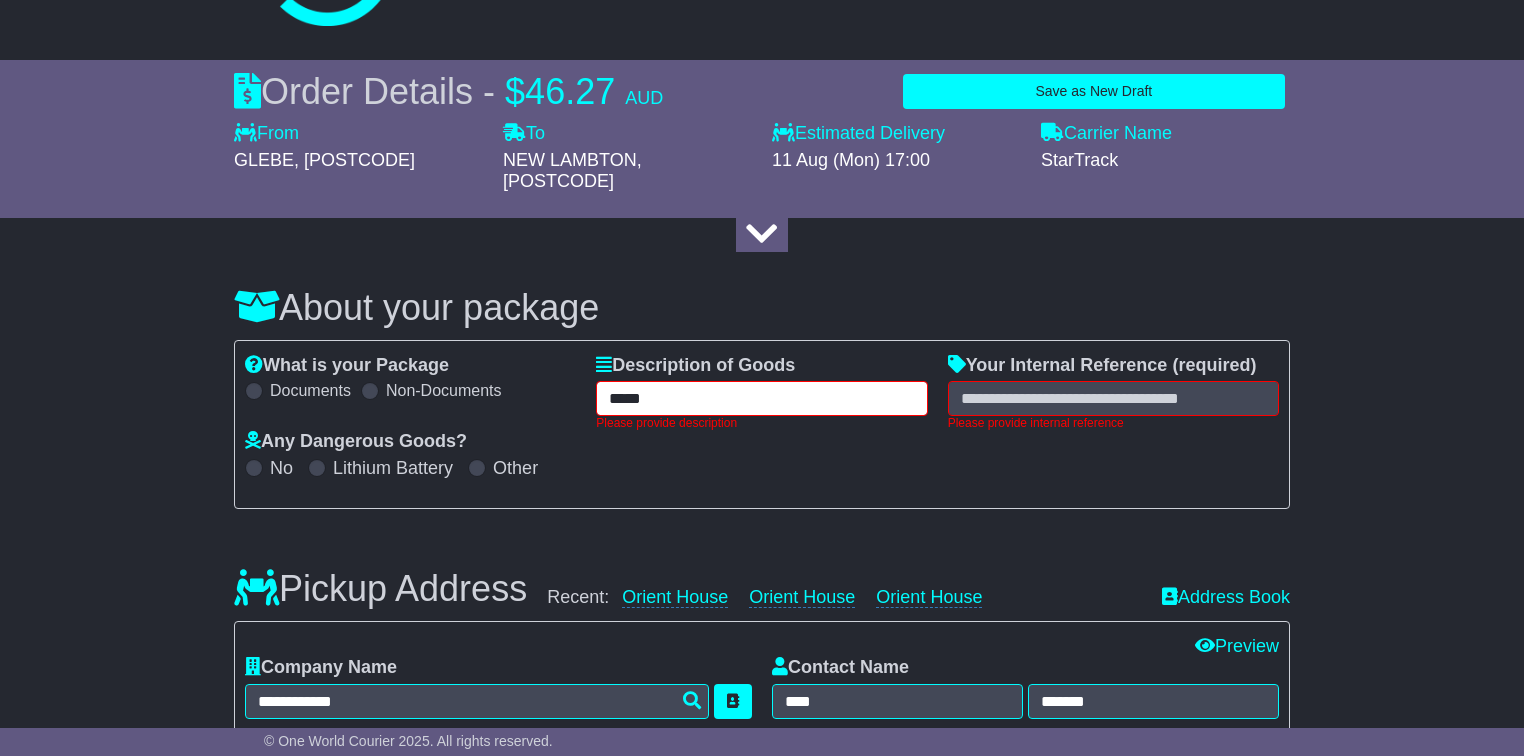 scroll, scrollTop: 115, scrollLeft: 0, axis: vertical 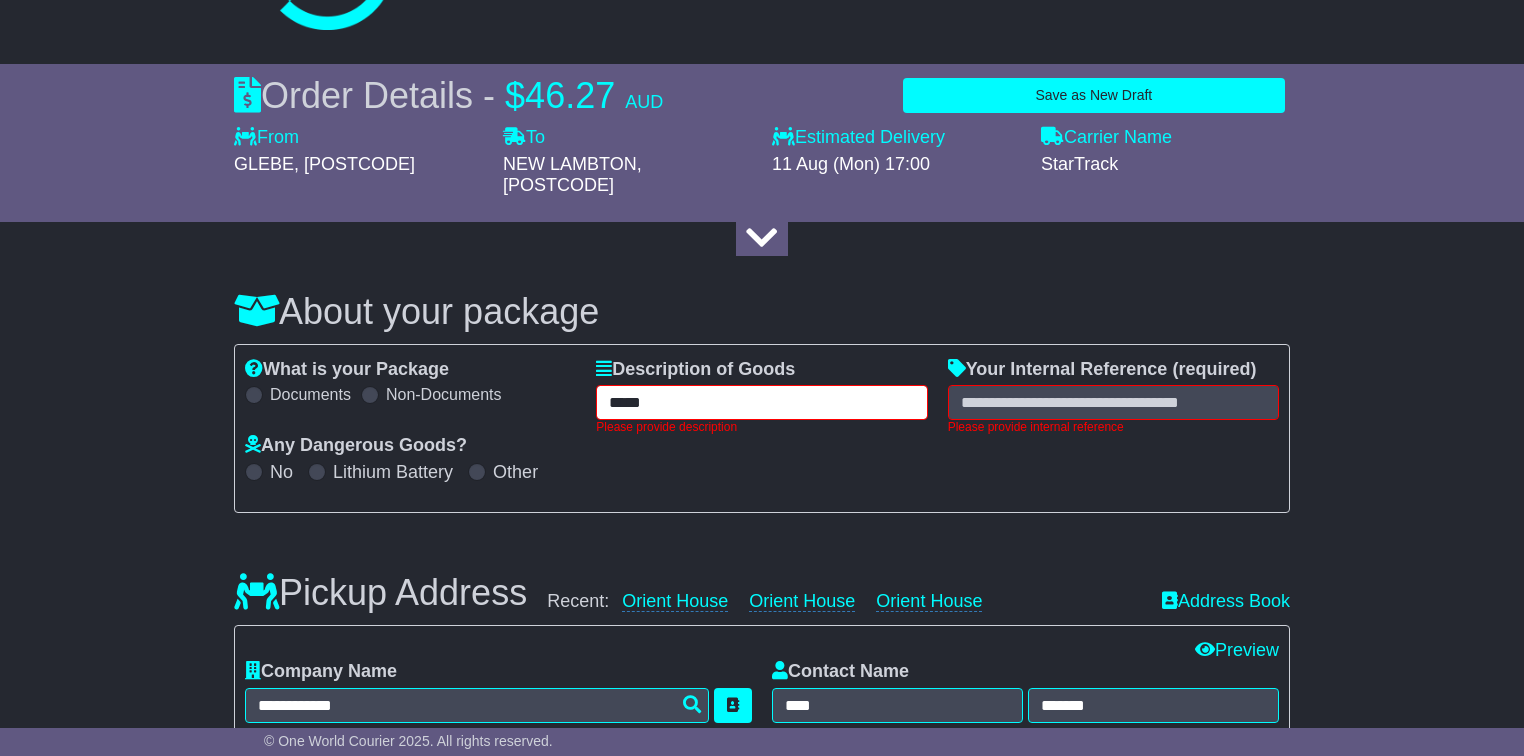 type on "*****" 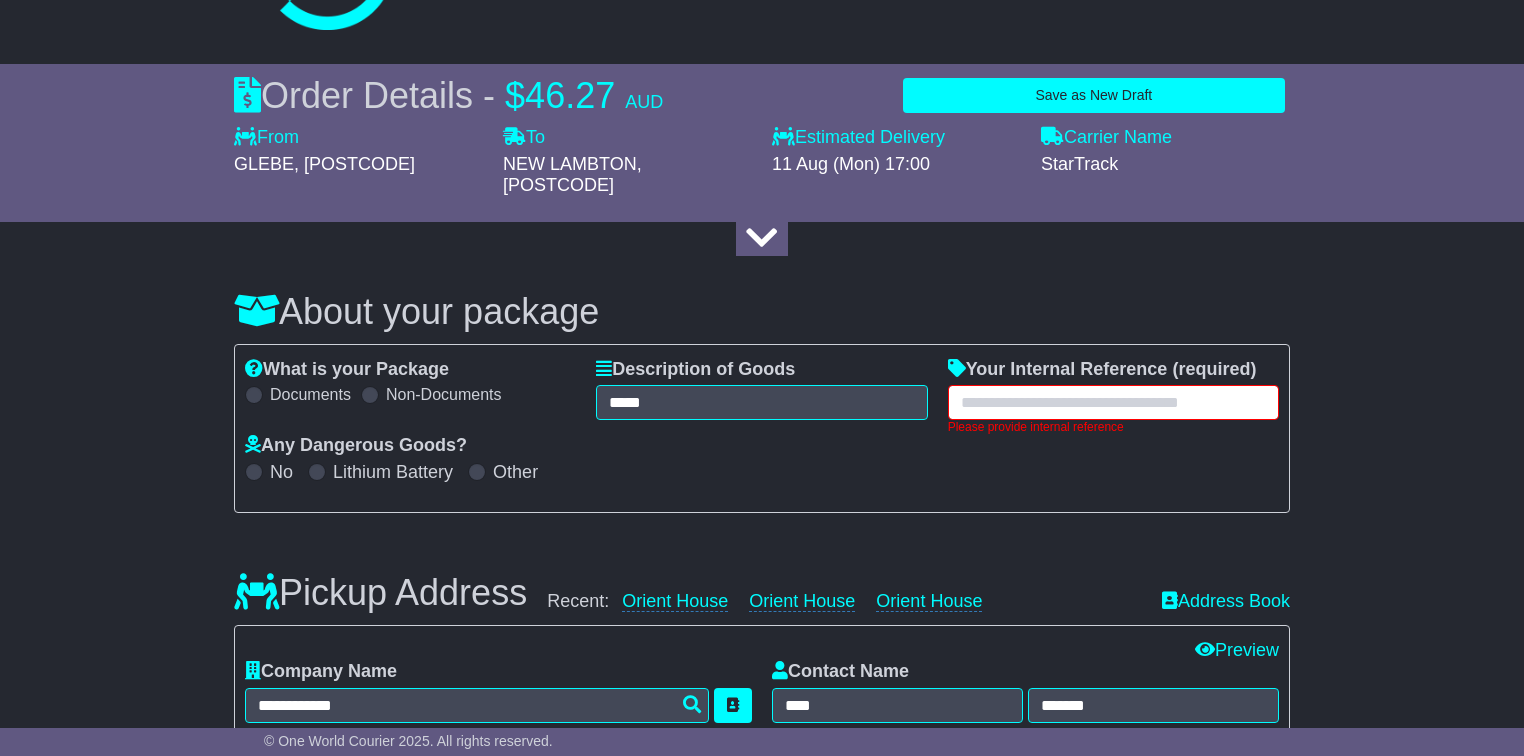 click at bounding box center [1113, 402] 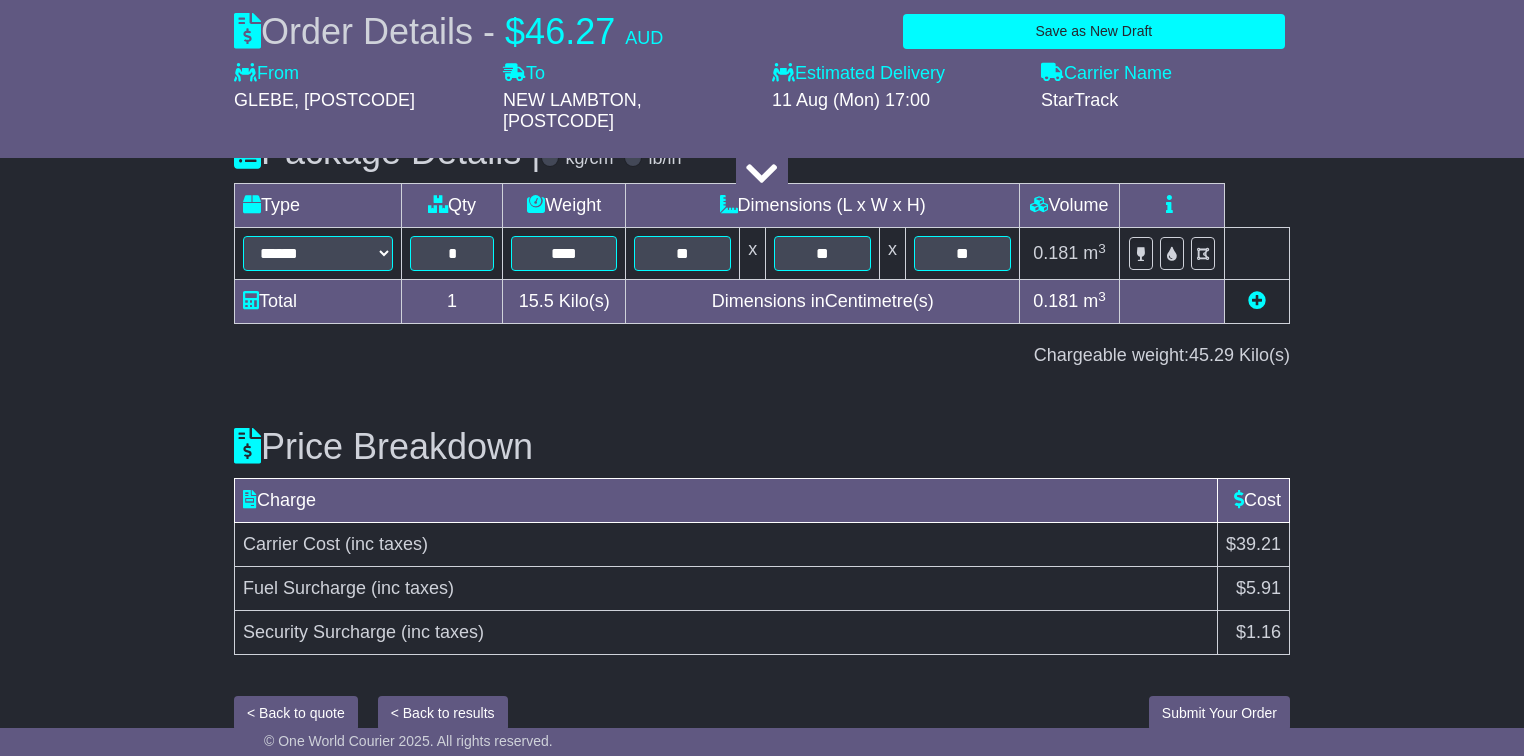 type on "********" 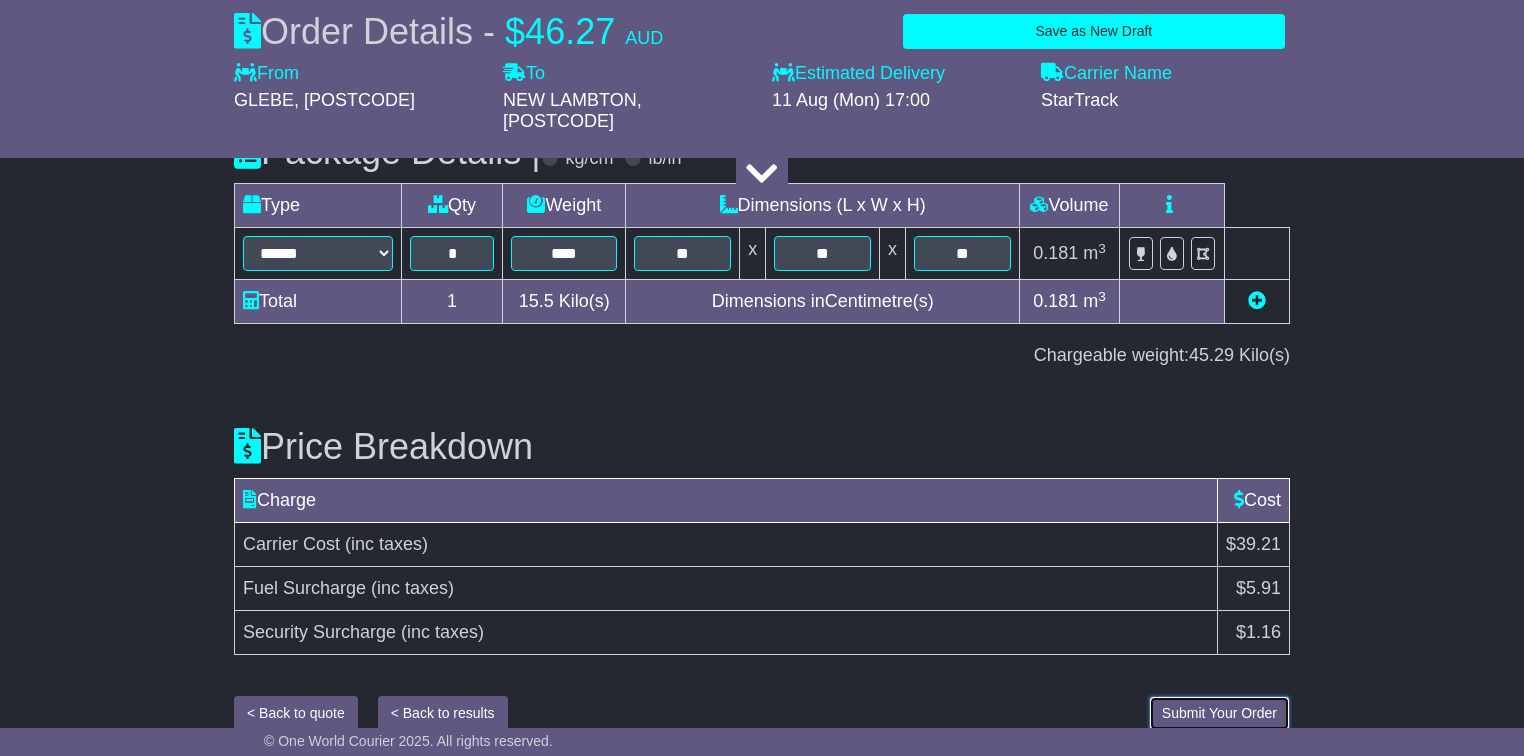scroll, scrollTop: 2238, scrollLeft: 0, axis: vertical 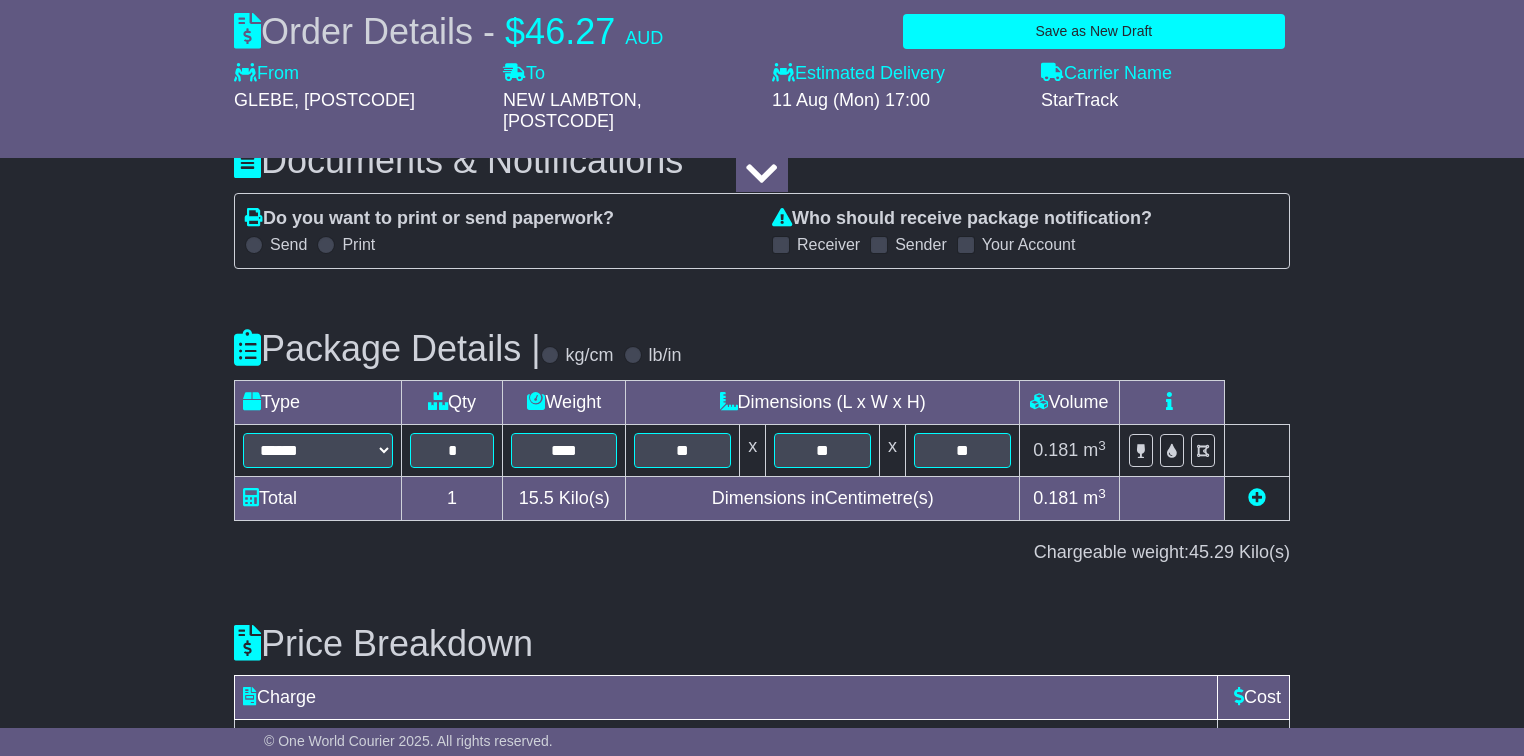 click on "Submit Your Order" at bounding box center [1219, 910] 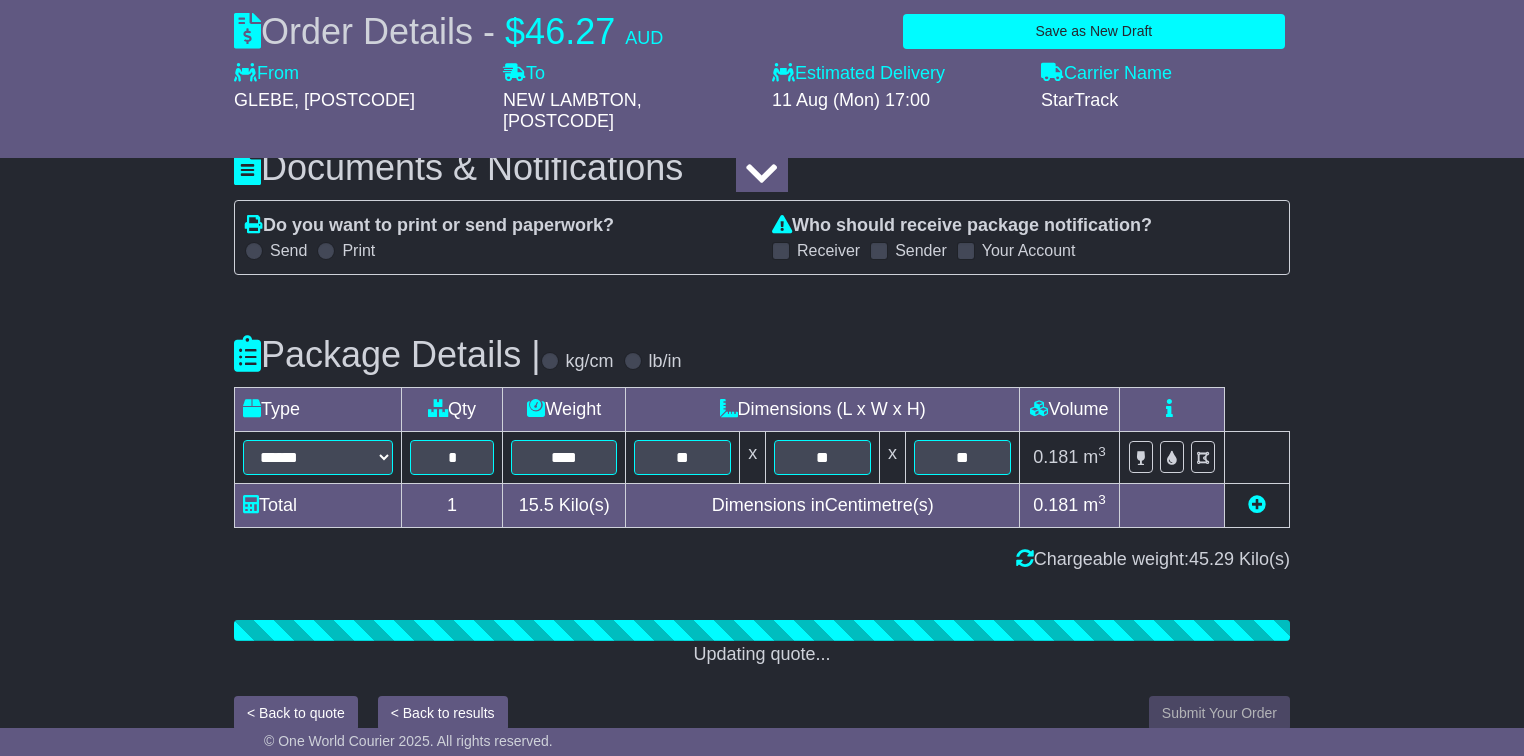 scroll, scrollTop: 2441, scrollLeft: 0, axis: vertical 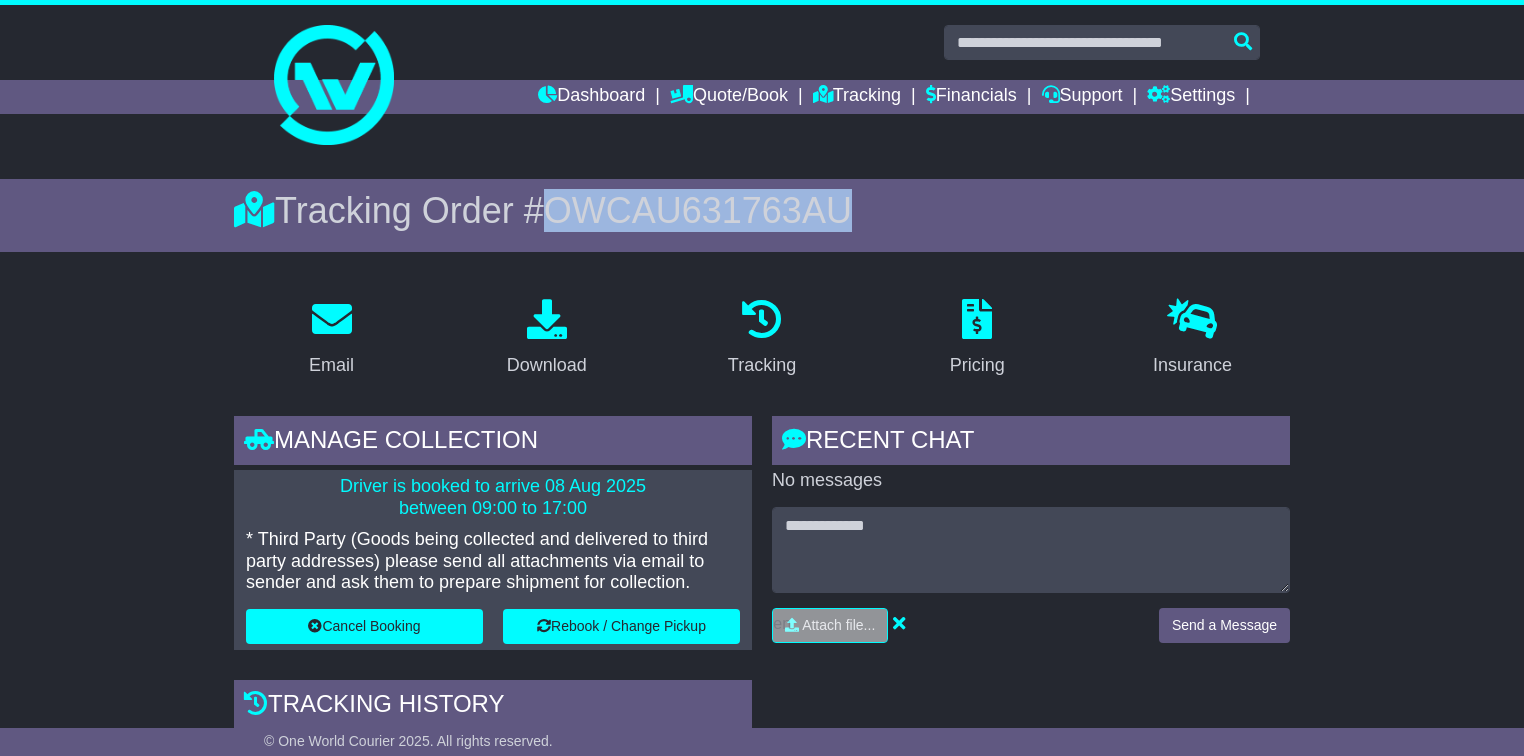 drag, startPoint x: 892, startPoint y: 204, endPoint x: 540, endPoint y: 210, distance: 352.05115 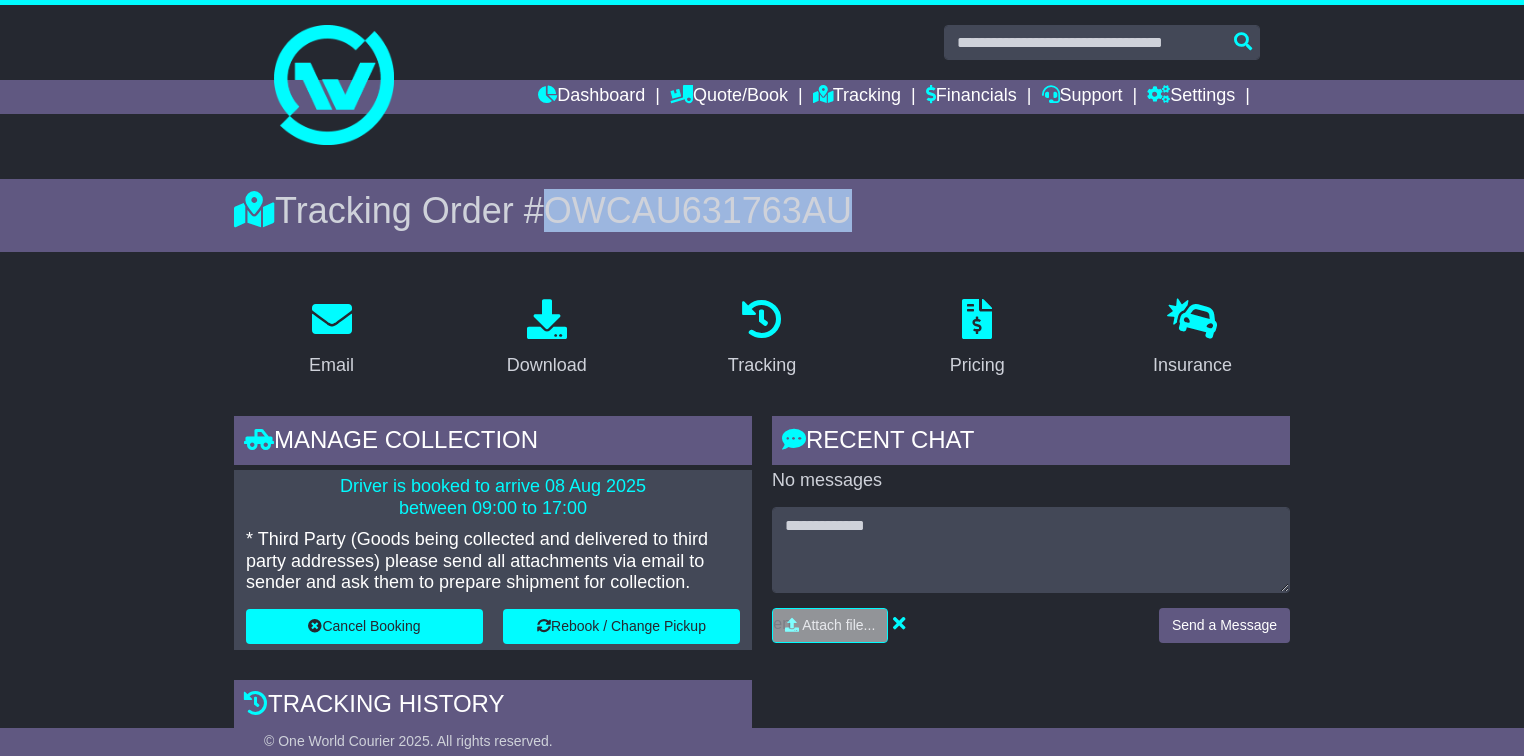 click on "Tracking Order # [NUMBER]" at bounding box center [762, 210] 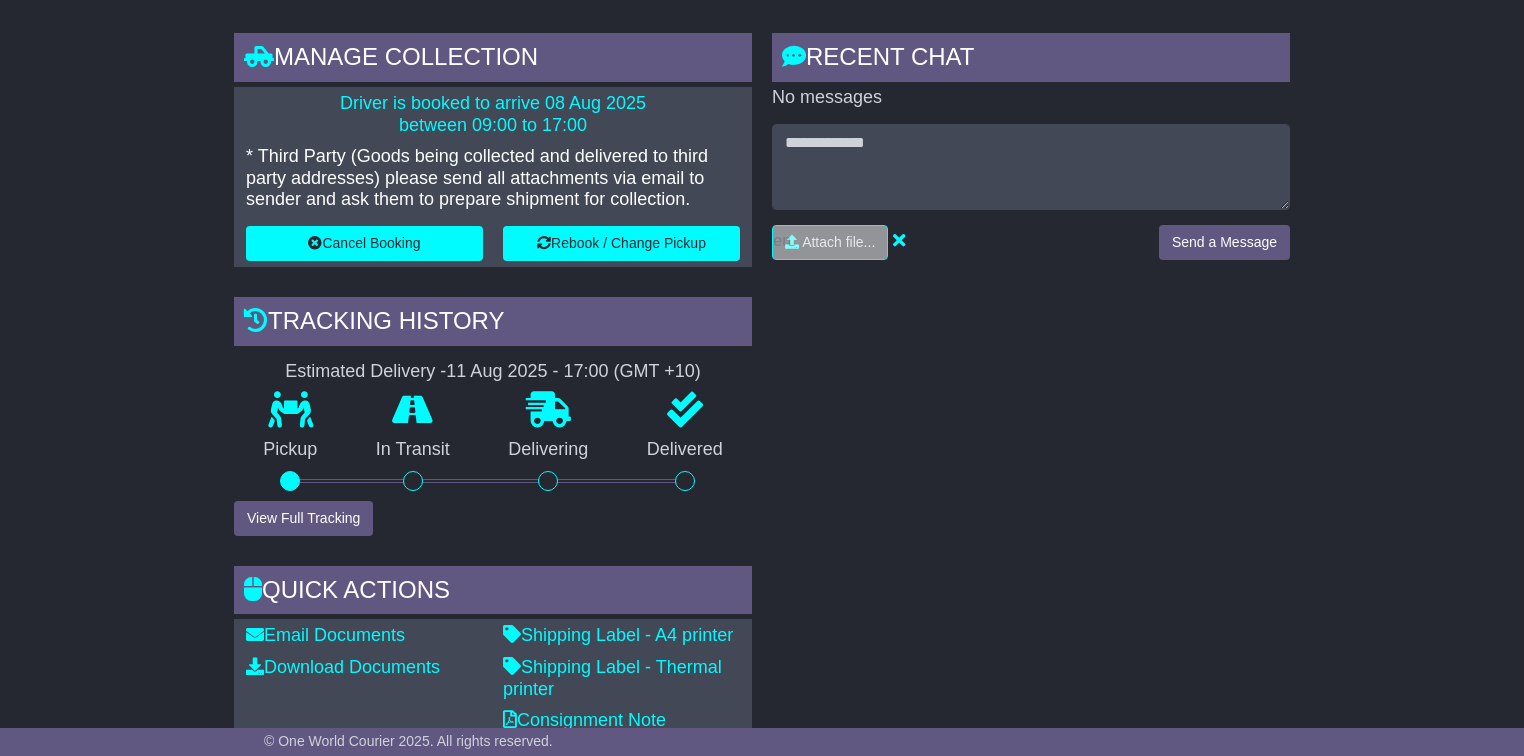 scroll, scrollTop: 0, scrollLeft: 0, axis: both 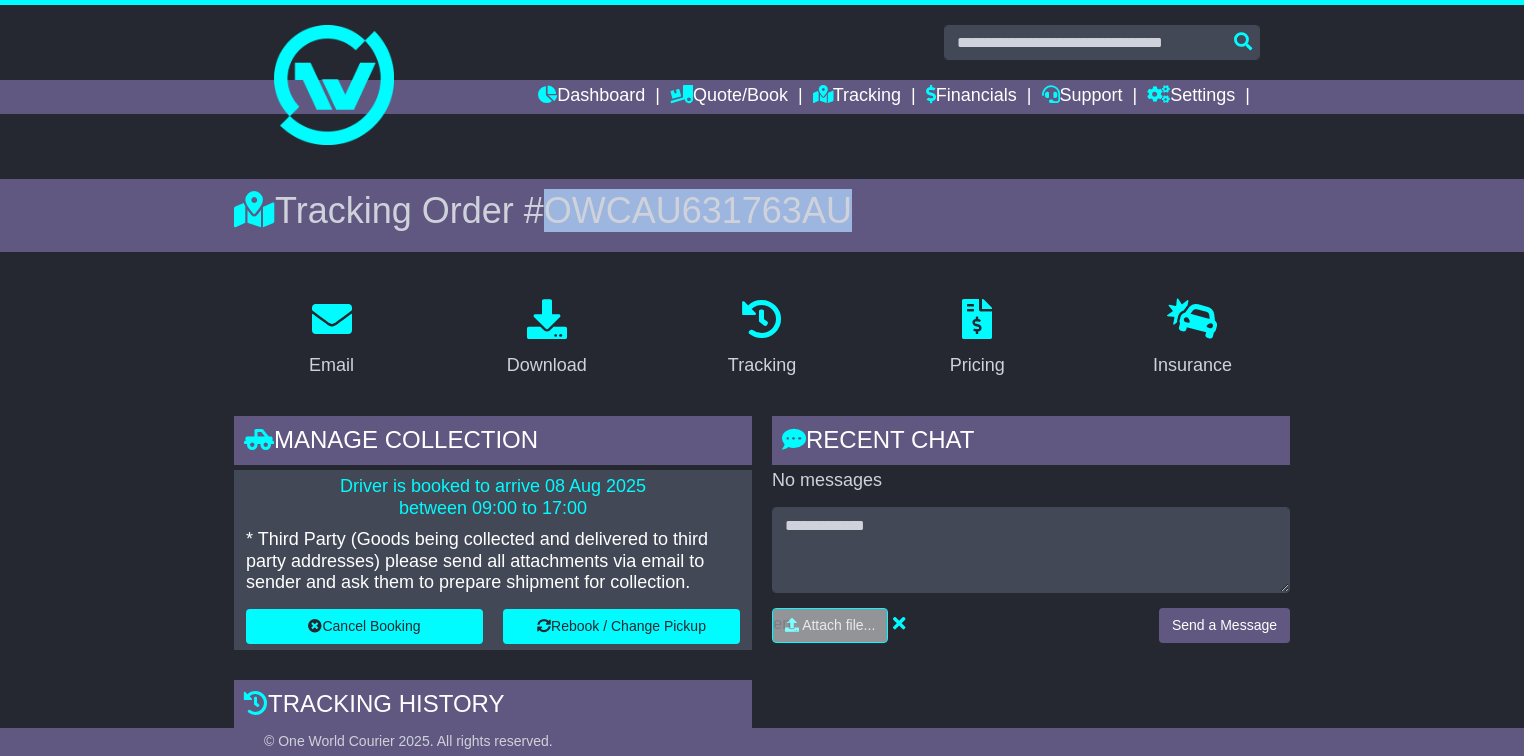 copy on "# [NUMBER]" 